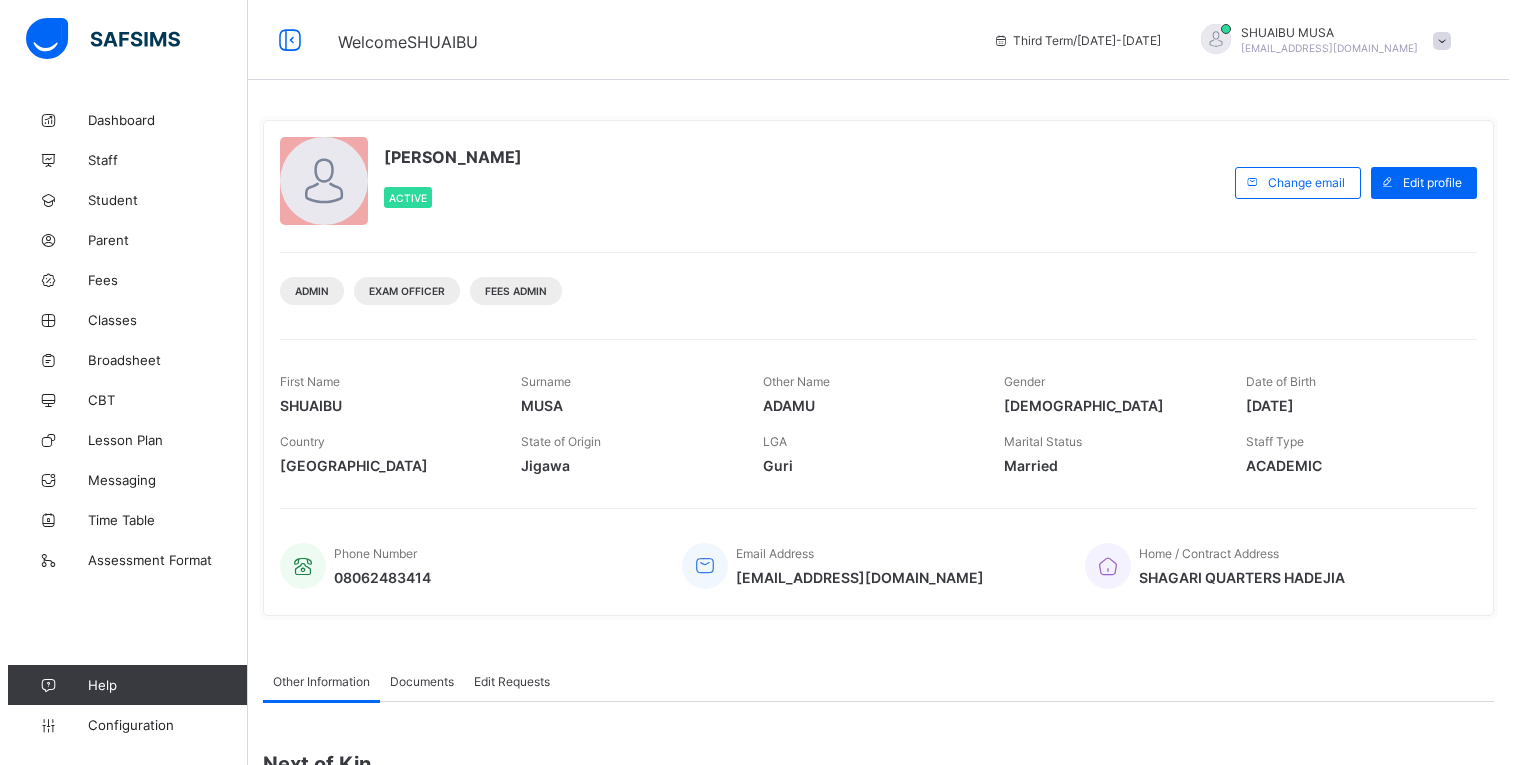 scroll, scrollTop: 0, scrollLeft: 0, axis: both 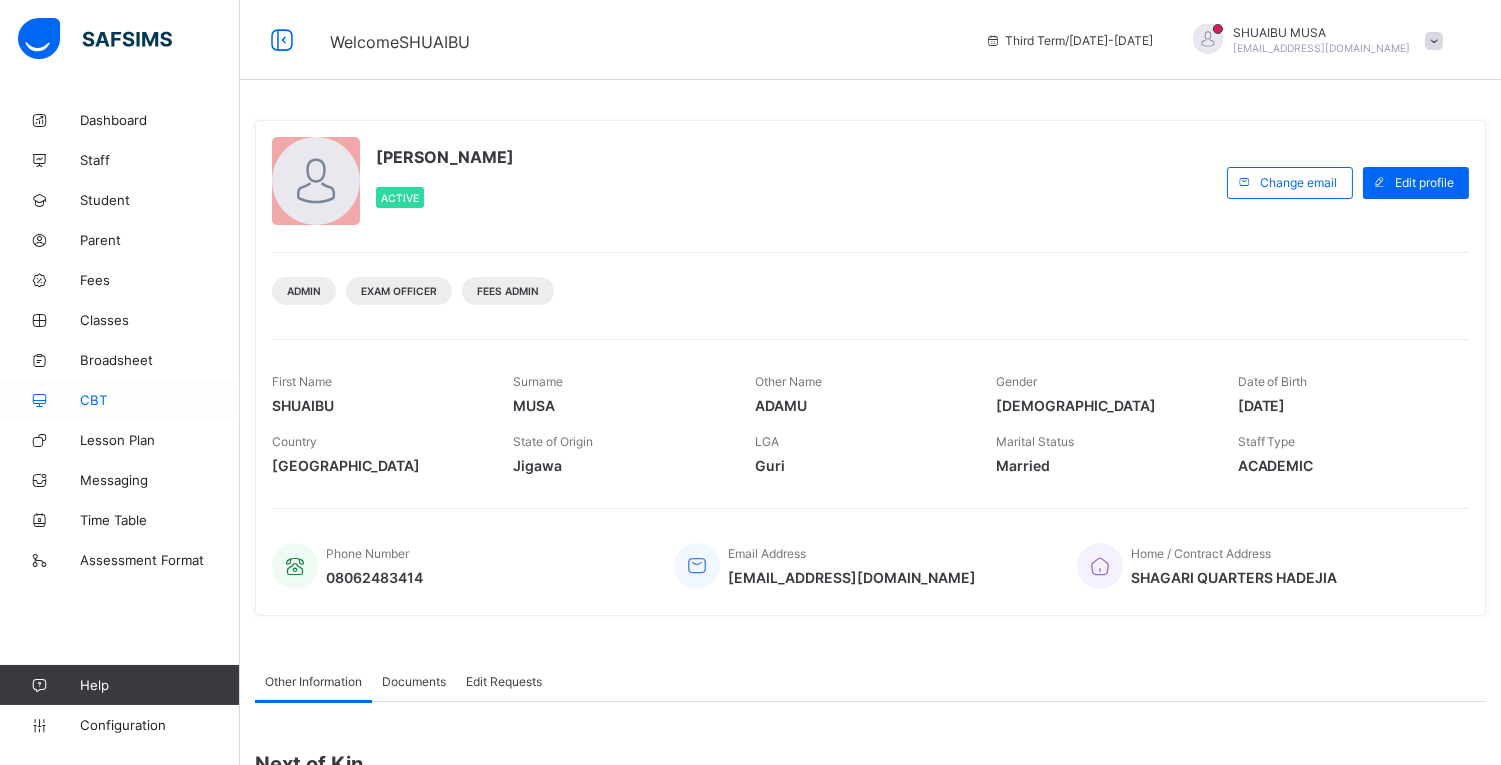 click on "CBT" at bounding box center [120, 400] 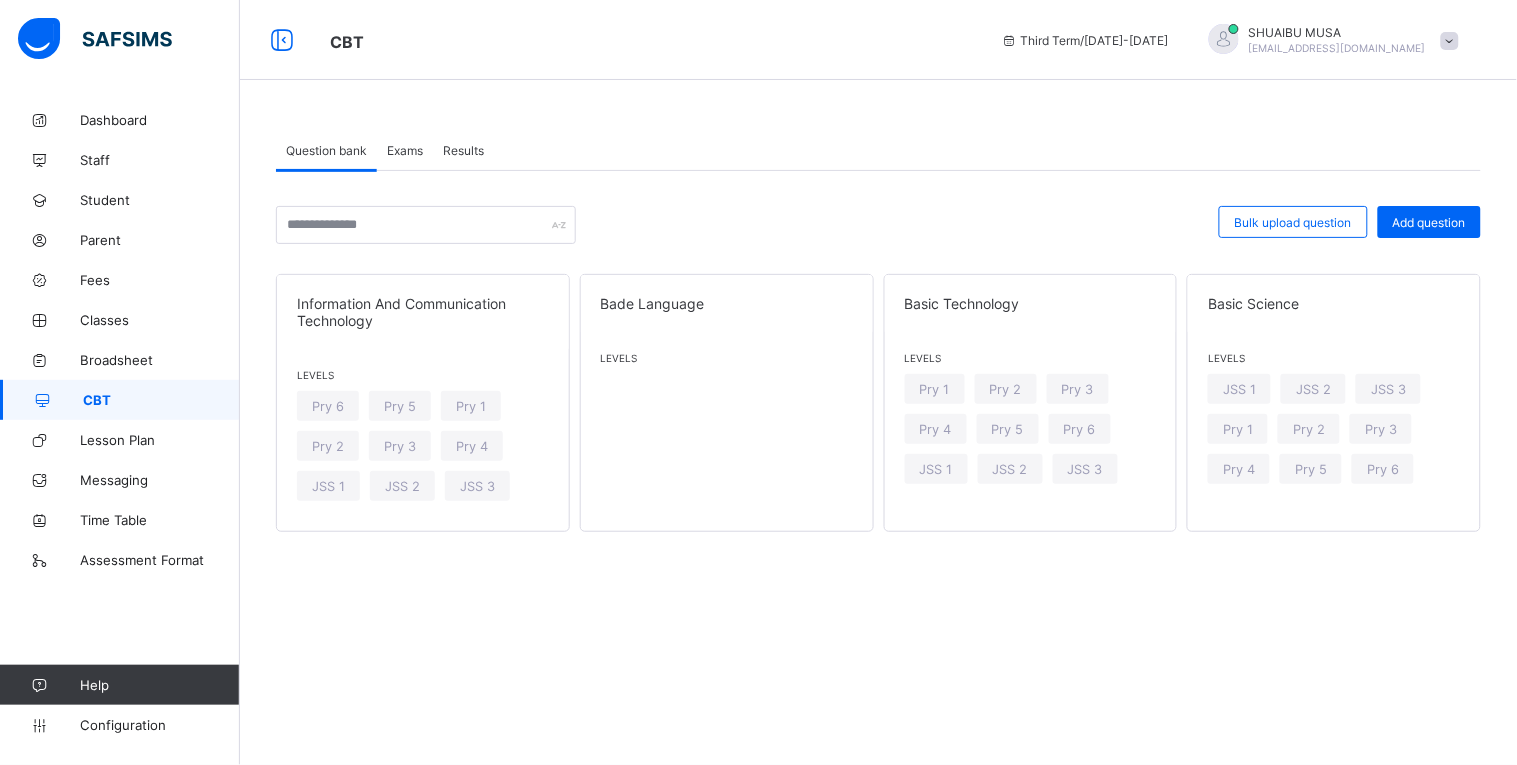 click on "Results" at bounding box center (463, 150) 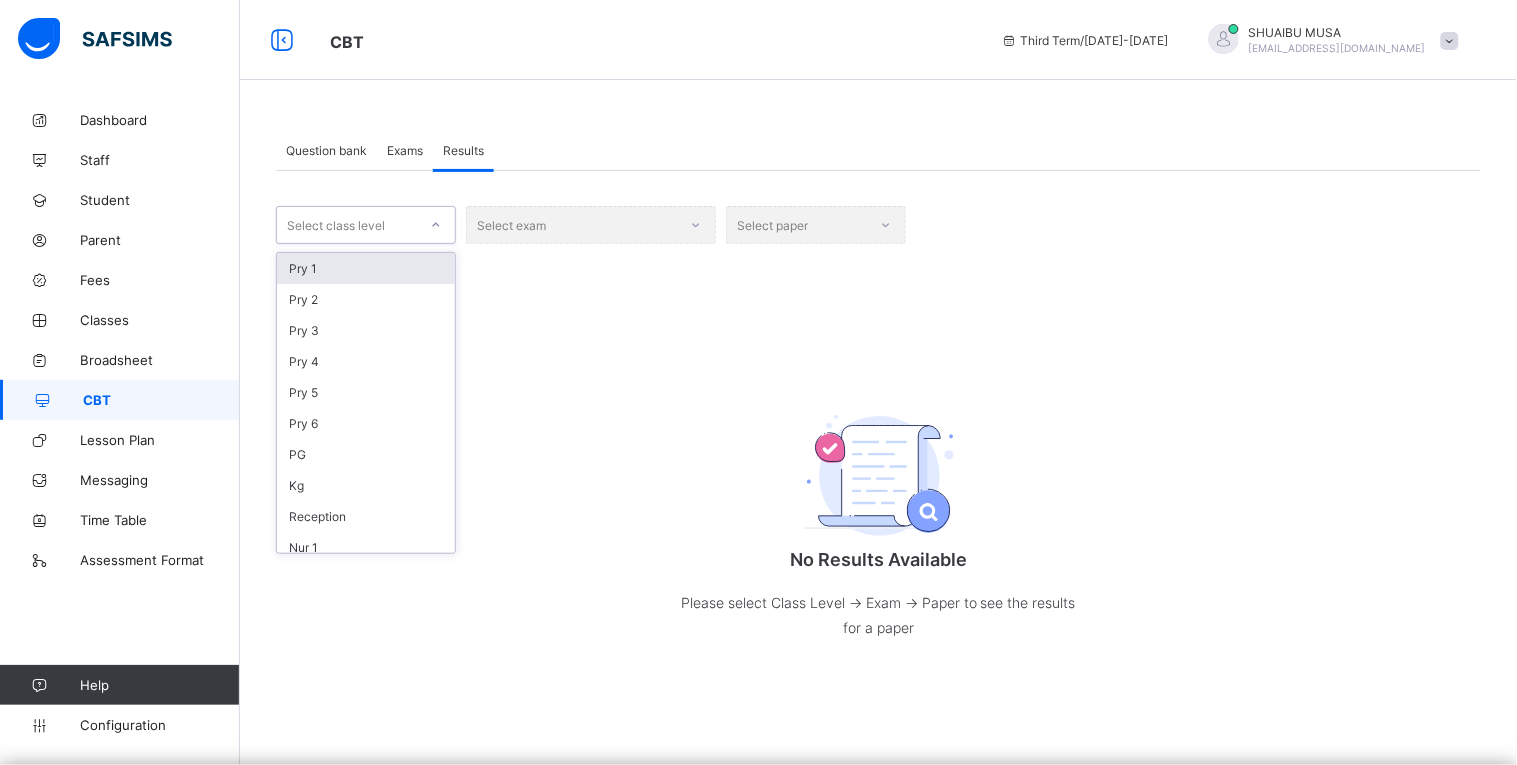 click at bounding box center [436, 225] 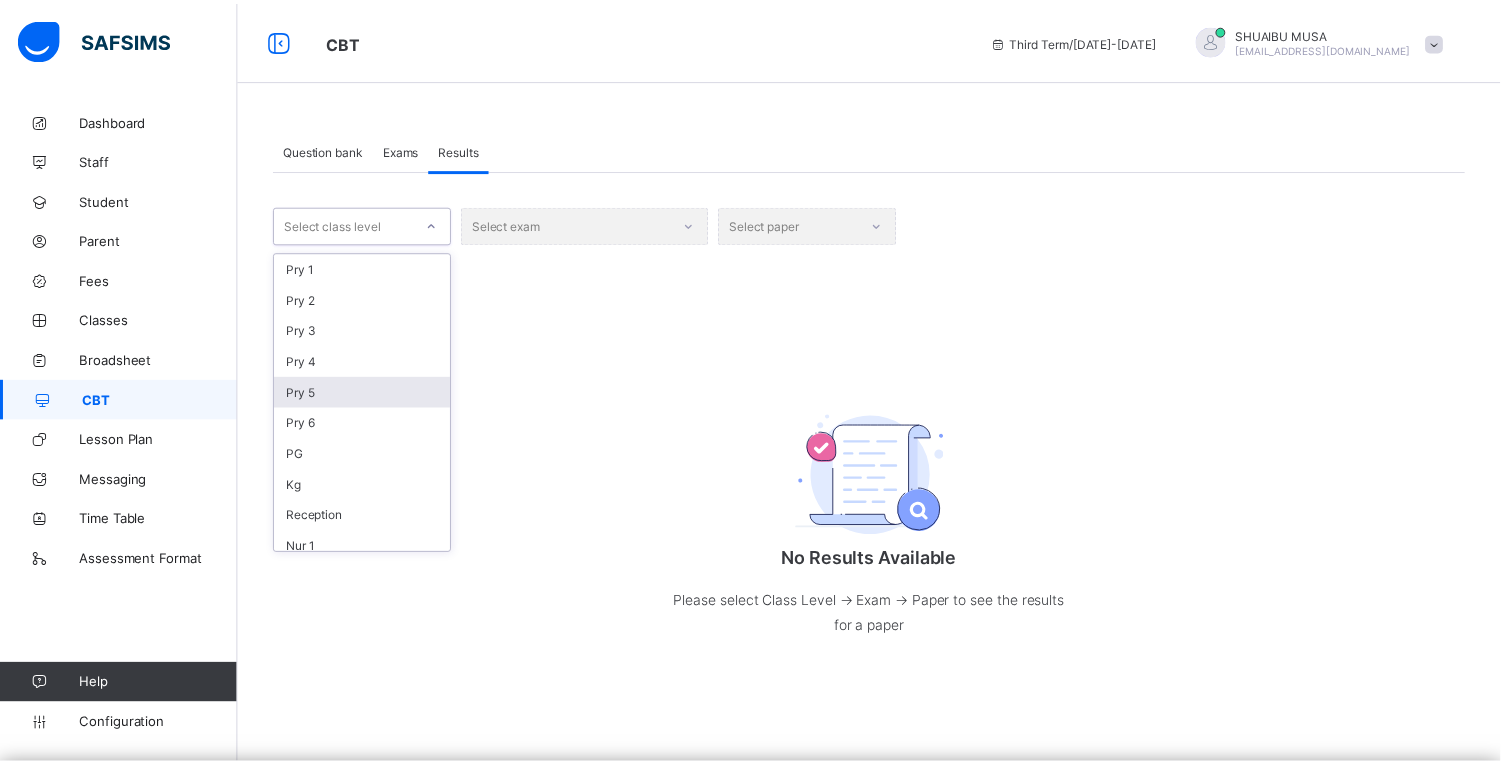 scroll, scrollTop: 125, scrollLeft: 0, axis: vertical 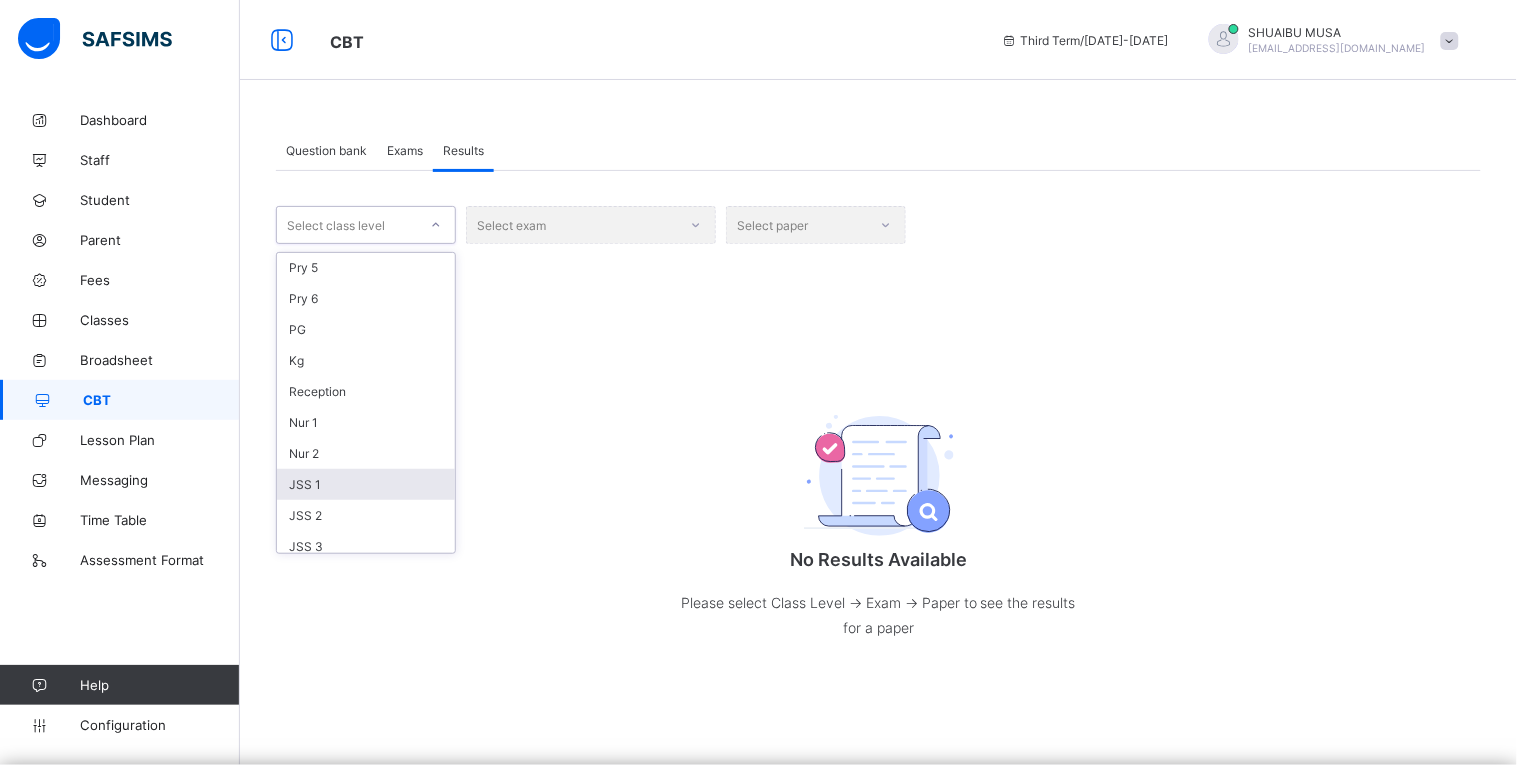 click on "JSS 1" at bounding box center (366, 484) 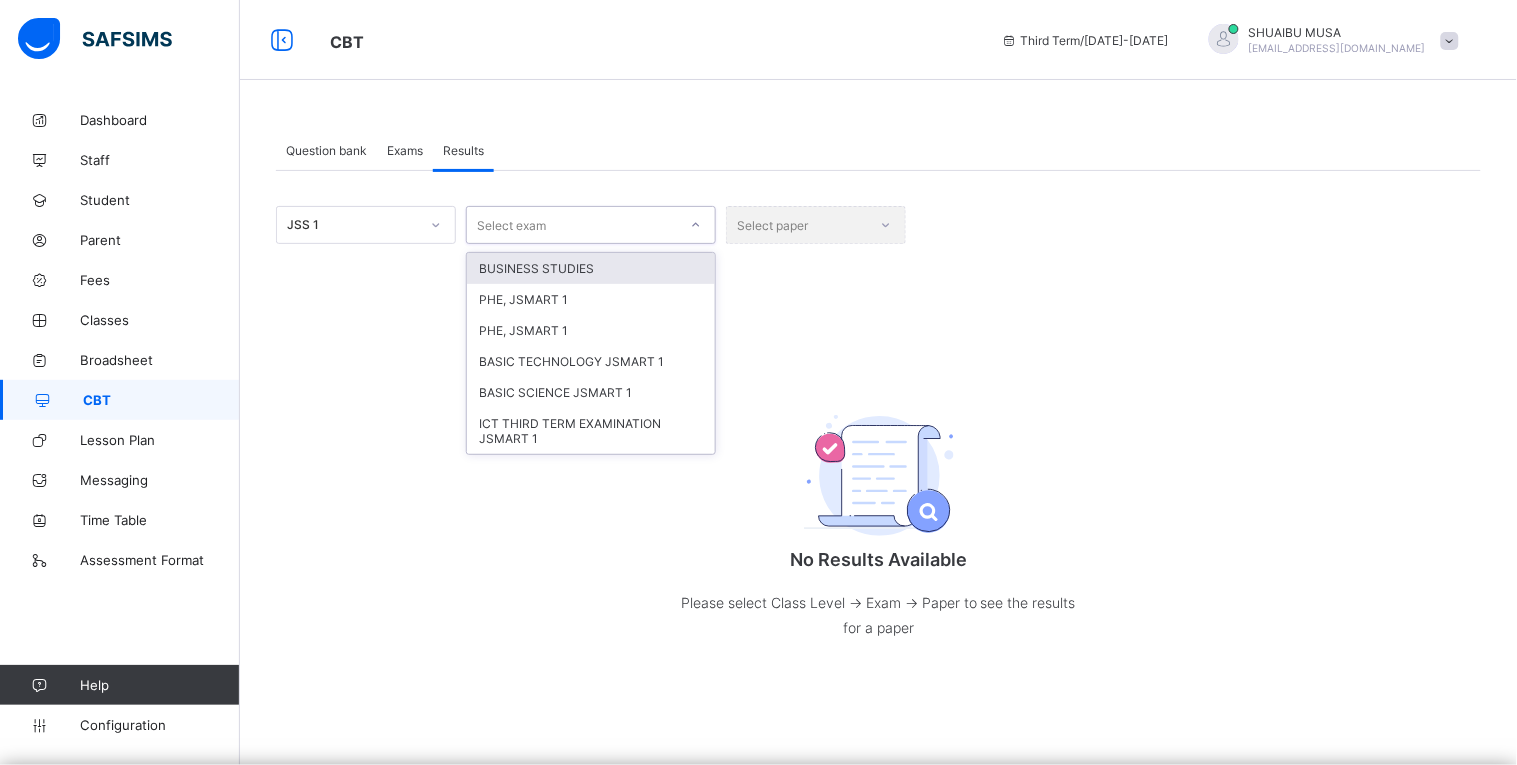 click at bounding box center (696, 225) 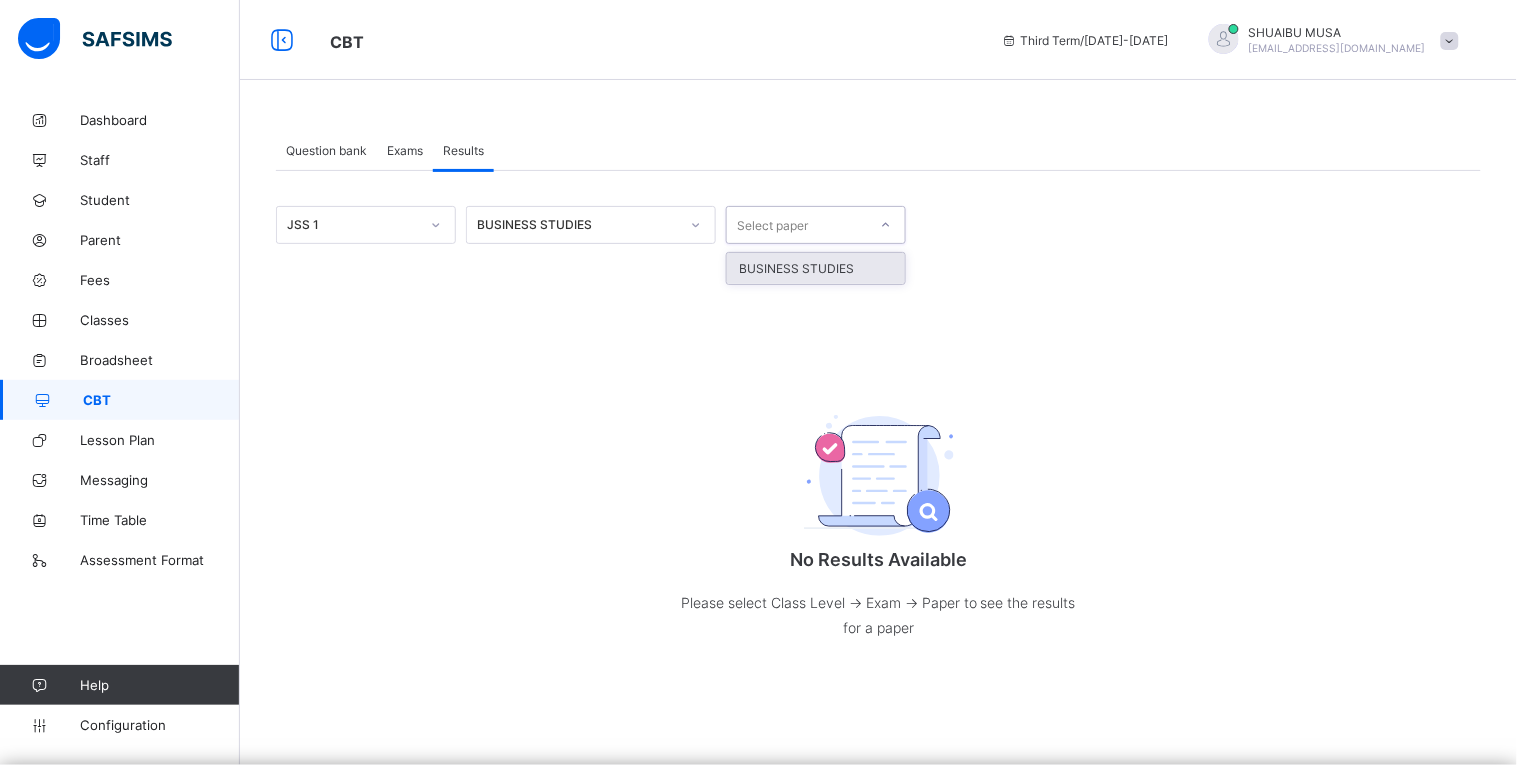 click on "Select paper" at bounding box center [816, 225] 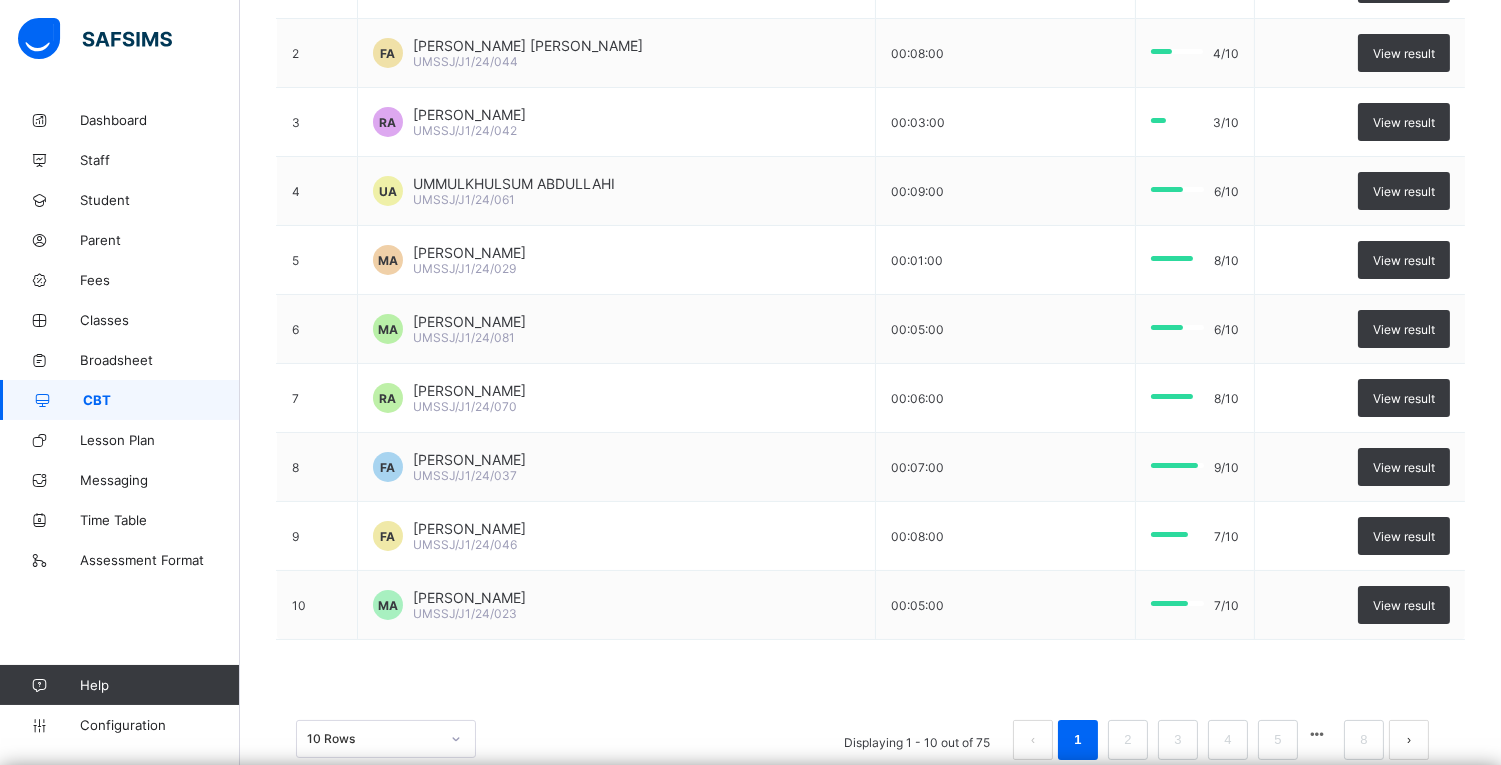 scroll, scrollTop: 426, scrollLeft: 0, axis: vertical 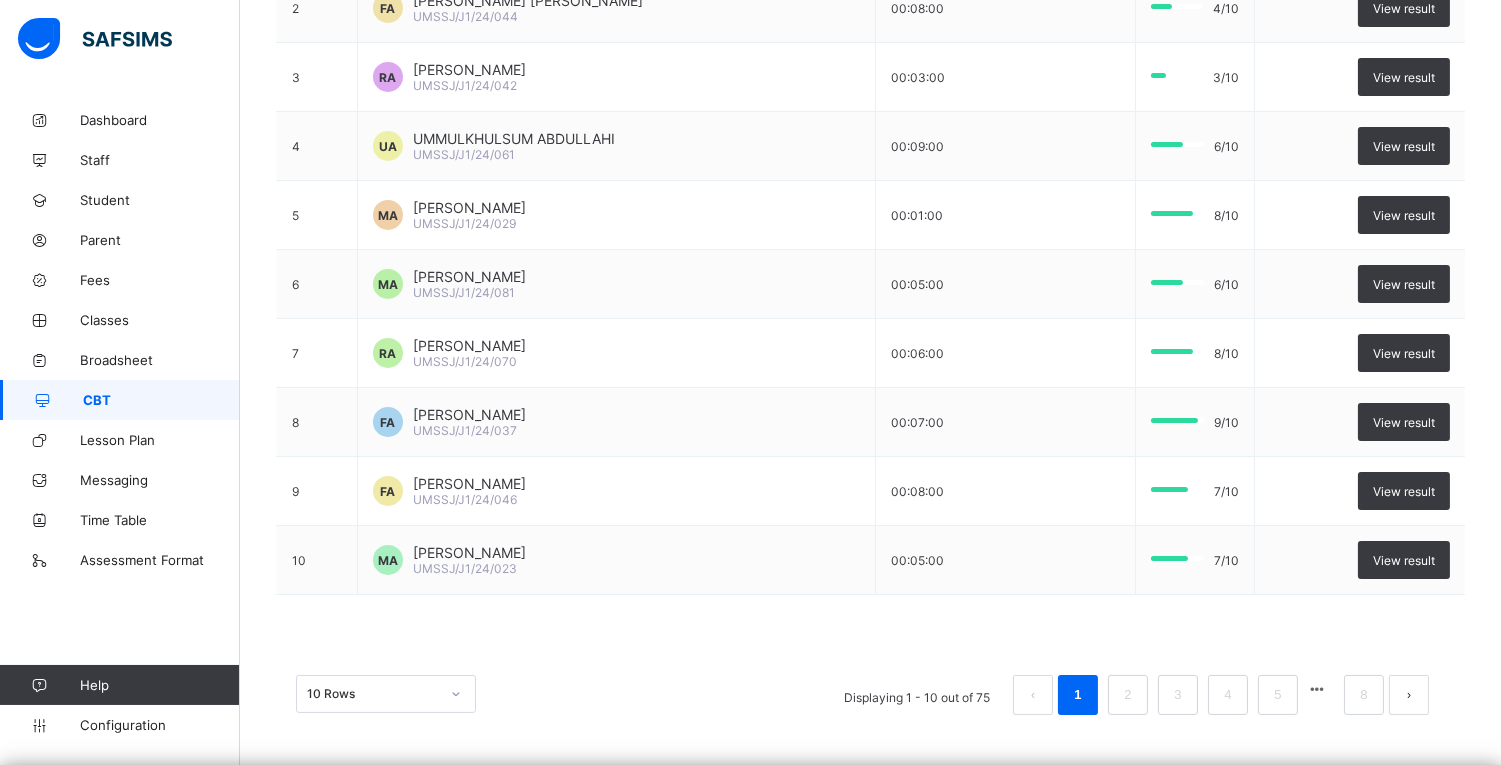 click on "10 Rows" at bounding box center [386, 694] 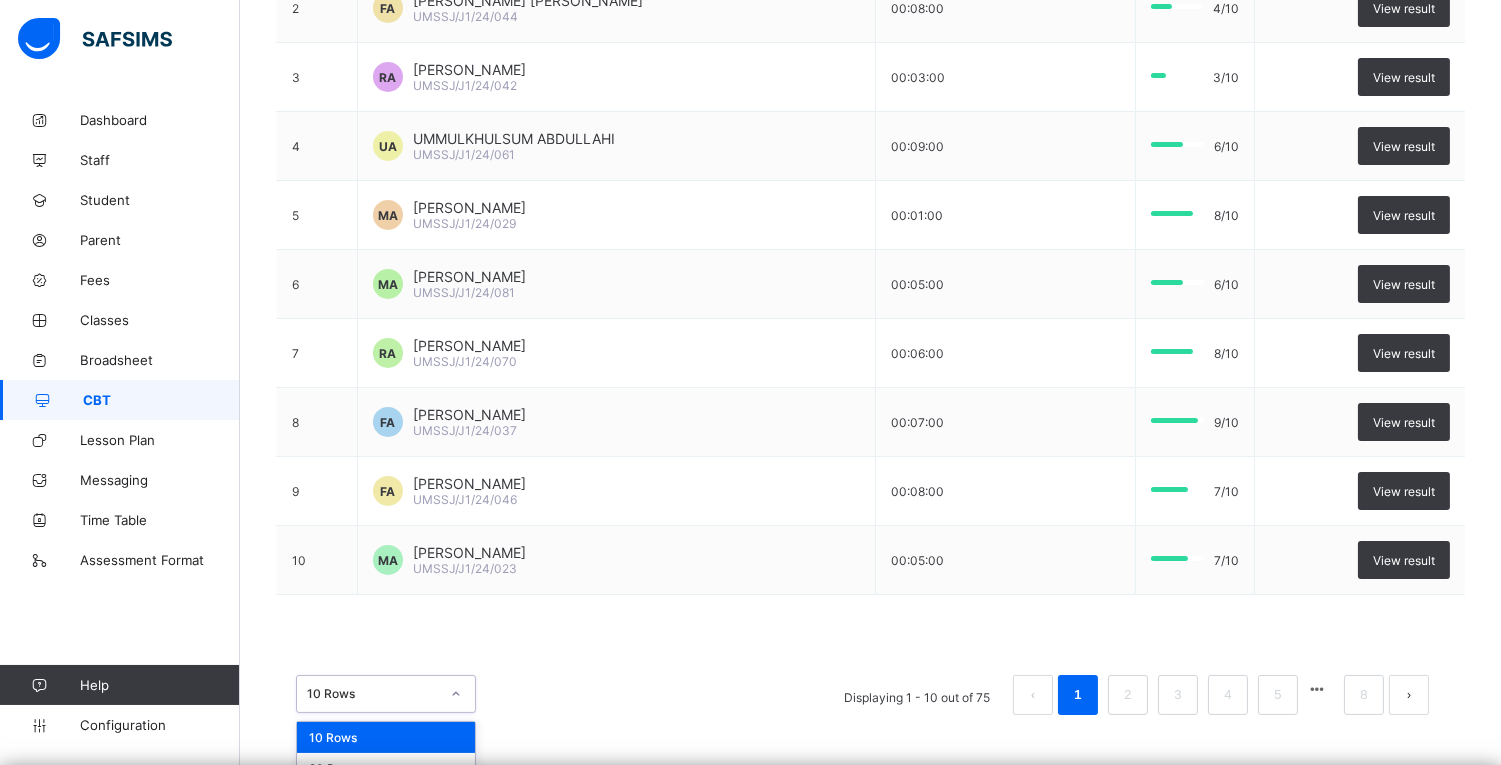 scroll, scrollTop: 475, scrollLeft: 0, axis: vertical 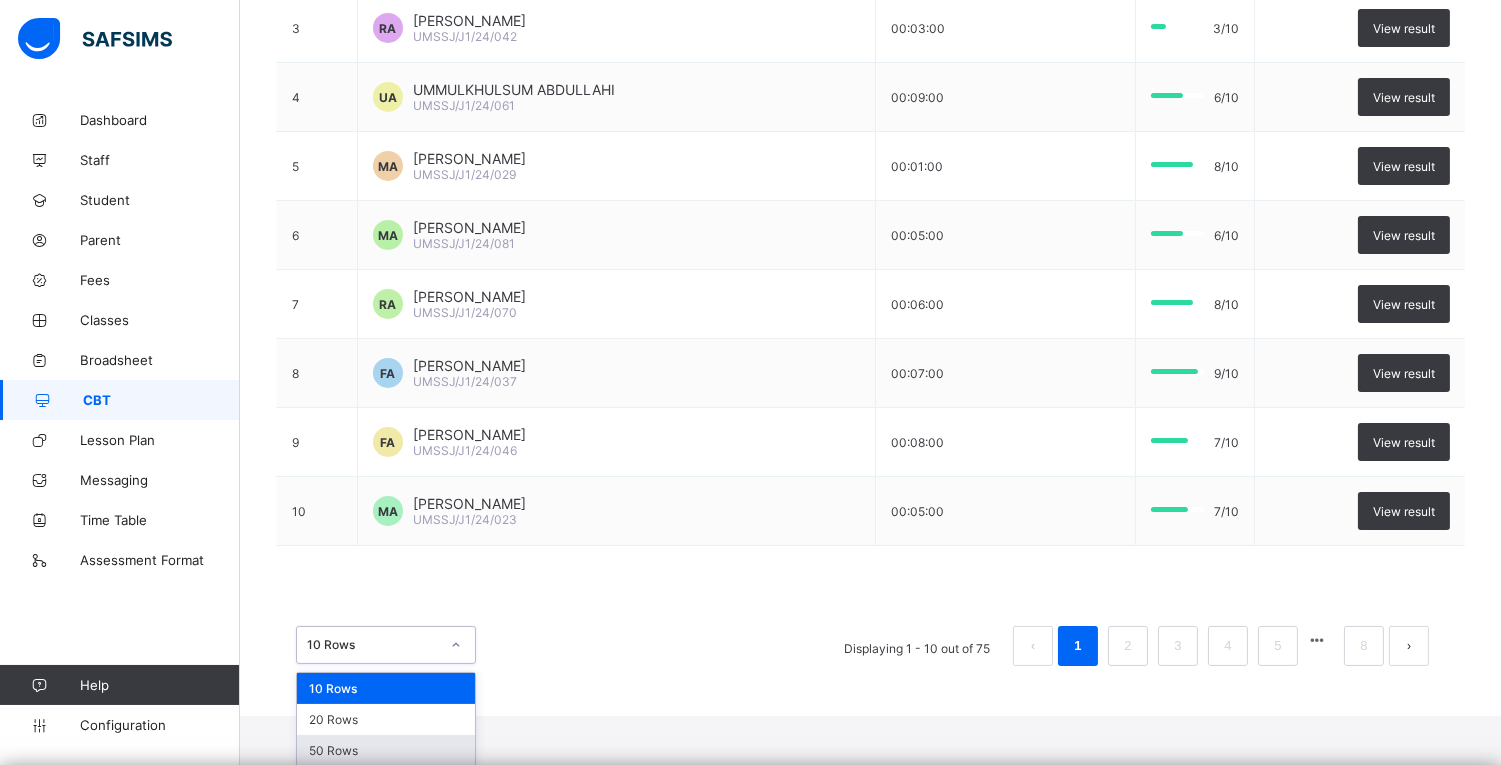 click on "50 Rows" at bounding box center (386, 750) 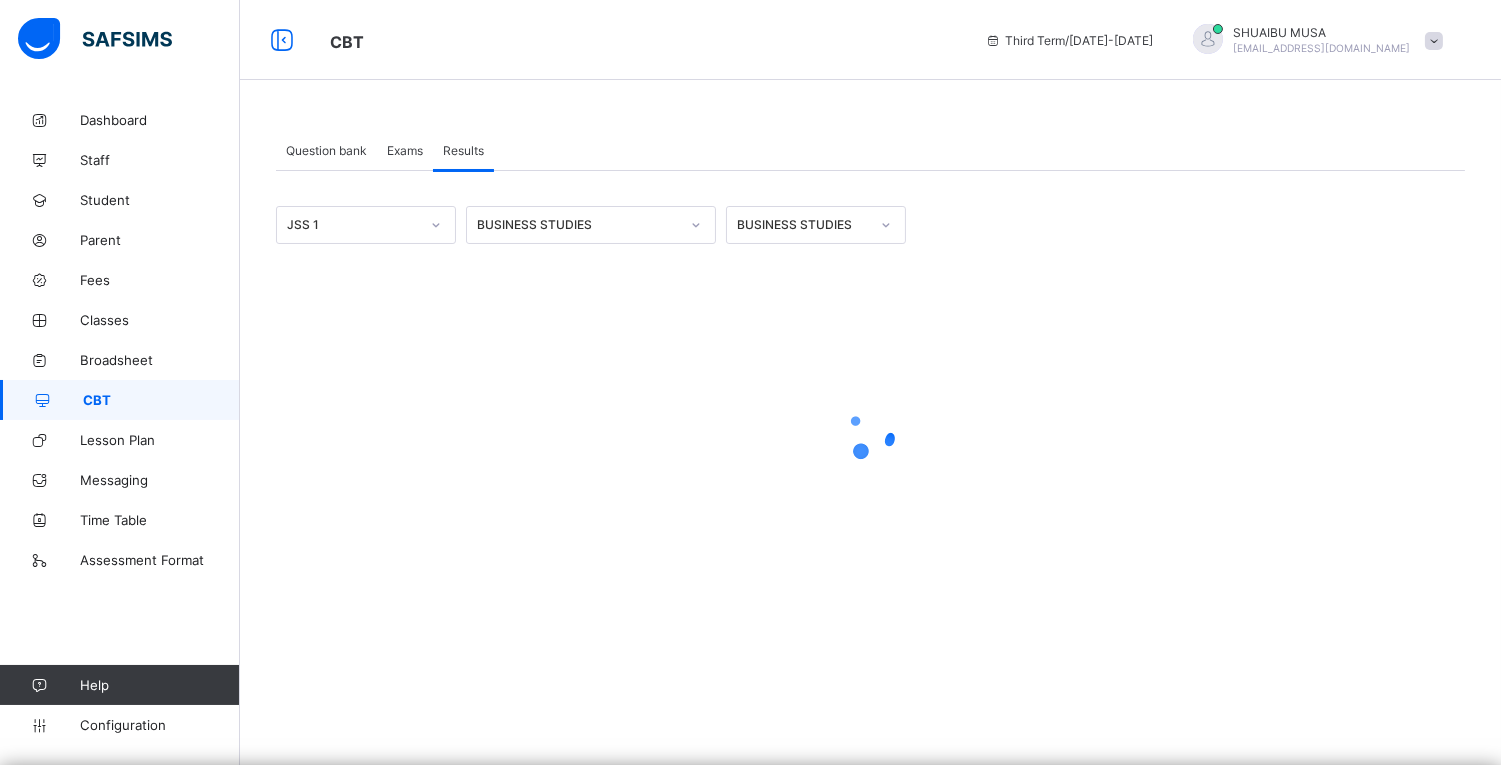 scroll, scrollTop: 0, scrollLeft: 0, axis: both 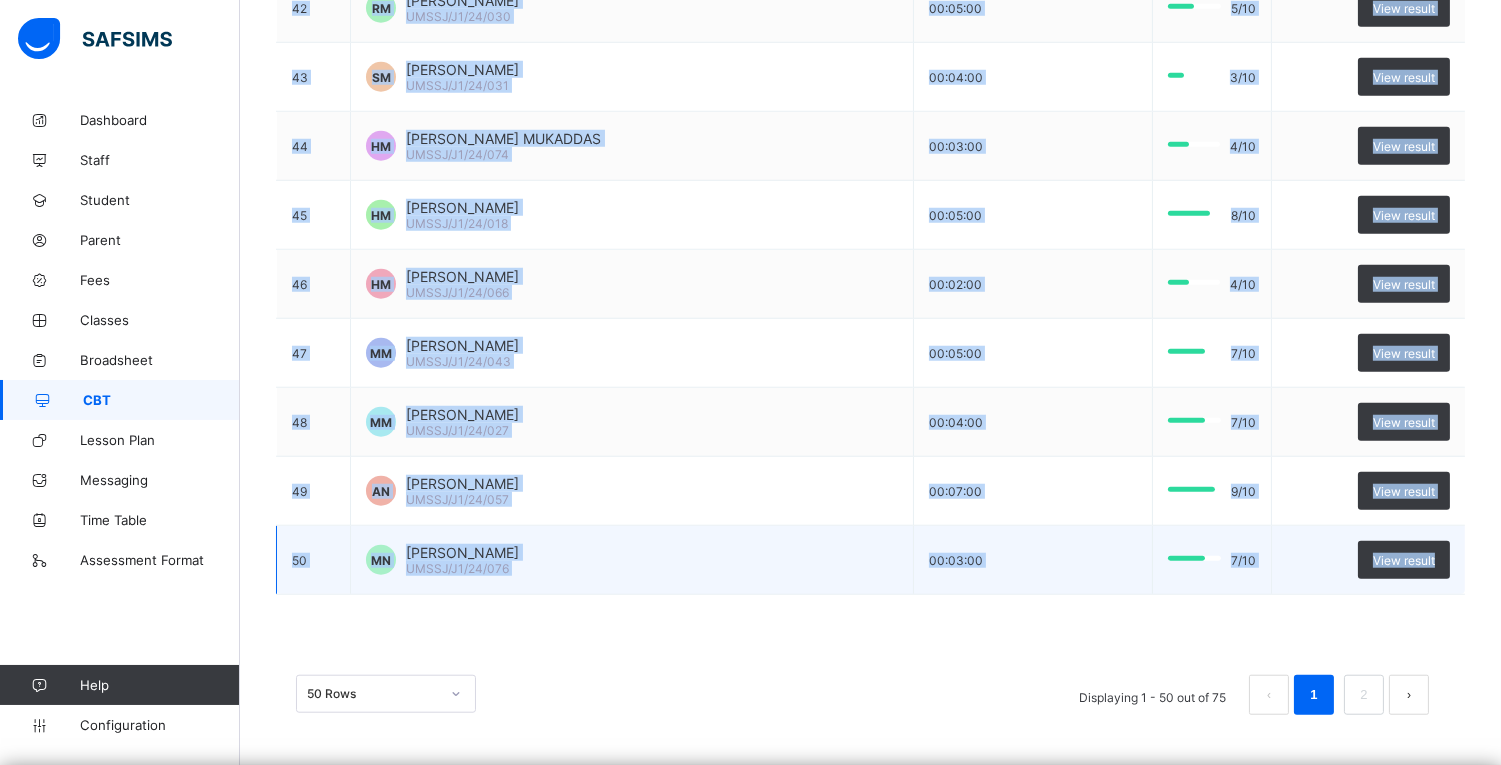 drag, startPoint x: 285, startPoint y: 275, endPoint x: 1480, endPoint y: 566, distance: 1229.9211 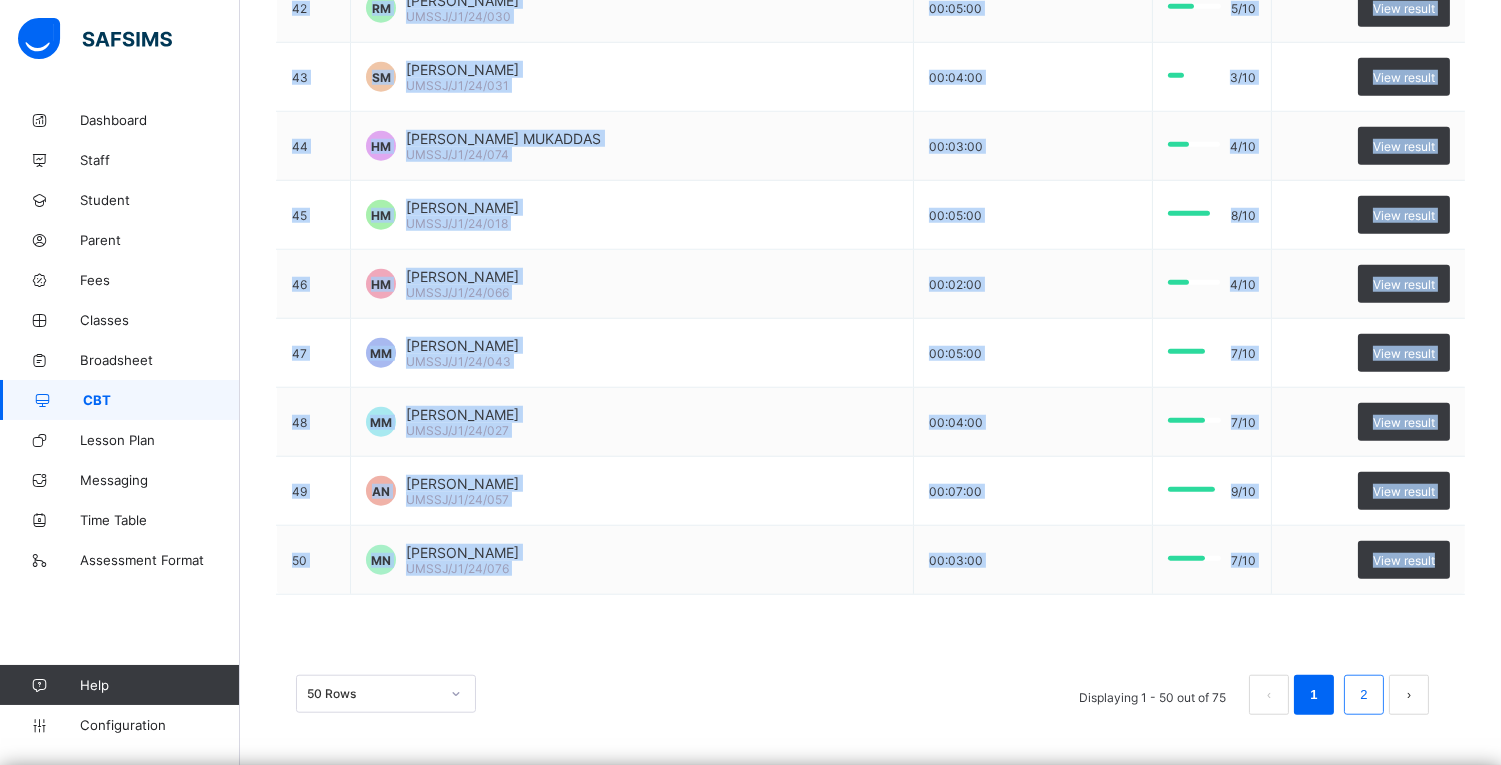 click on "2" at bounding box center (1363, 695) 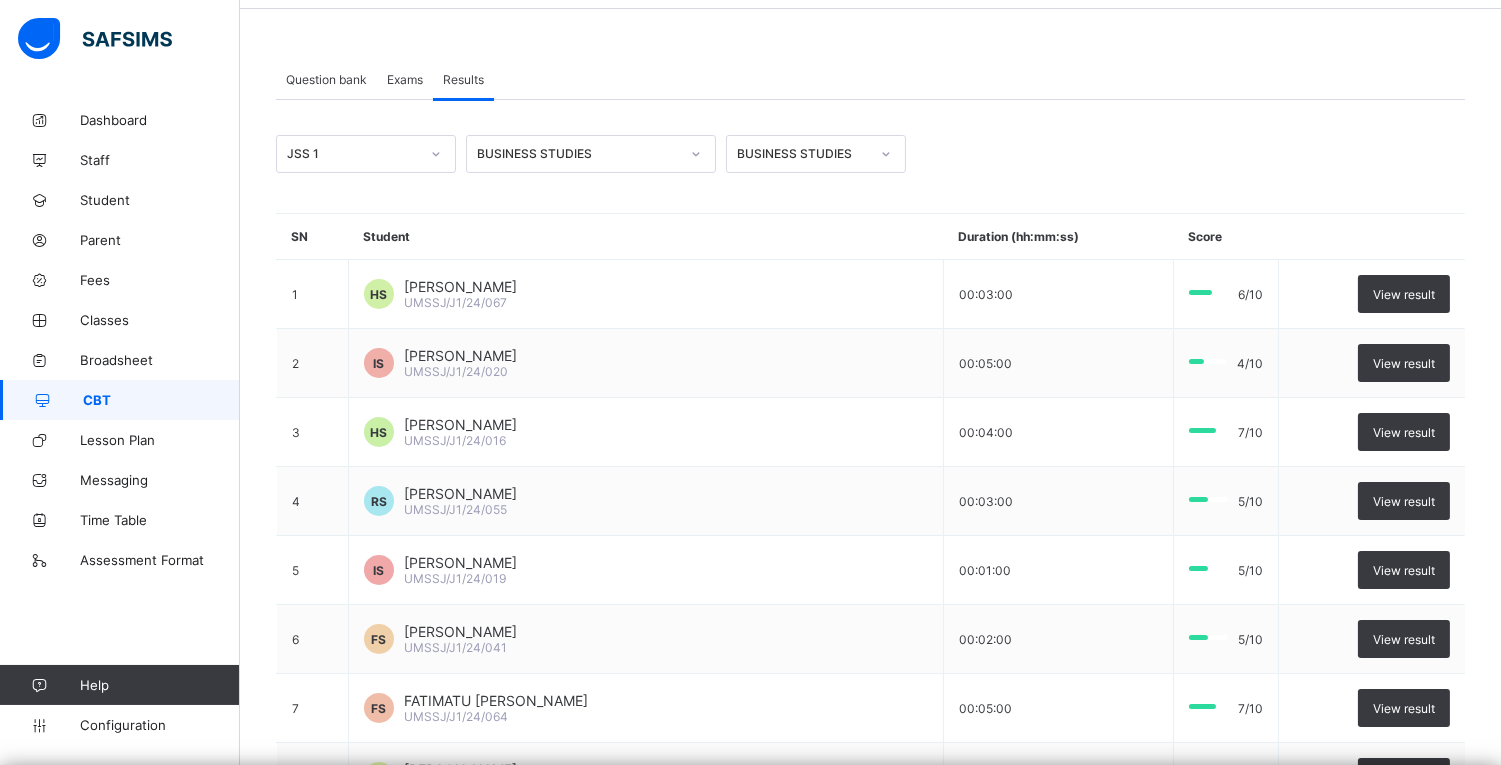 scroll, scrollTop: 67, scrollLeft: 0, axis: vertical 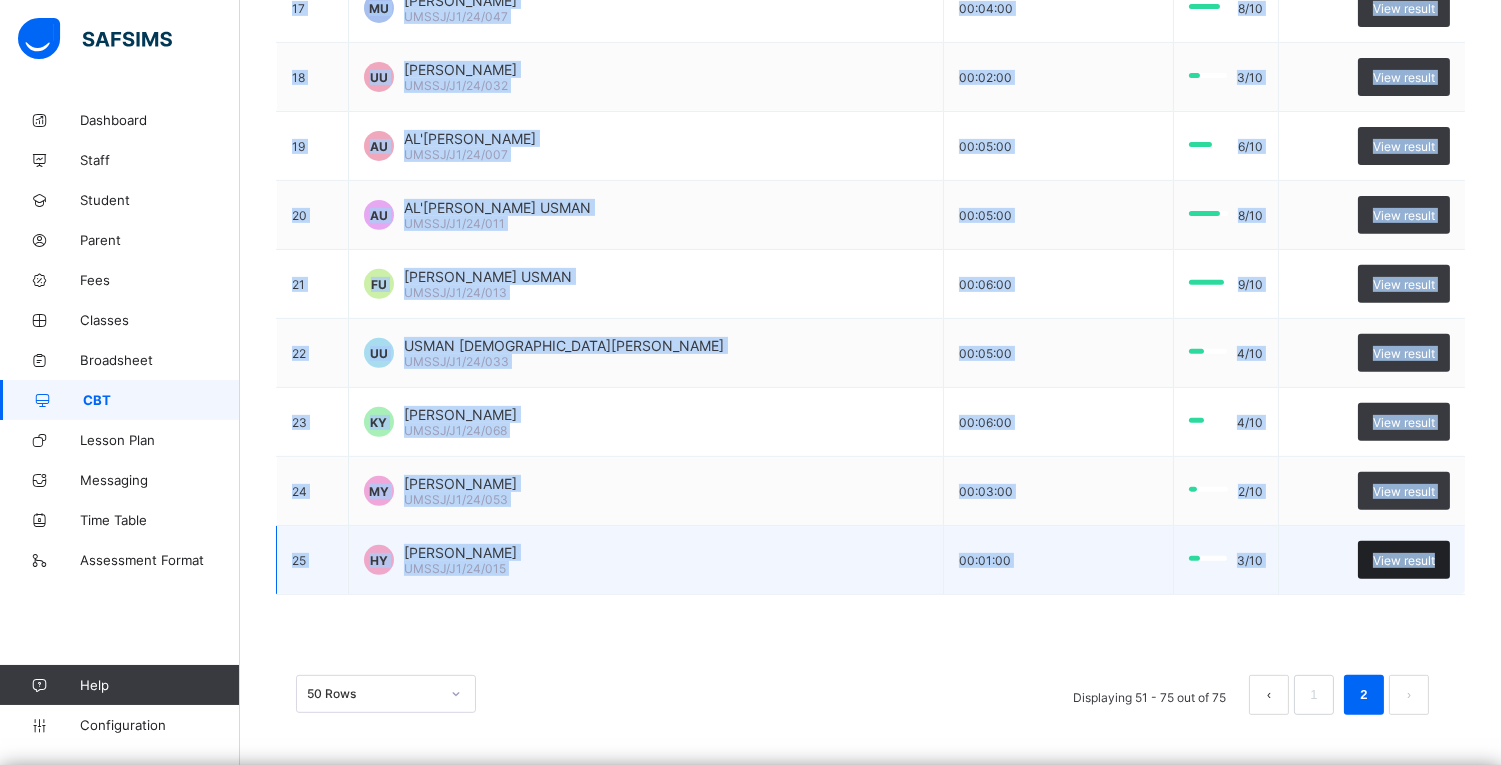drag, startPoint x: 286, startPoint y: 205, endPoint x: 1453, endPoint y: 567, distance: 1221.8563 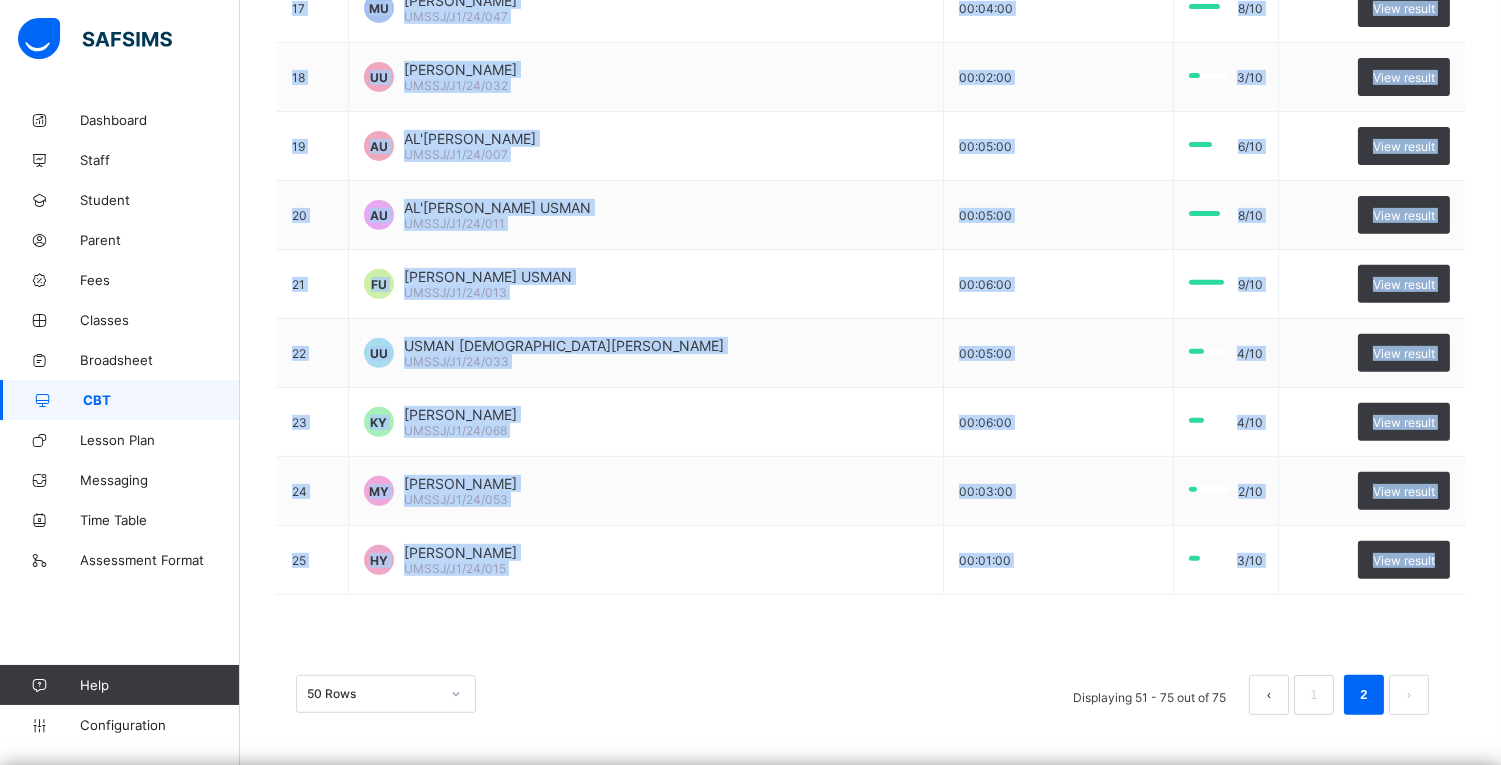 click on "CBT" at bounding box center (161, 400) 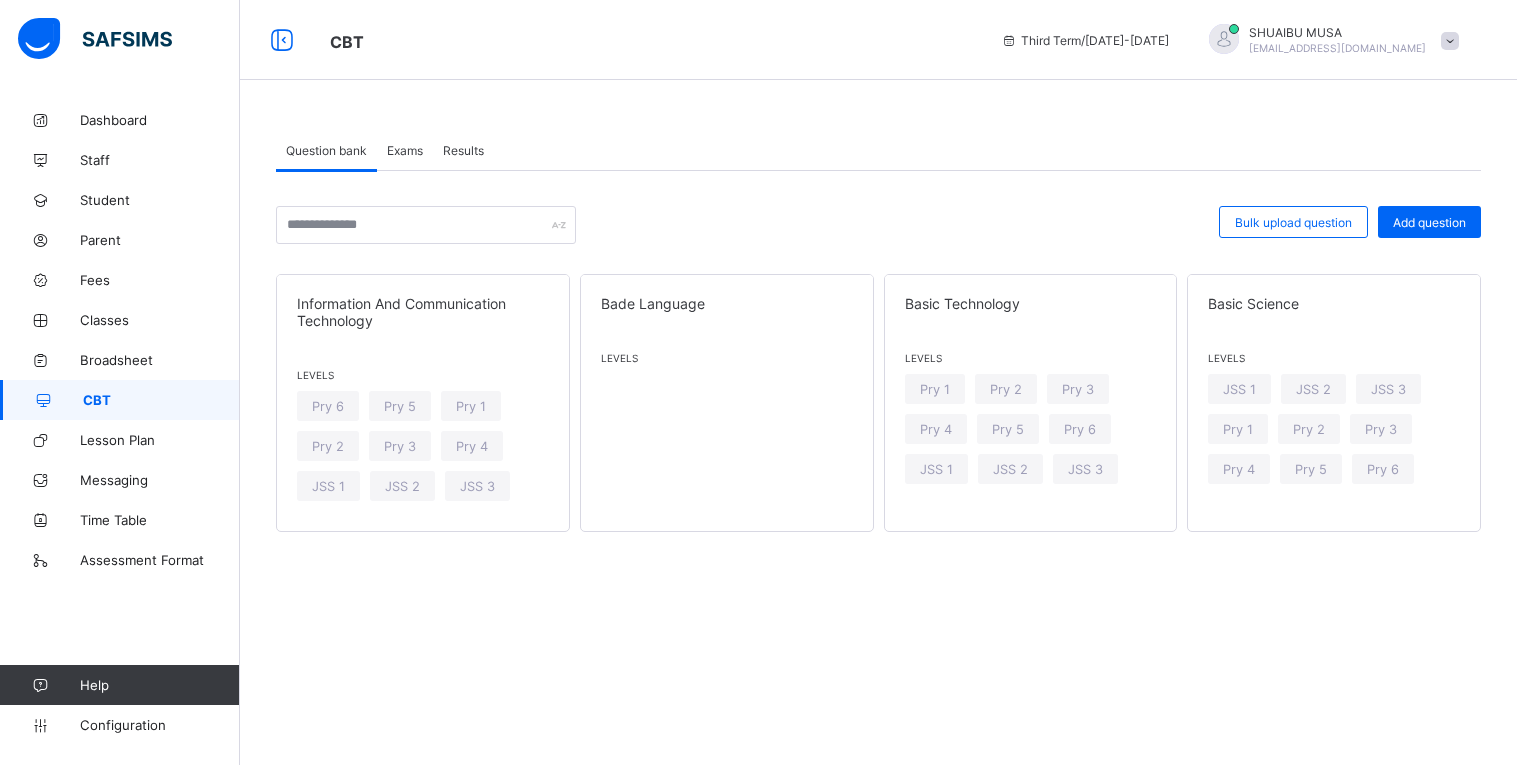 scroll, scrollTop: 0, scrollLeft: 0, axis: both 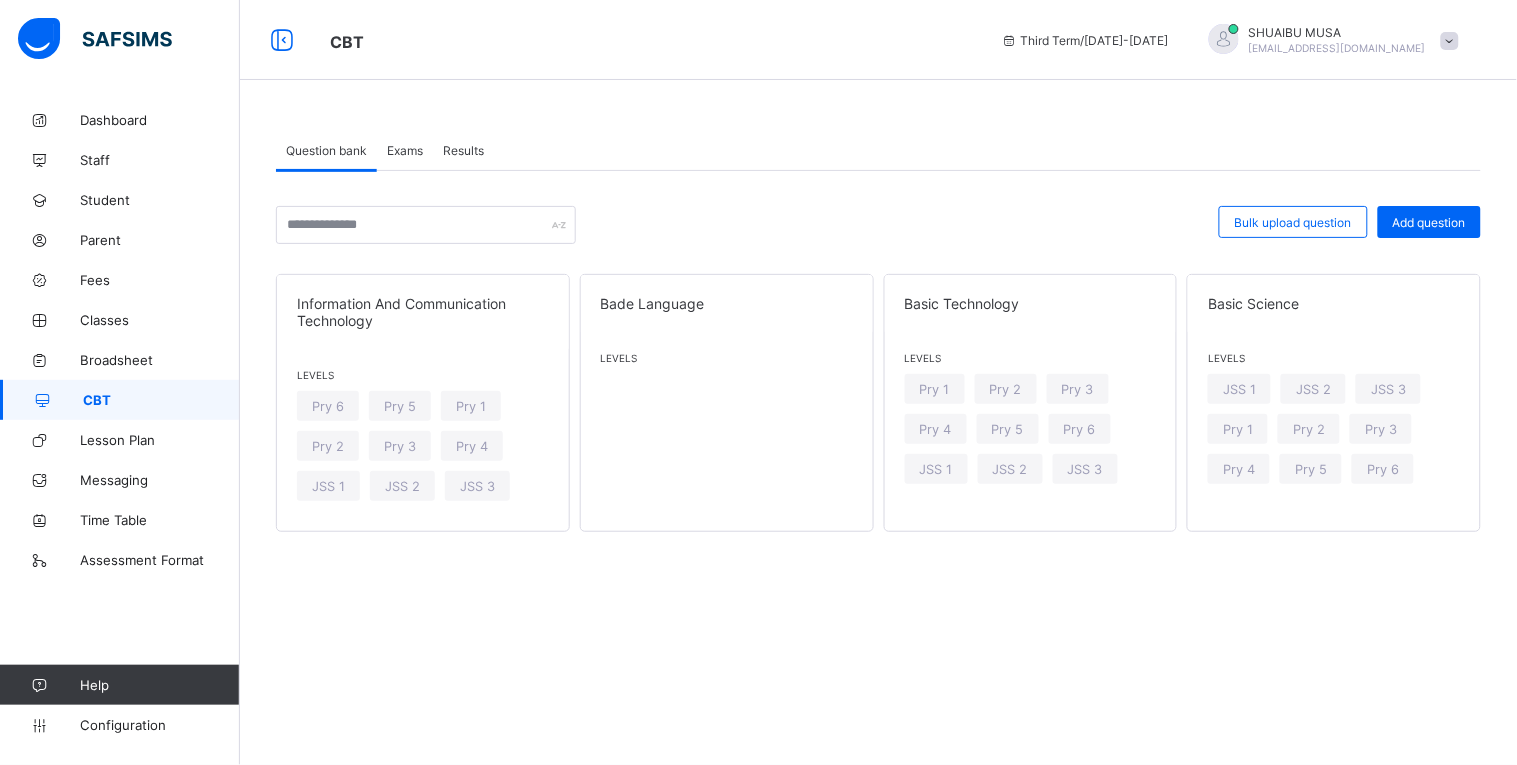 click on "Results" at bounding box center [463, 150] 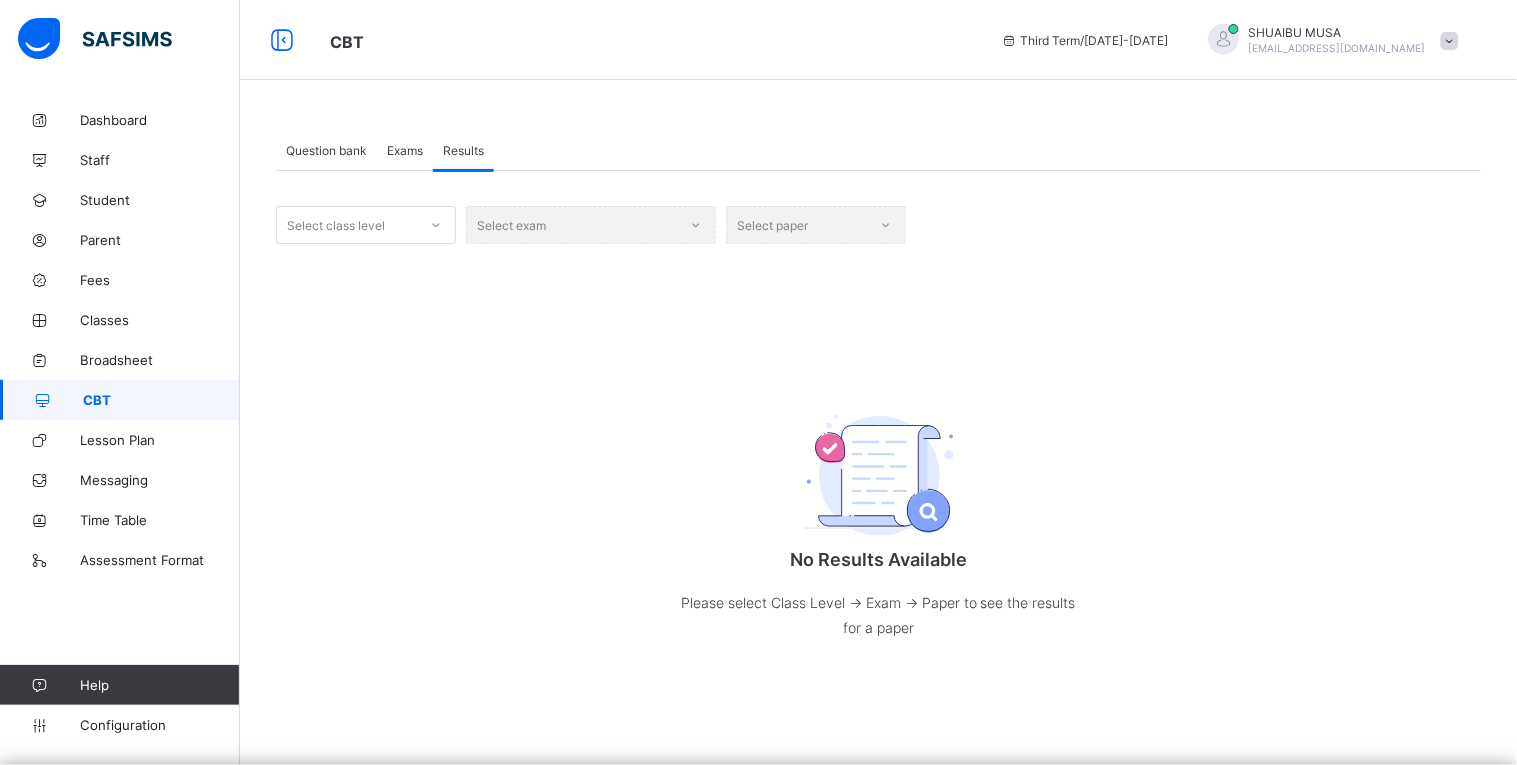click at bounding box center [436, 225] 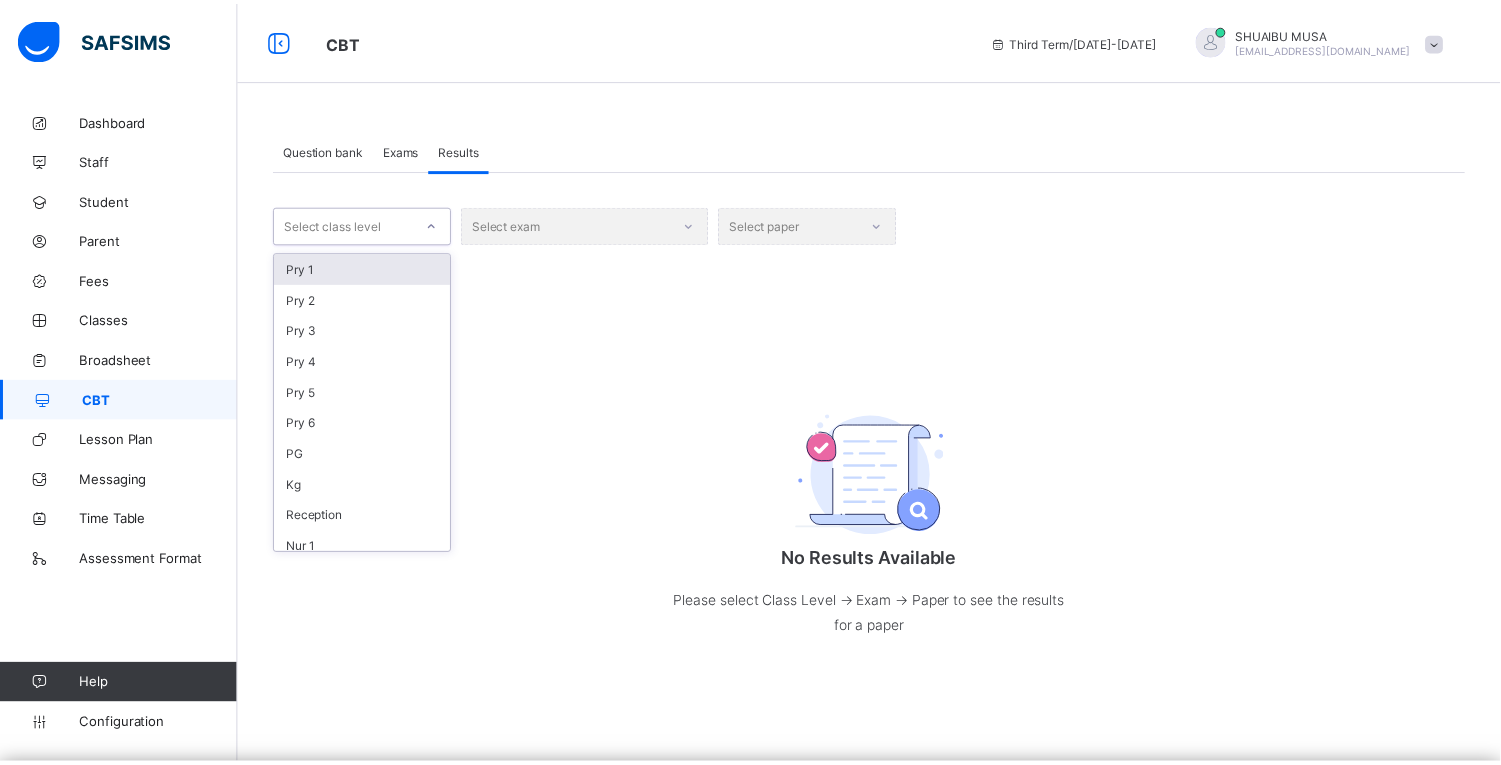 scroll, scrollTop: 125, scrollLeft: 0, axis: vertical 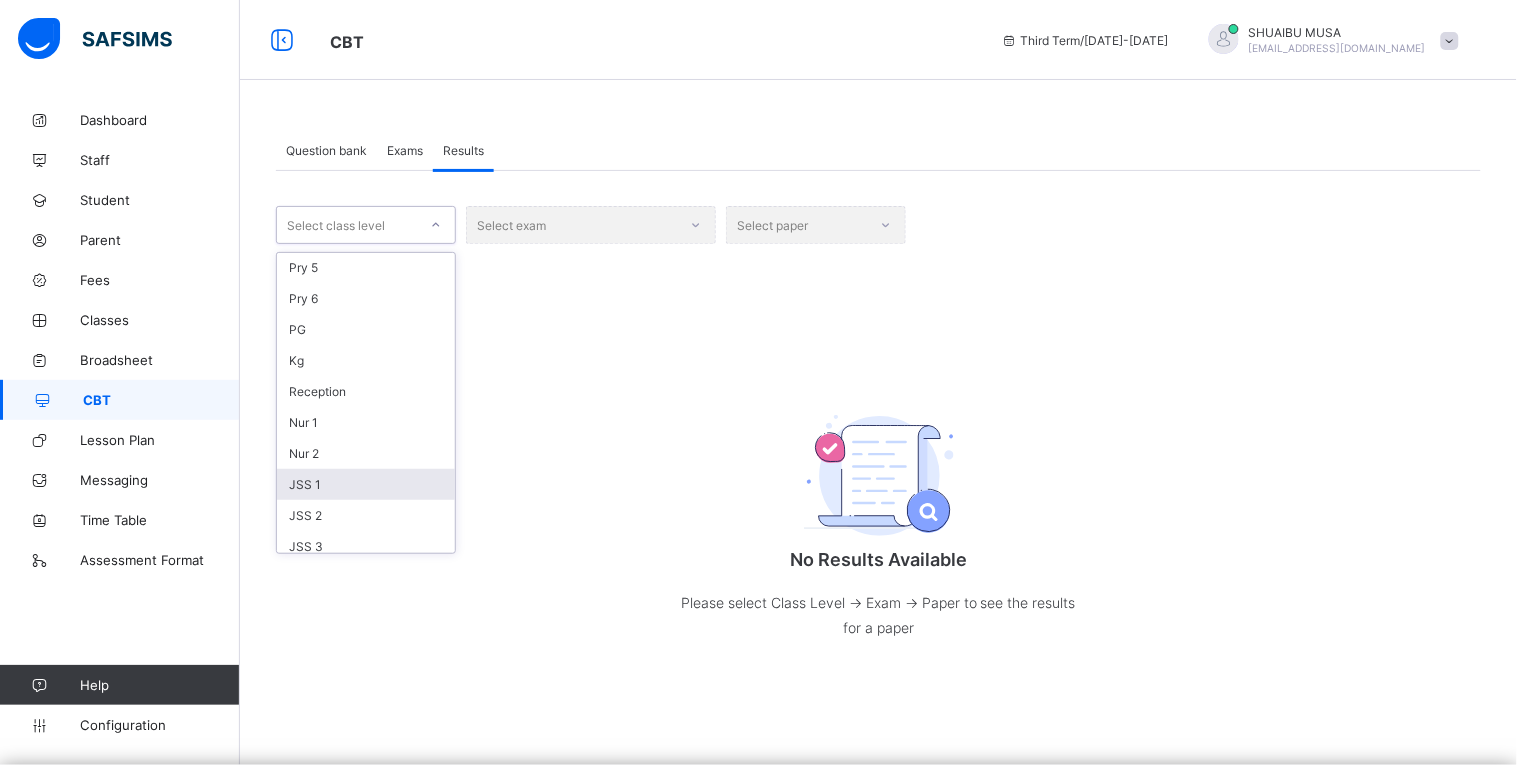 click on "JSS 1" at bounding box center [366, 484] 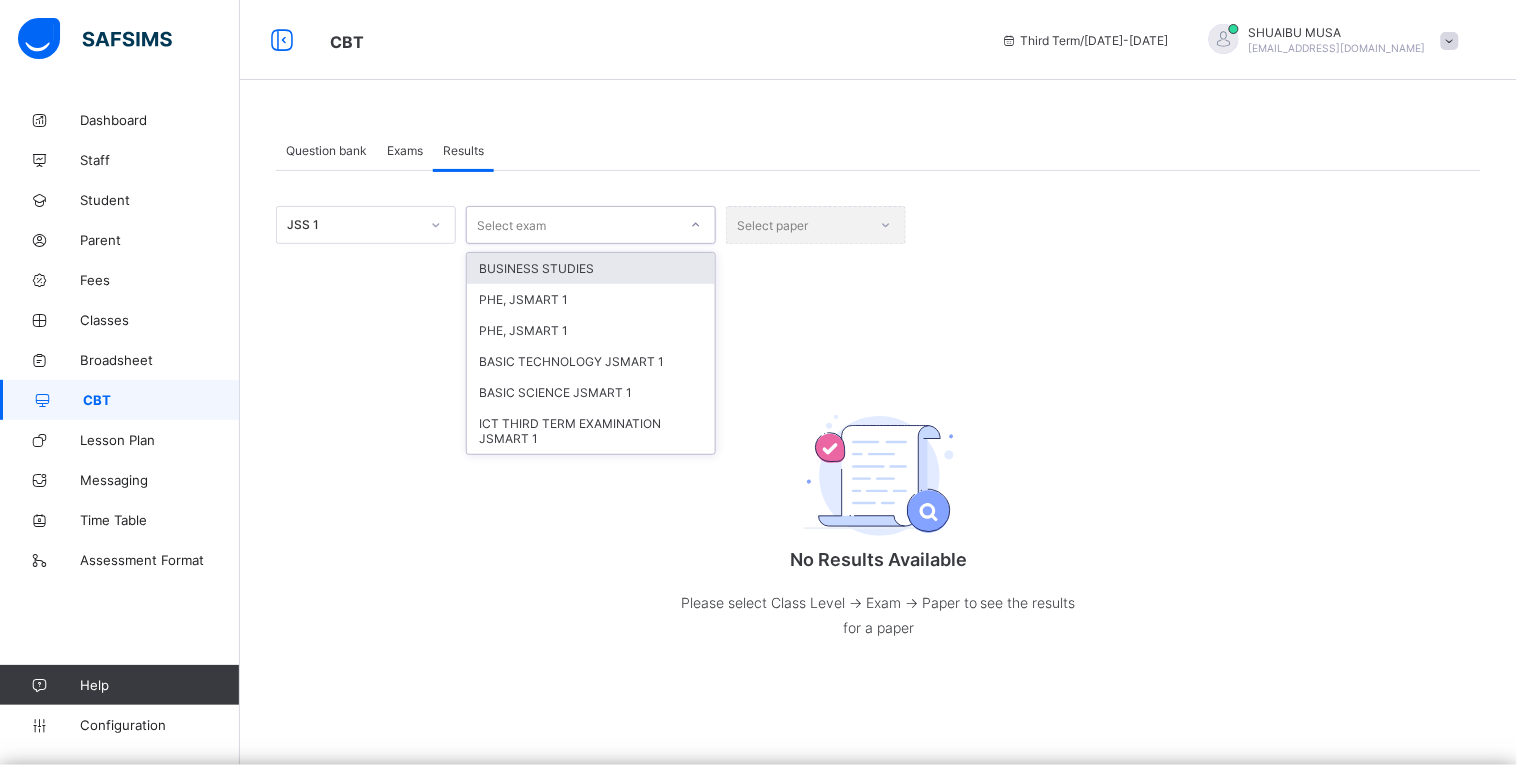 click 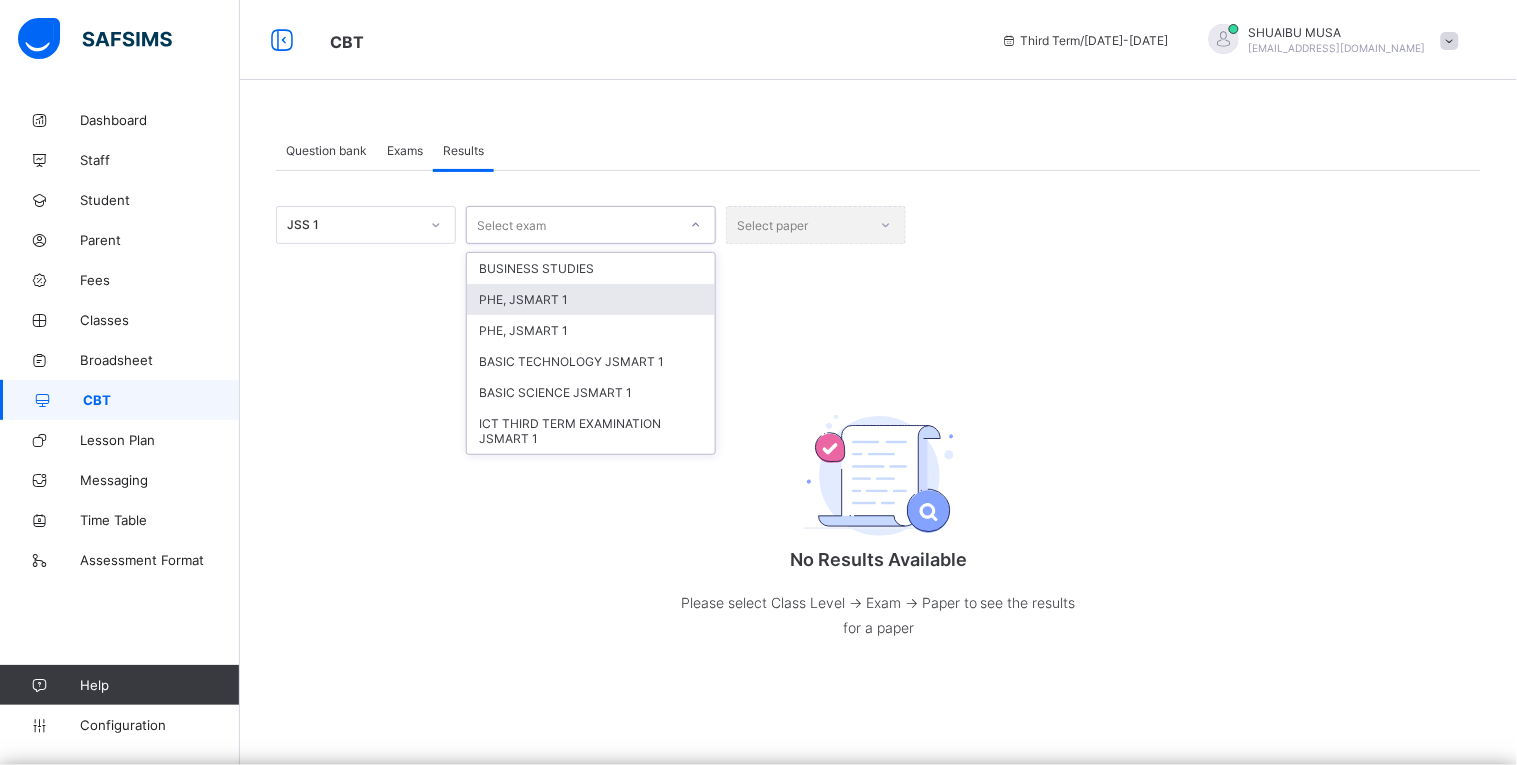 click on "PHE, JSMART 1" at bounding box center [591, 299] 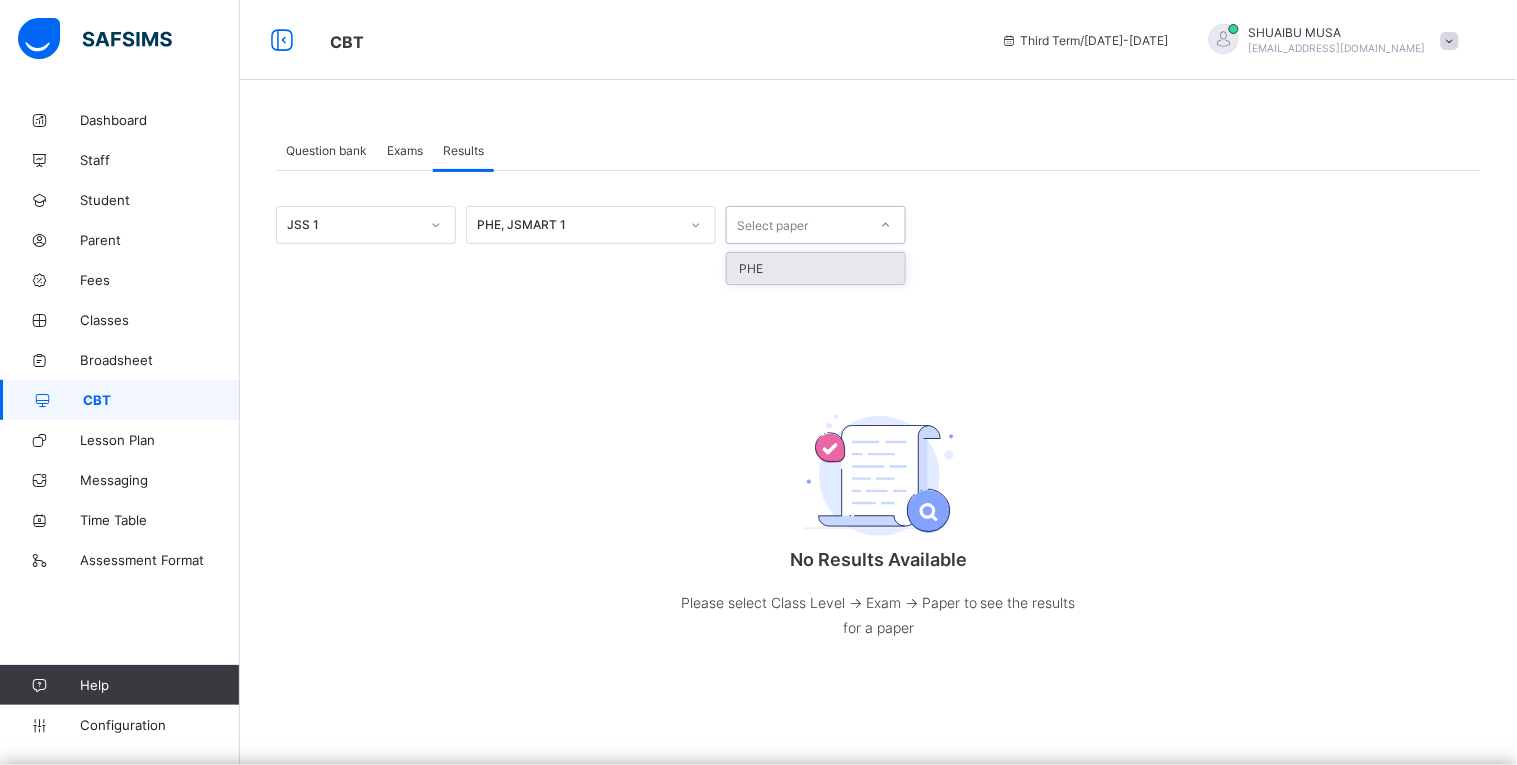 click on "Select paper" at bounding box center [797, 225] 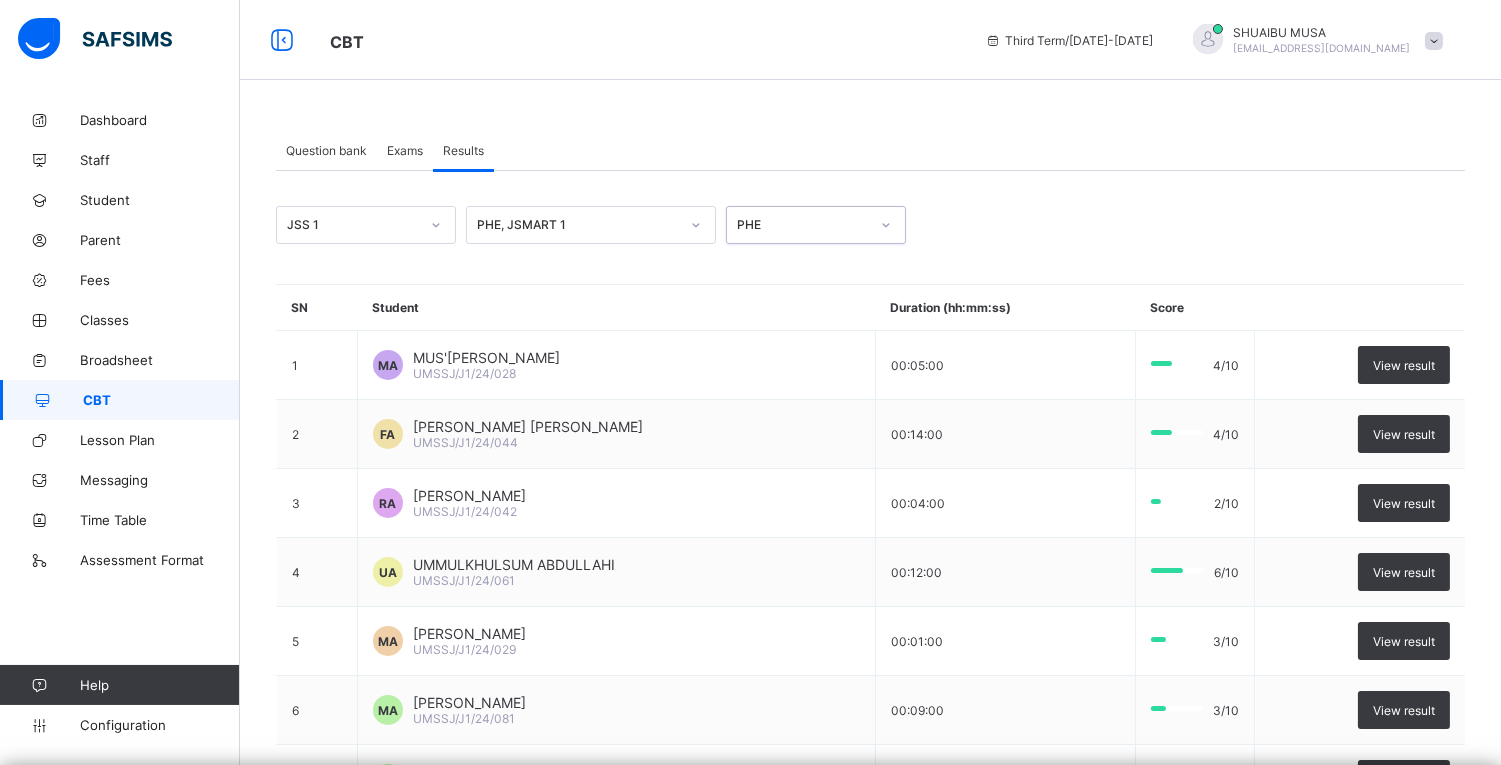 scroll, scrollTop: 426, scrollLeft: 0, axis: vertical 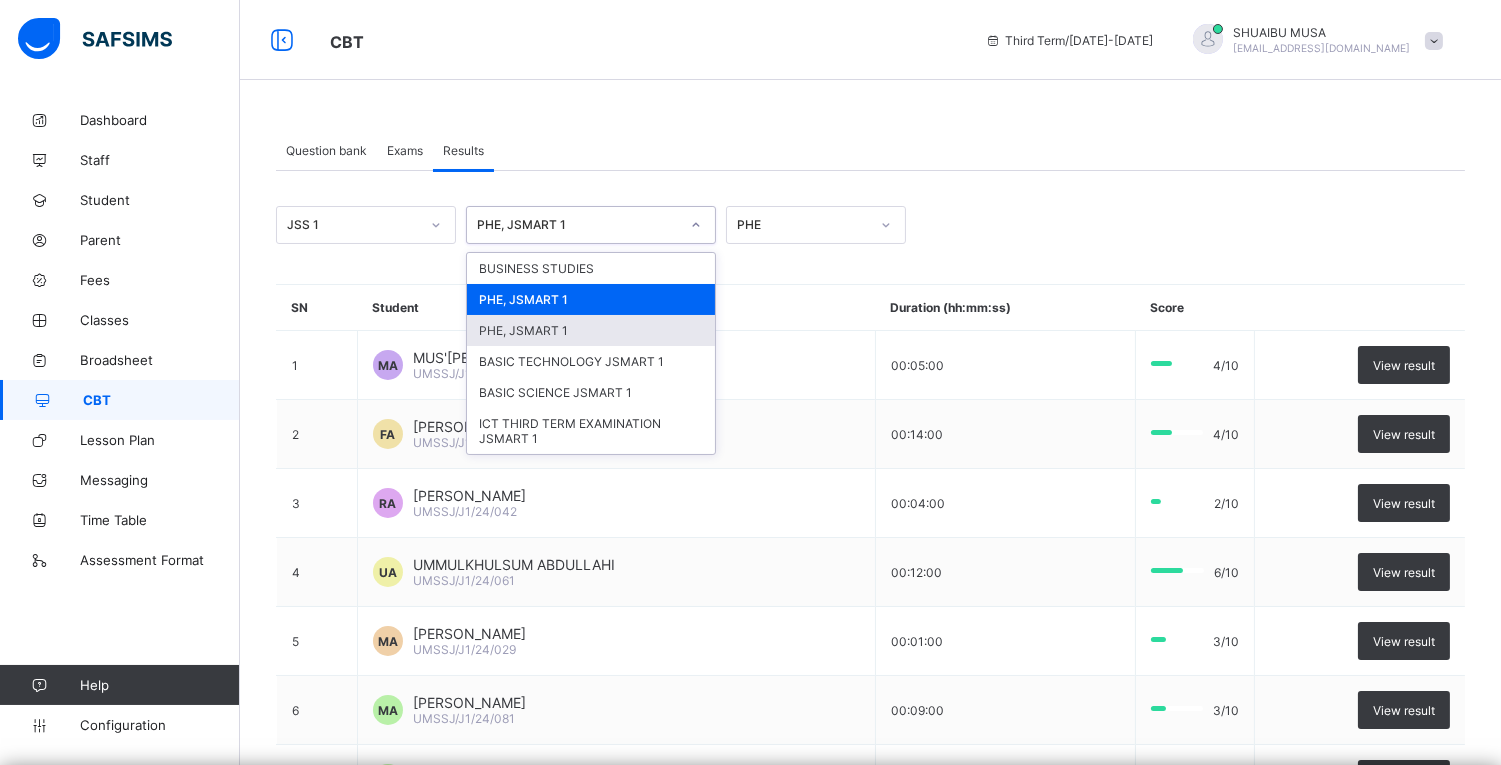 click on "PHE, JSMART 1" at bounding box center [591, 330] 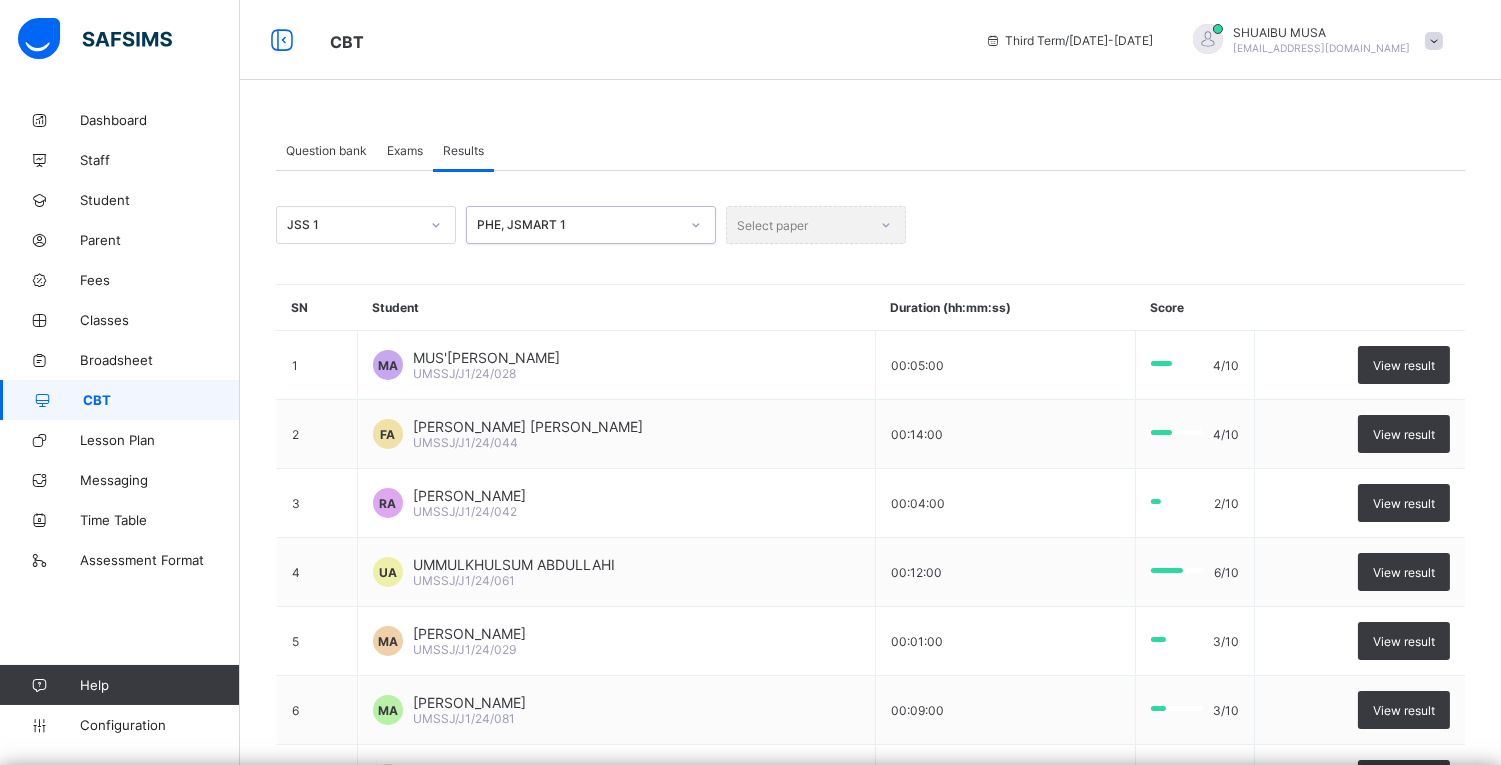 click on "Select paper" at bounding box center (816, 225) 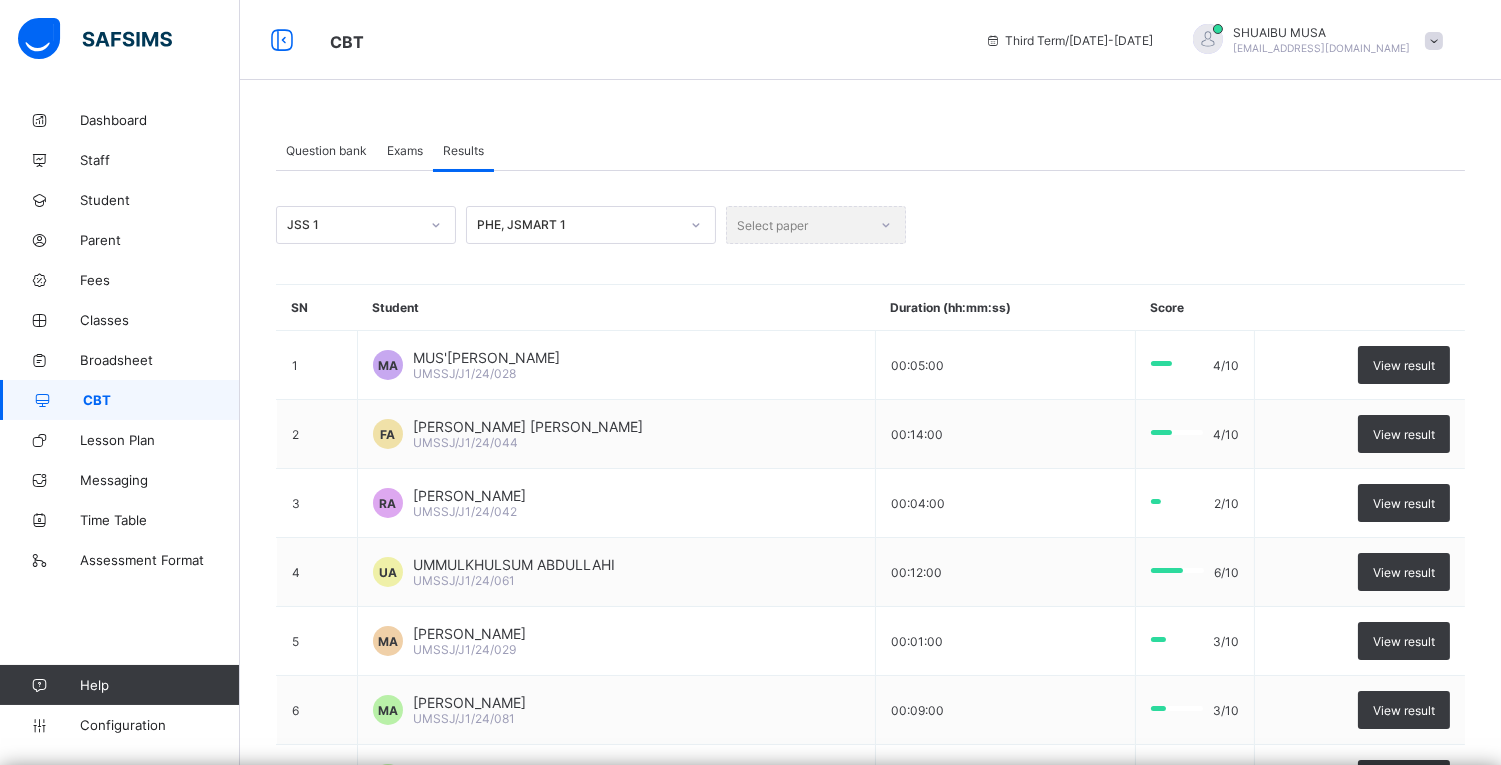 click on "Select paper" at bounding box center (816, 225) 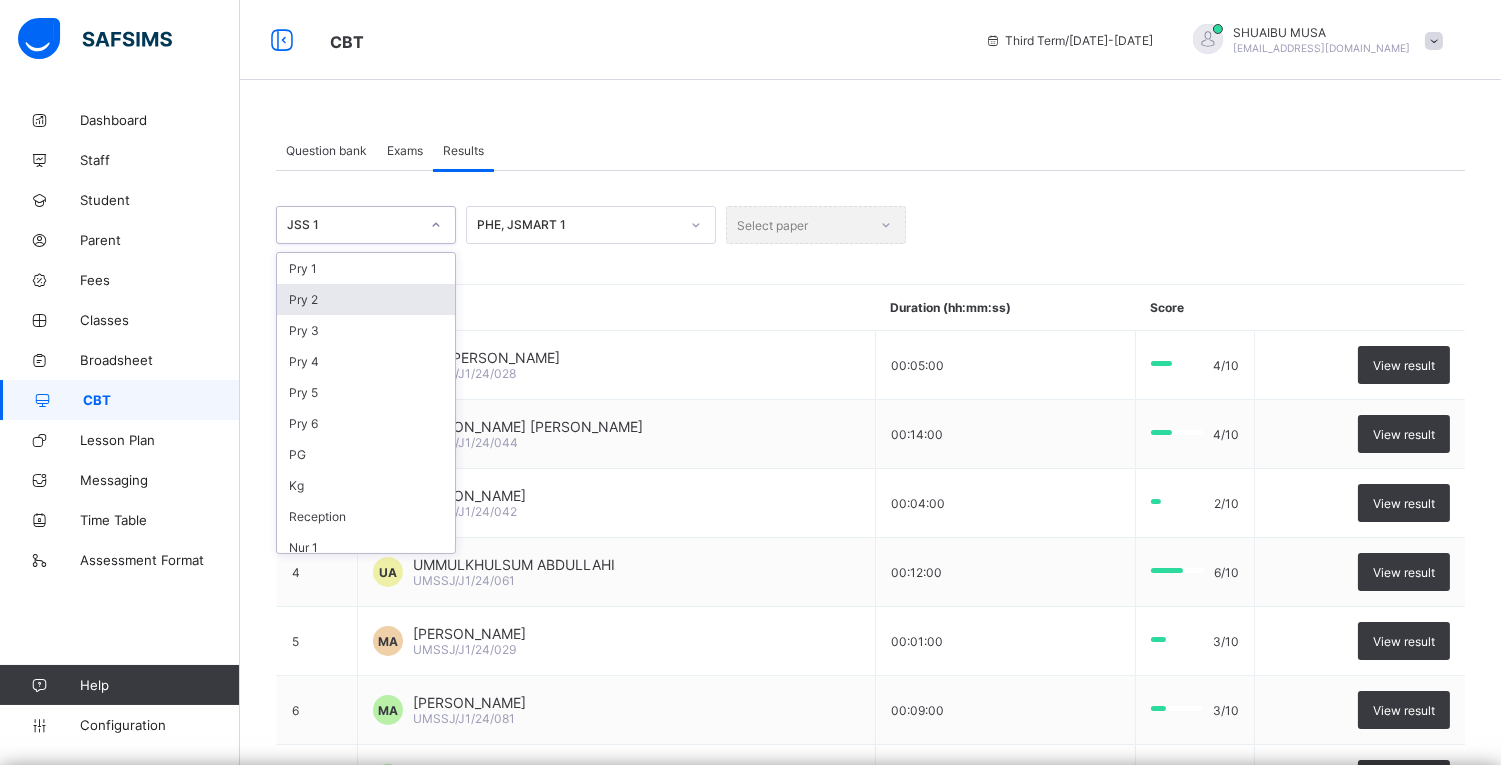 scroll, scrollTop: 125, scrollLeft: 0, axis: vertical 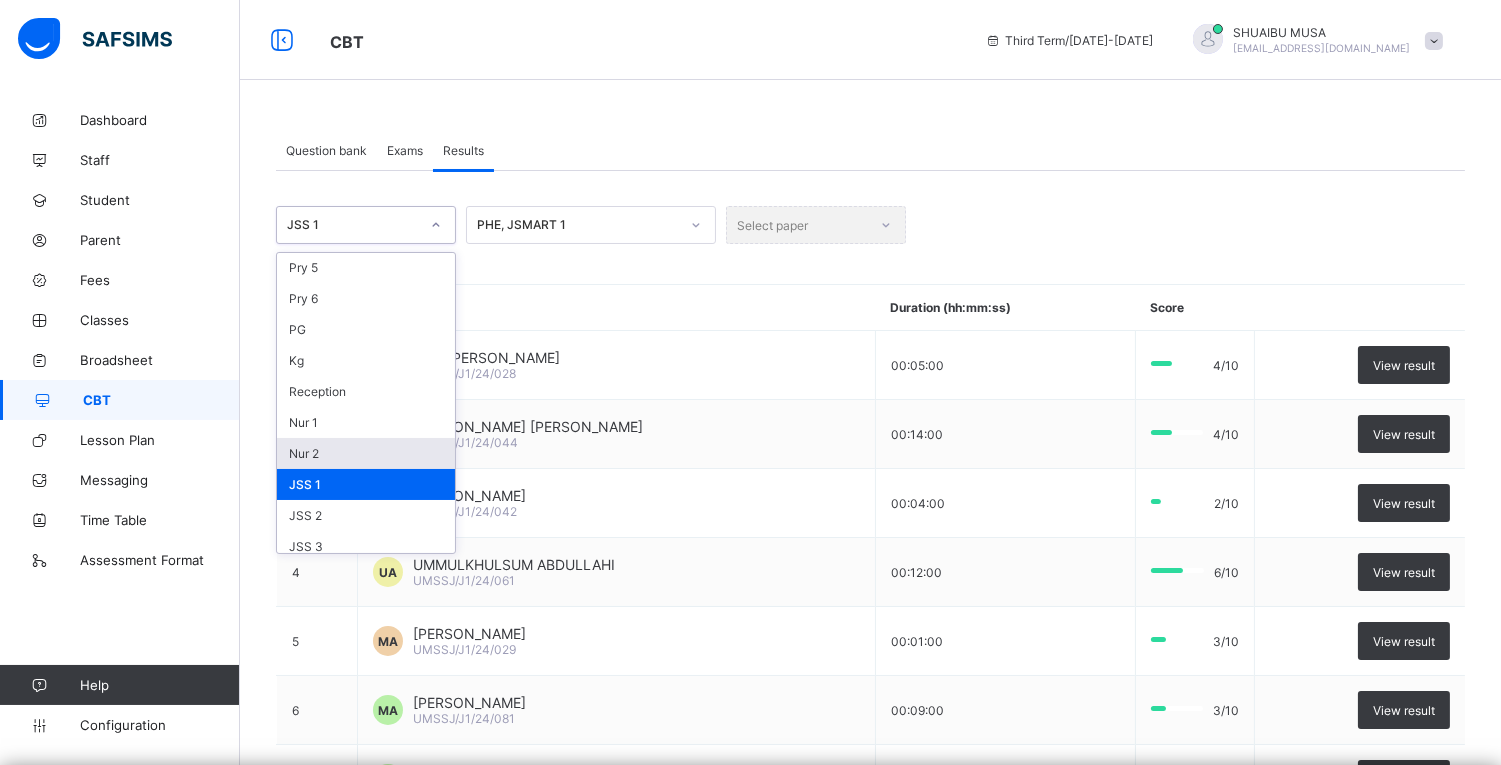 click on "Nur 2" at bounding box center (366, 453) 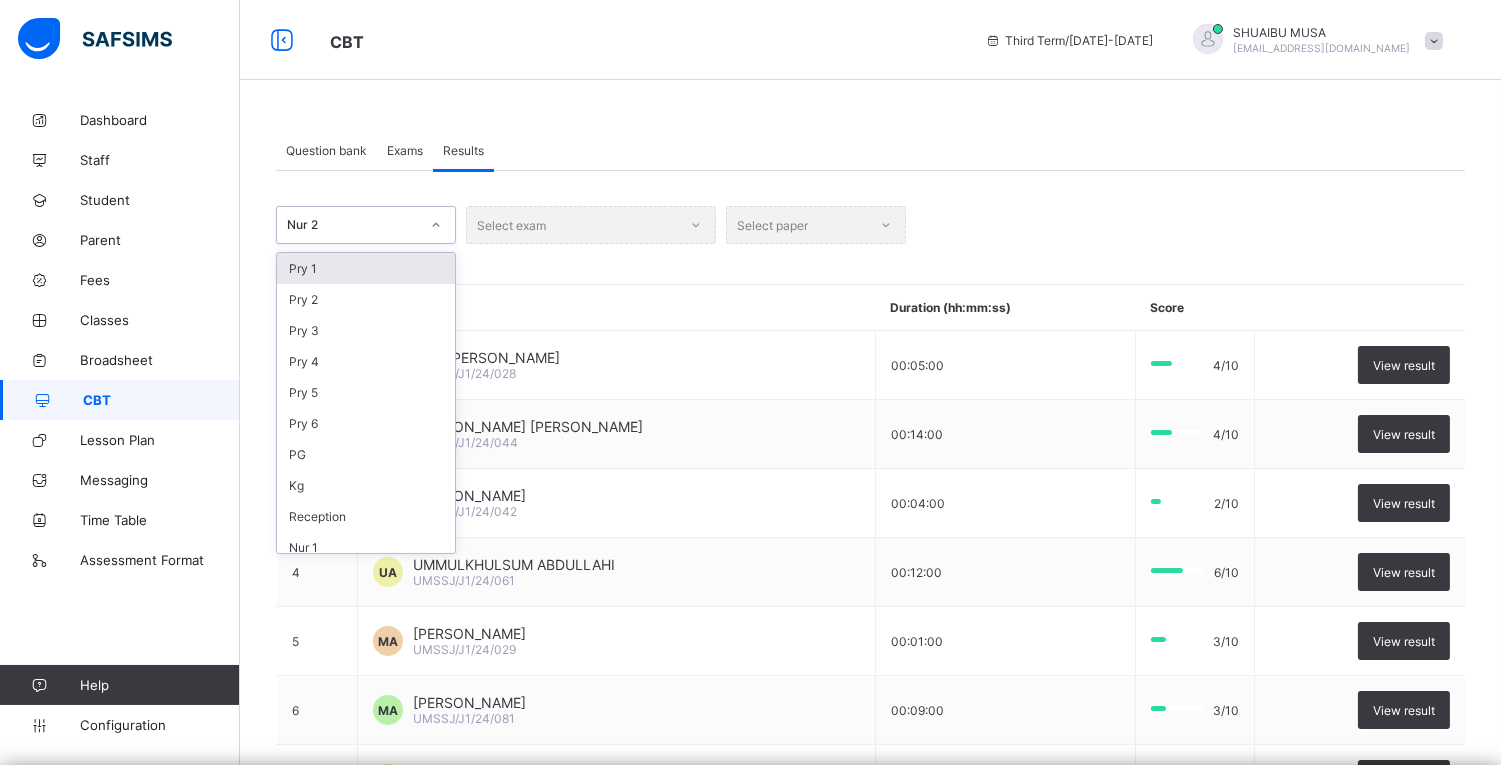 click at bounding box center (436, 225) 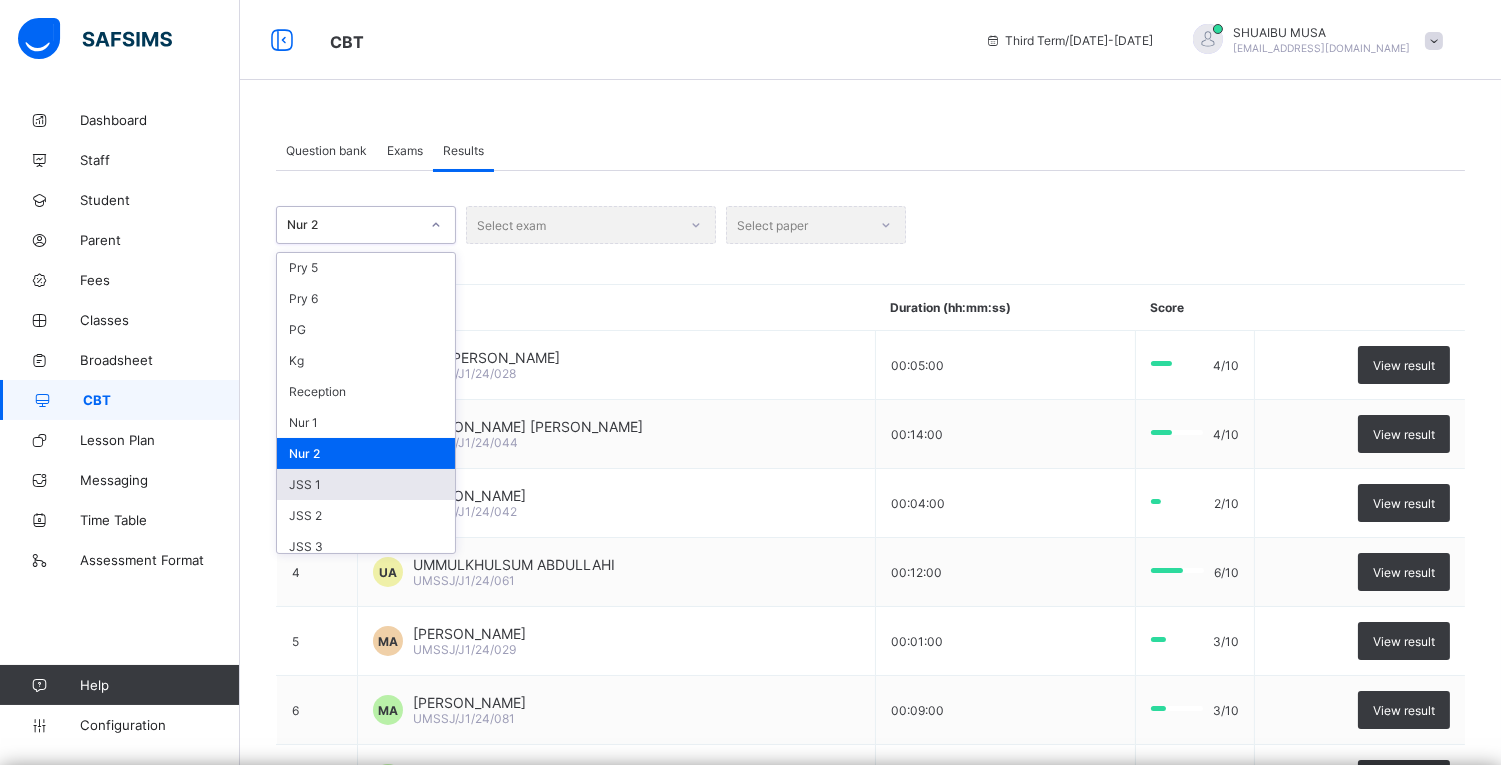 click on "JSS 1" at bounding box center (366, 484) 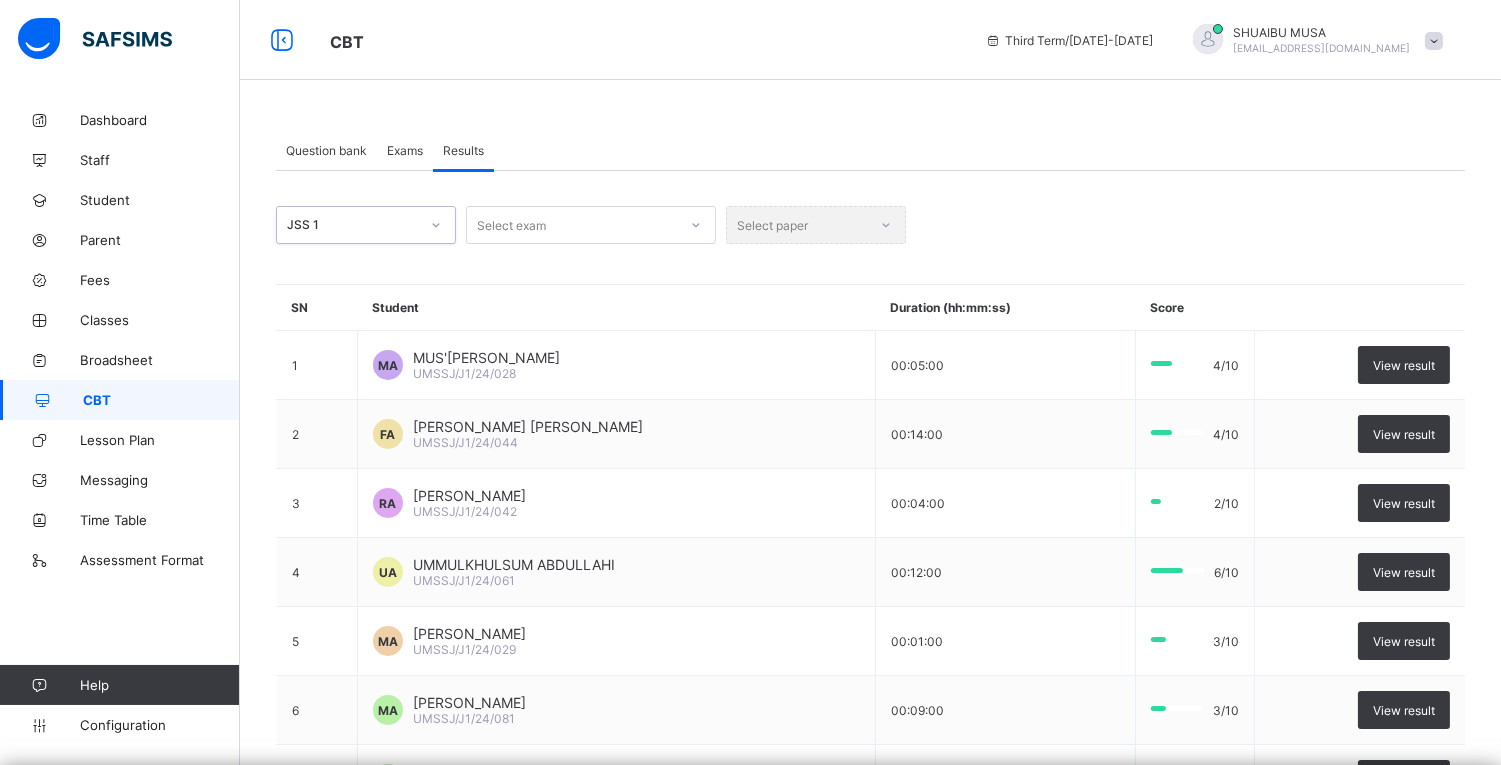 click at bounding box center [696, 225] 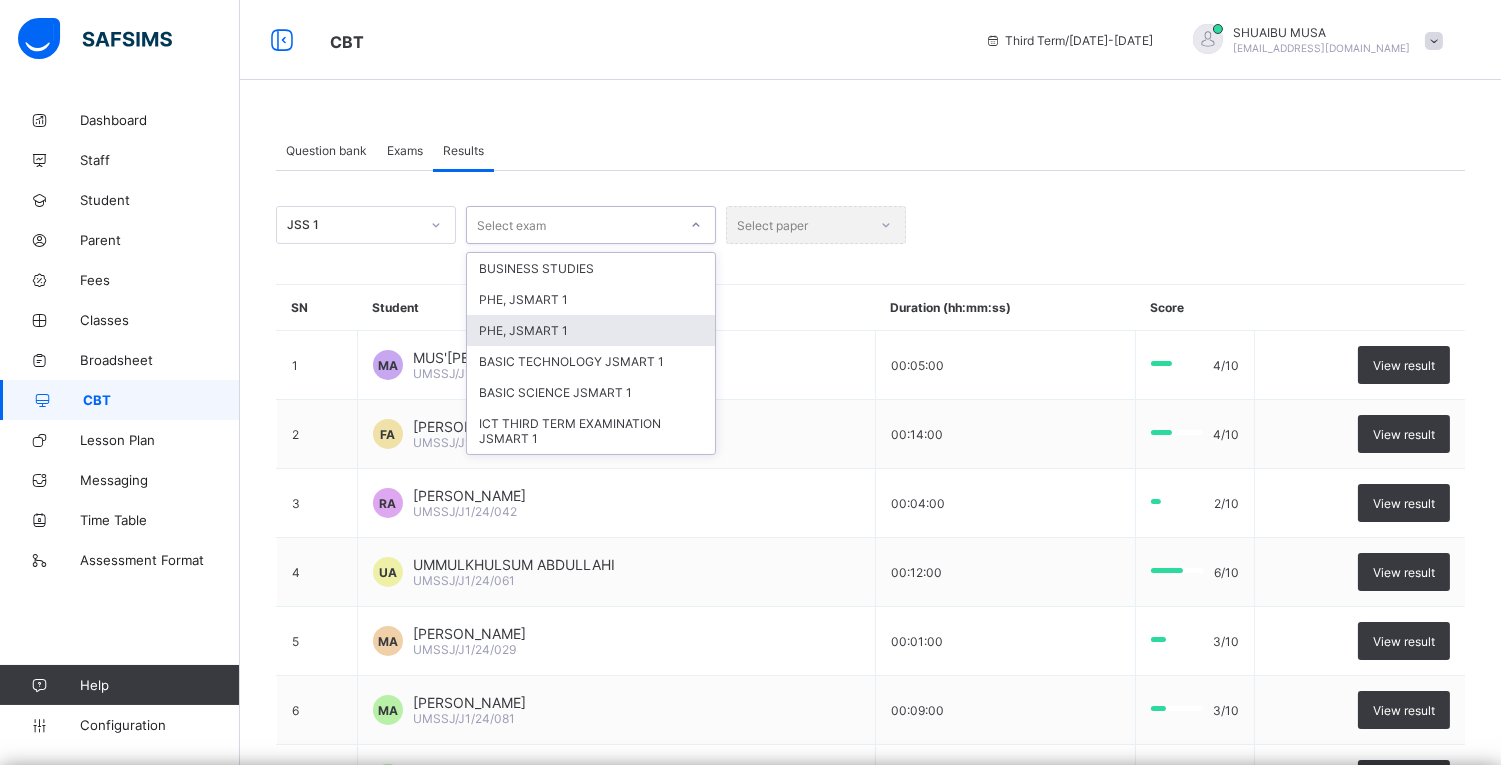 click on "PHE, JSMART 1" at bounding box center (591, 330) 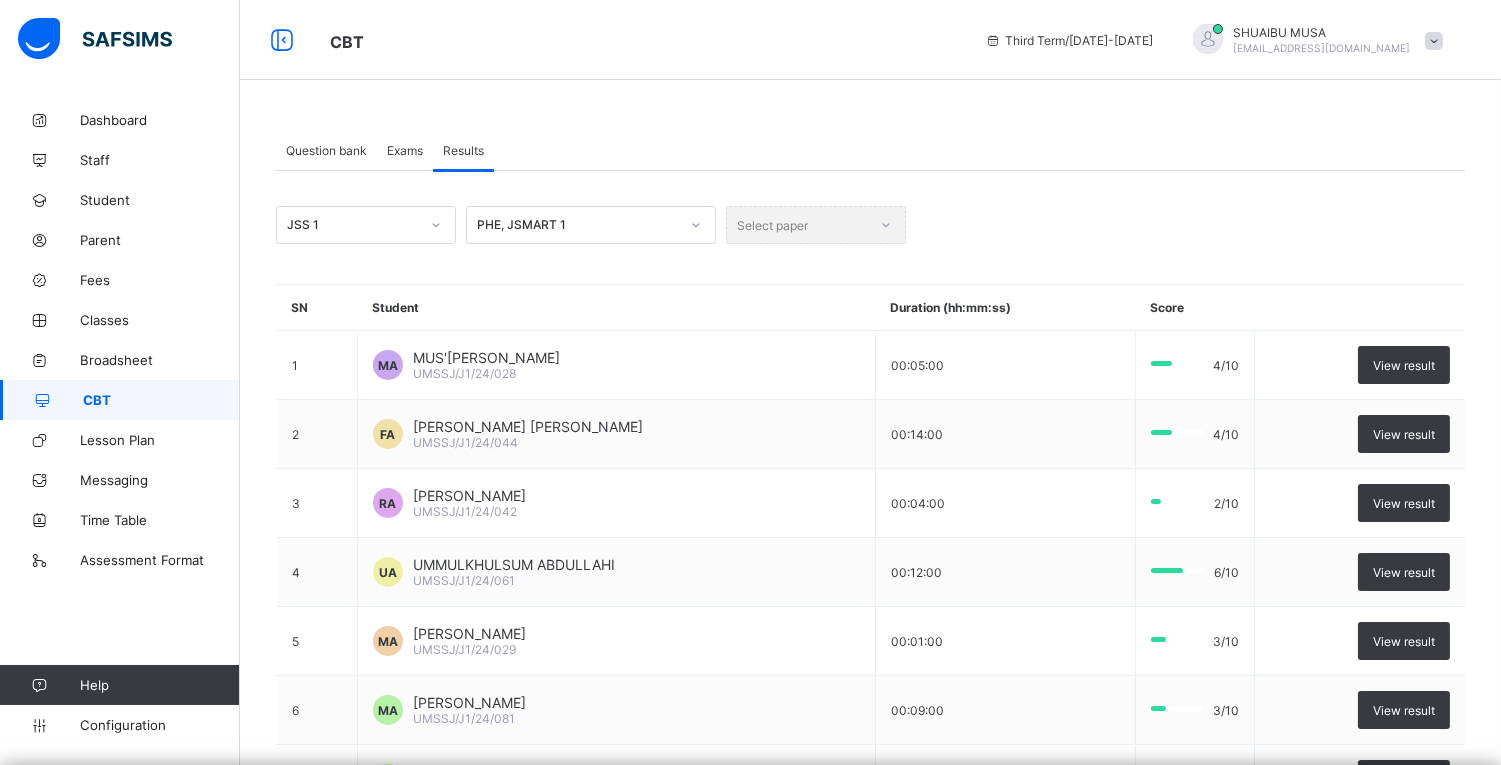 click on "Select paper" at bounding box center [816, 225] 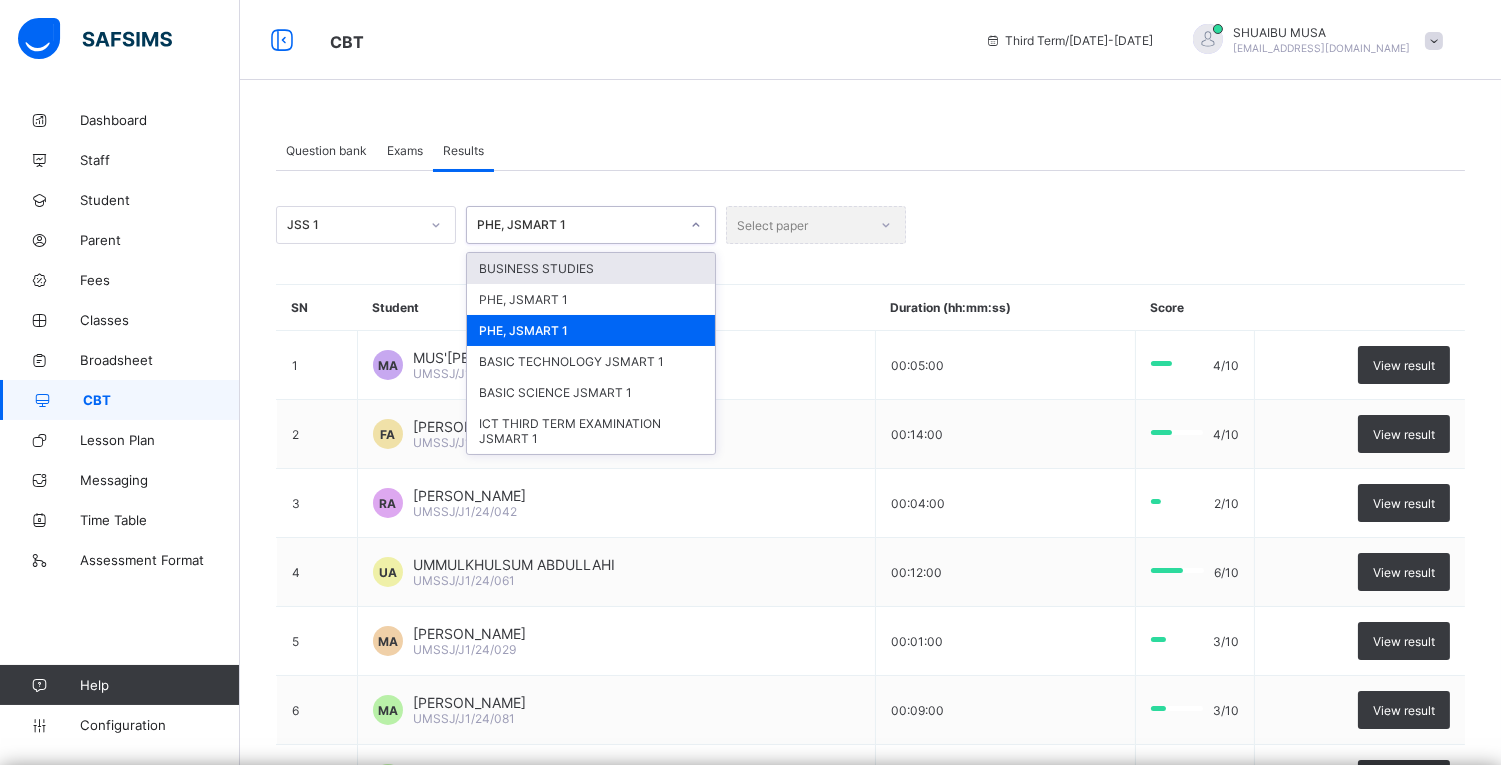 click at bounding box center (696, 225) 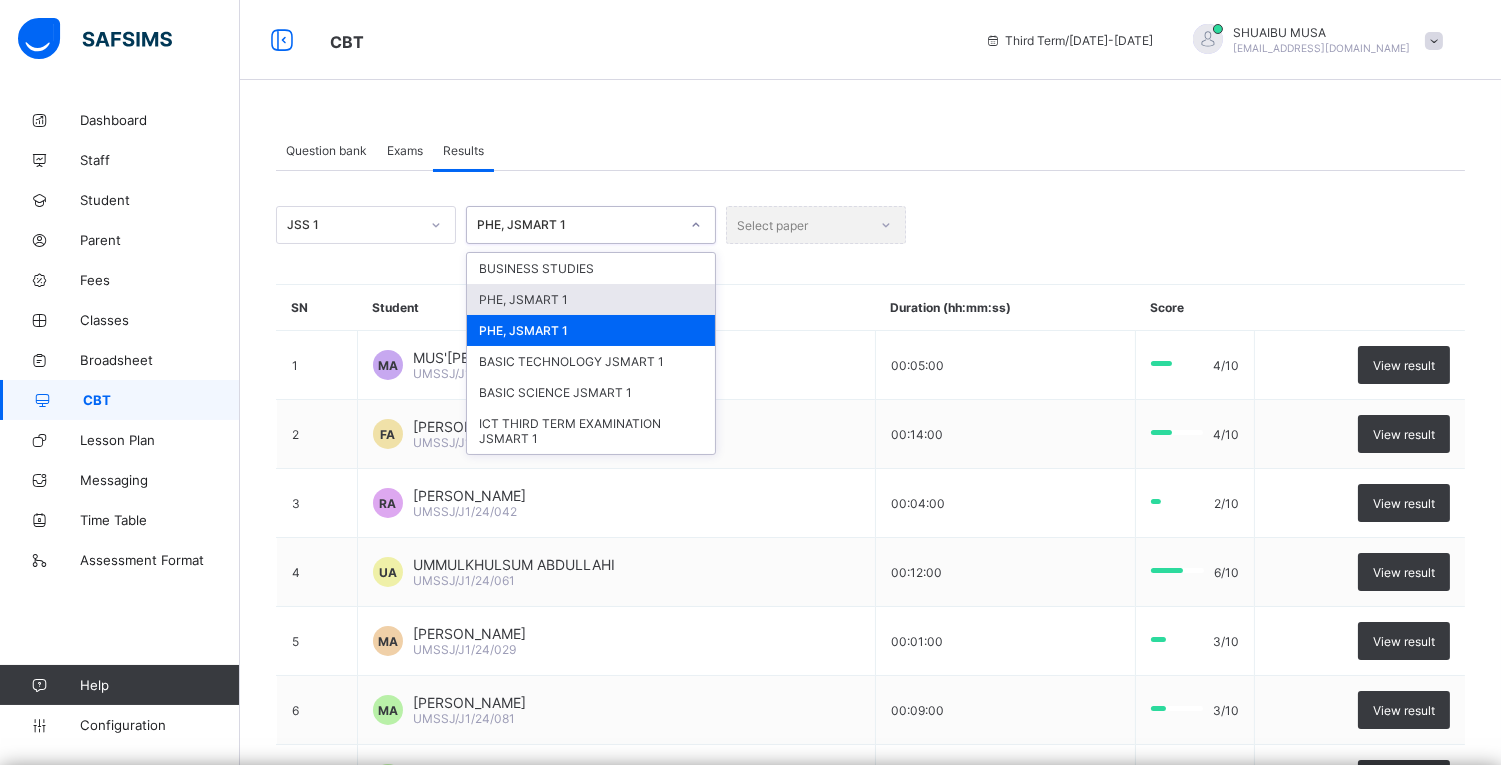 click on "PHE, JSMART 1" at bounding box center (591, 299) 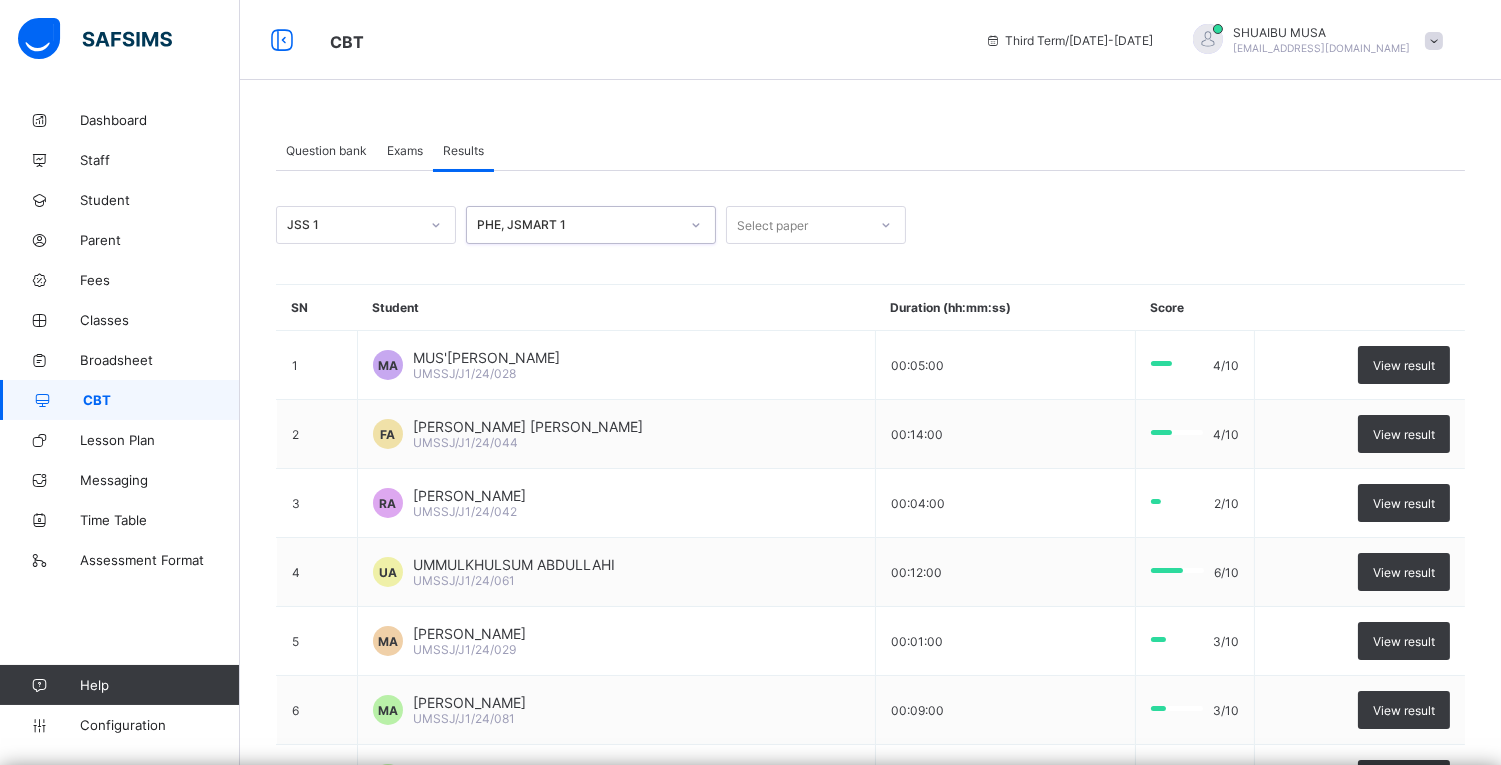 click on "Select paper" at bounding box center [797, 225] 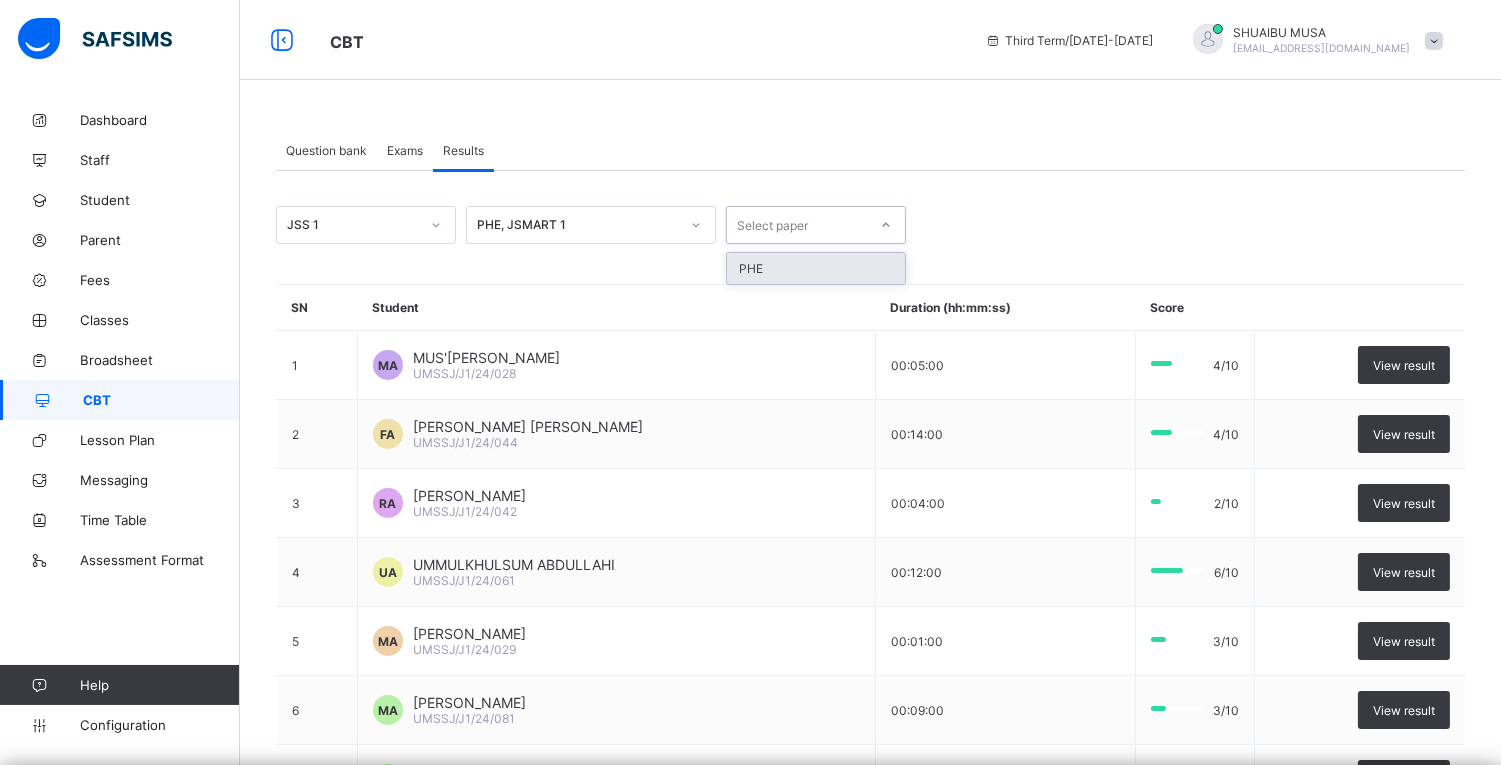 click on "PHE" at bounding box center [816, 268] 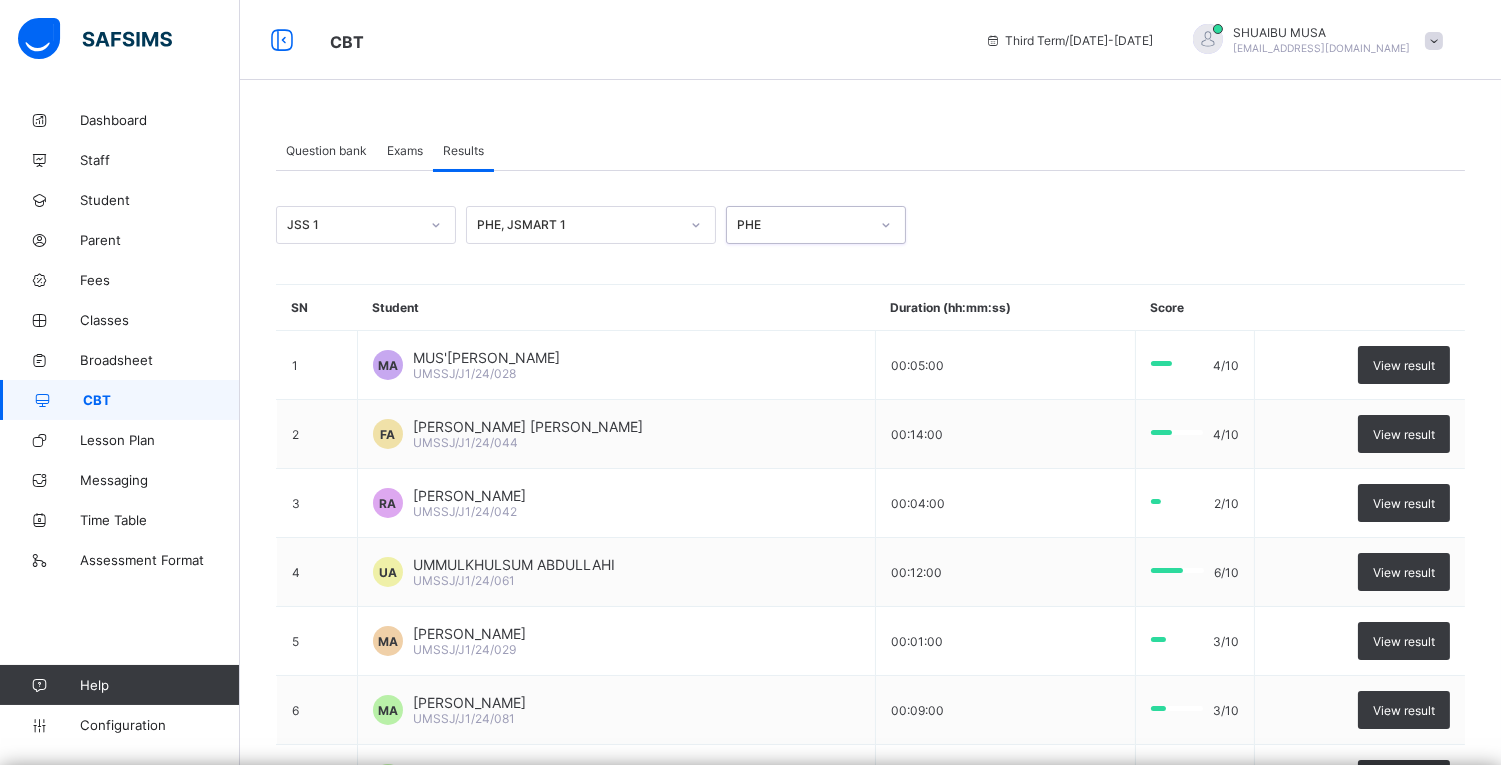scroll, scrollTop: 426, scrollLeft: 0, axis: vertical 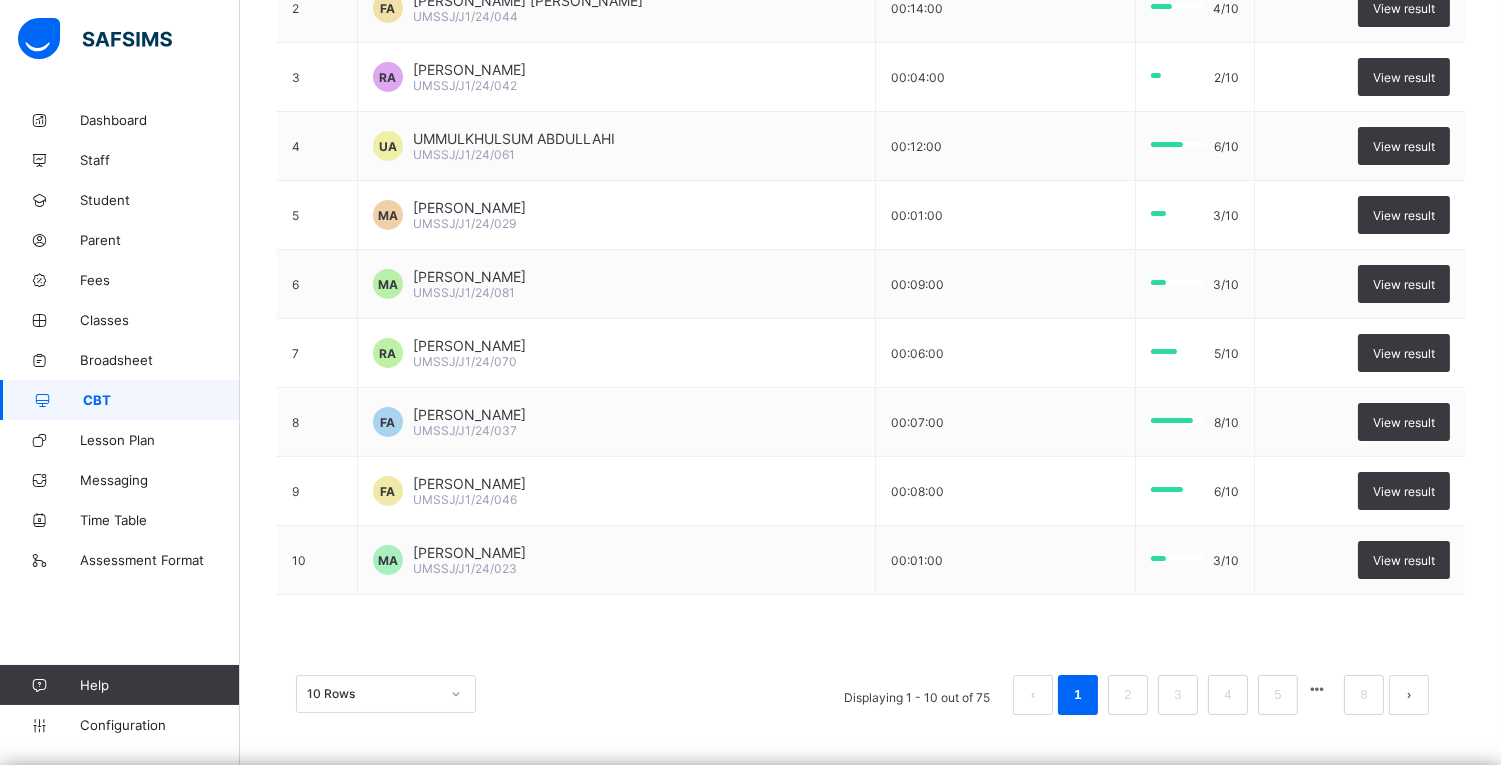 click on "10 Rows" at bounding box center (386, 694) 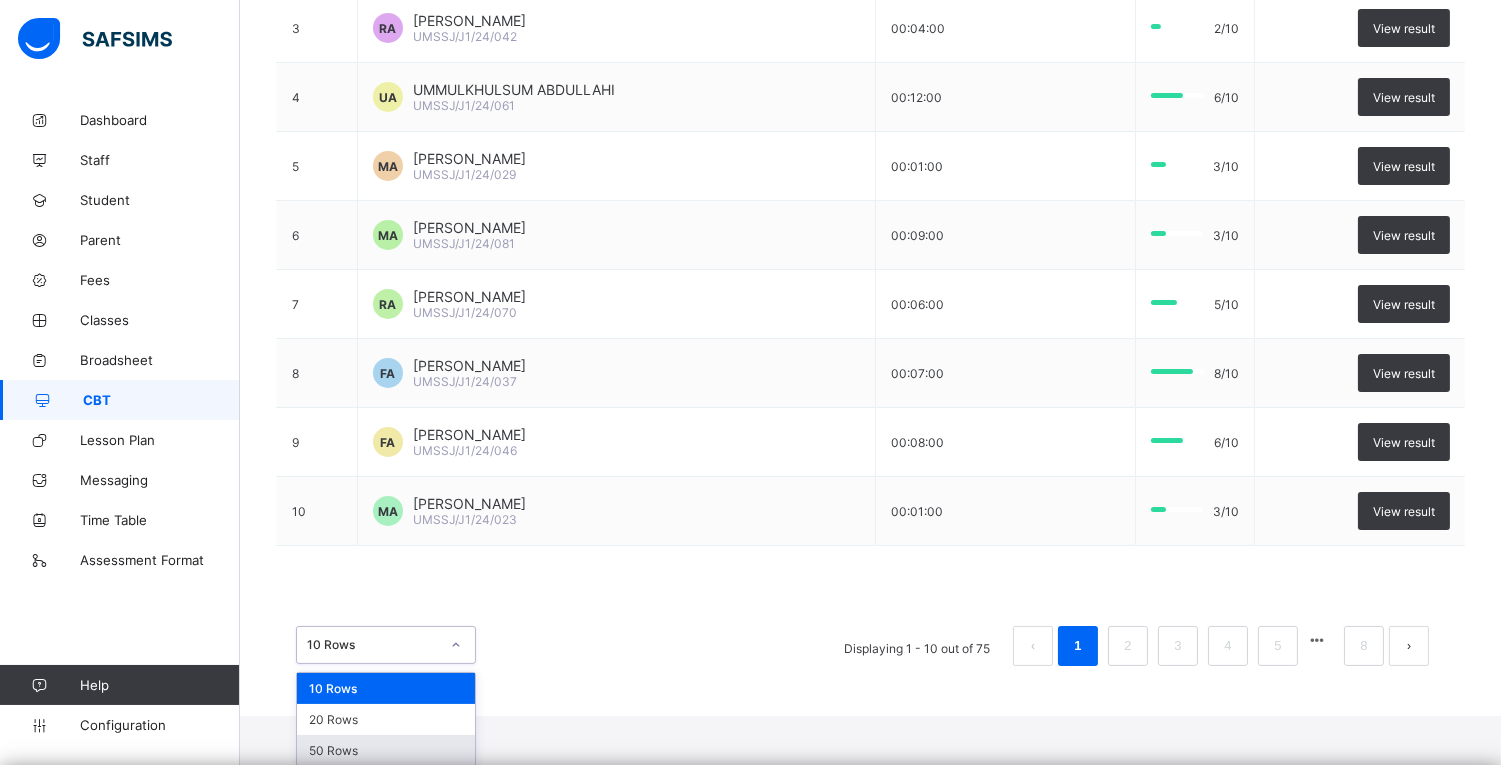click on "50 Rows" at bounding box center [386, 750] 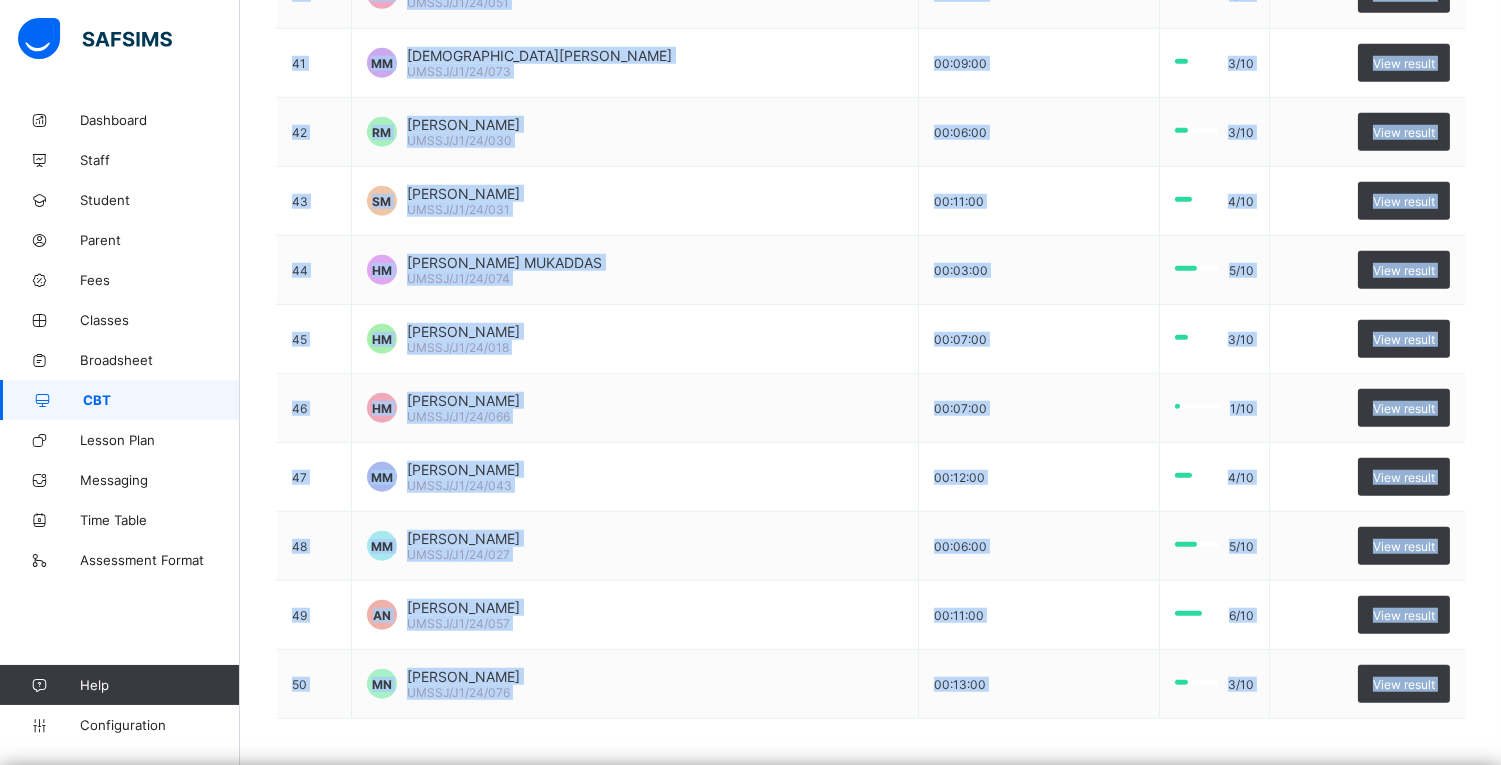 scroll, scrollTop: 3190, scrollLeft: 0, axis: vertical 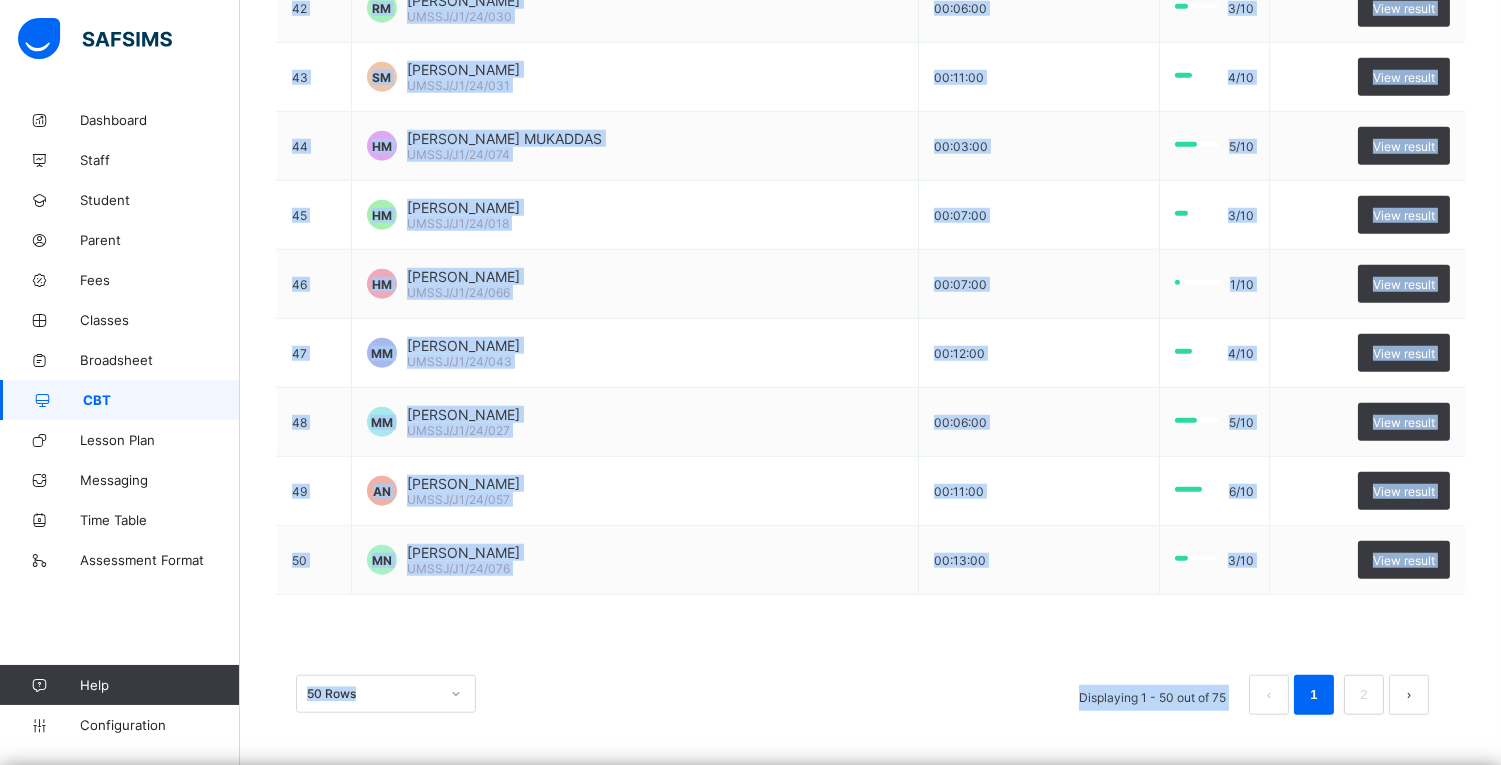 drag, startPoint x: 285, startPoint y: 268, endPoint x: 1221, endPoint y: 755, distance: 1055.1138 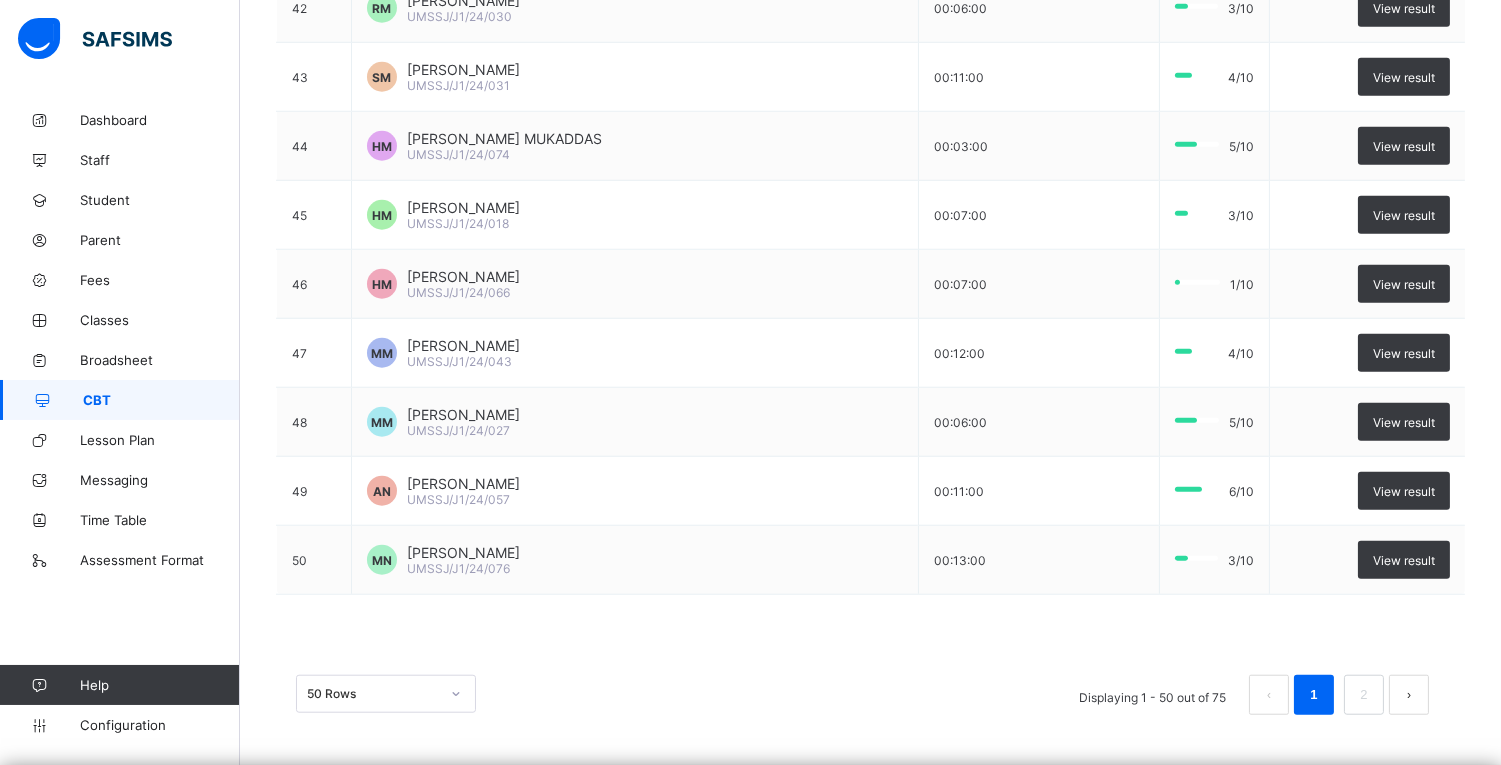 click on "Question bank Exams Results Results More Options   Bulk upload question Add question Information And Communication Technology Levels Pry 6 Pry 5 Pry 1 Pry 2 Pry 3 Pry 4 JSS 1 JSS 2 JSS 3 Bade Language Levels Basic Technology Levels Pry 1 Pry 2 Pry 3 Pry 4 Pry 5 Pry 6 JSS 1 JSS 2 JSS 3 Basic Science Levels JSS 1 JSS 2 JSS 3 Pry 1 Pry 2 Pry 3 Pry 4 Pry 5 Pry 6 × Create Question subject Select subject class Select class question Undo CTRL+ Z Redo CTRL+ Y  / CTRL+SHIFT+ Z Bold CTRL+ B Underline CTRL+ U Italic CTRL+ I Size Size Font Color Highlight Color Align Horizontal line List Table Link Image Show blocks Code view Align left Align center Align right Align justify (Default) 12 14 16 18 20 Insert Link URL to link Text to display  Open in new window  Download link Submit Insert image Image Link Select from files Image URL Alternative text Width   Height **** x ****  Constrain proportions  Insert description URL to link Text to display  Open in new window  Download link Basic Left Center Right Submit   x" at bounding box center (870, -1161) 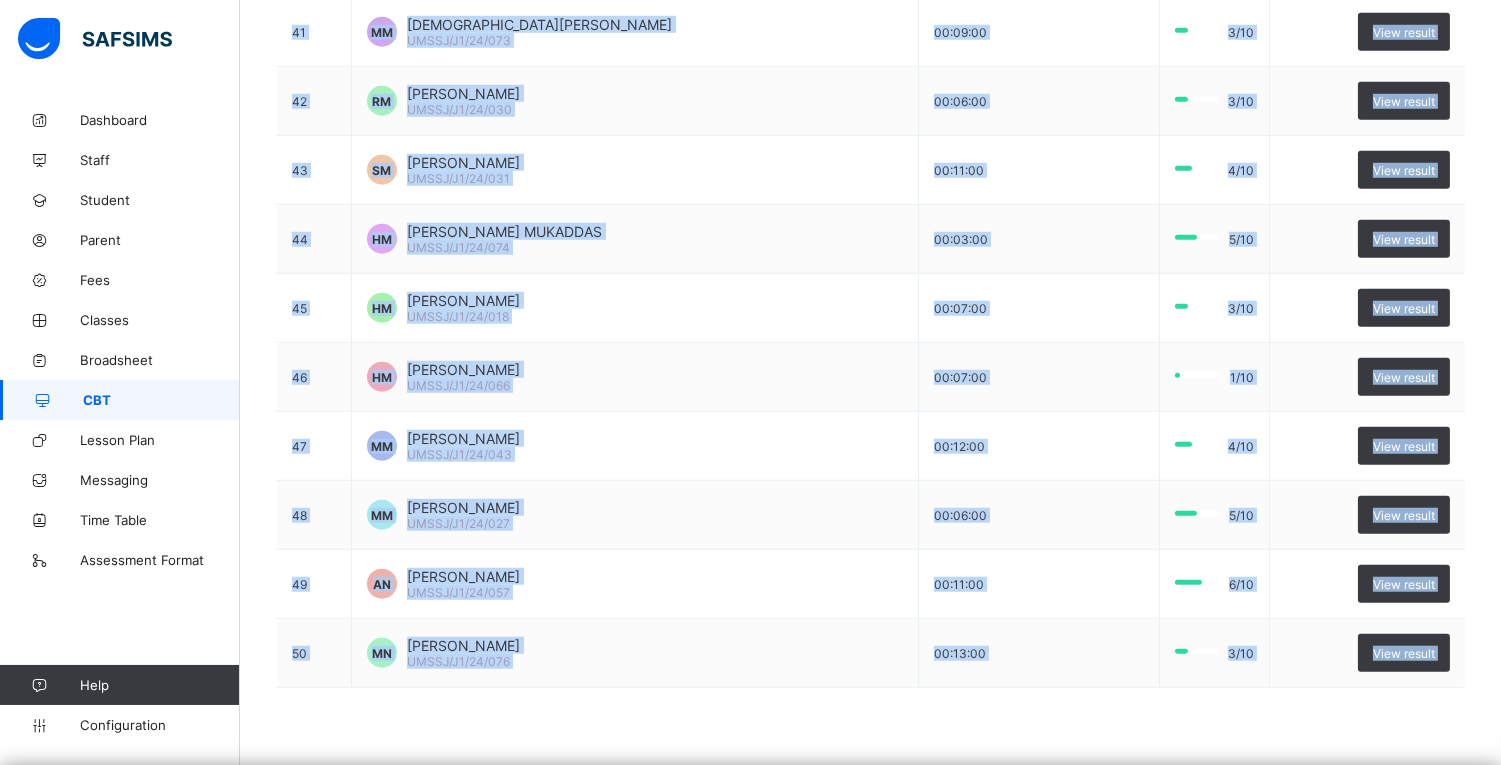 scroll, scrollTop: 3190, scrollLeft: 0, axis: vertical 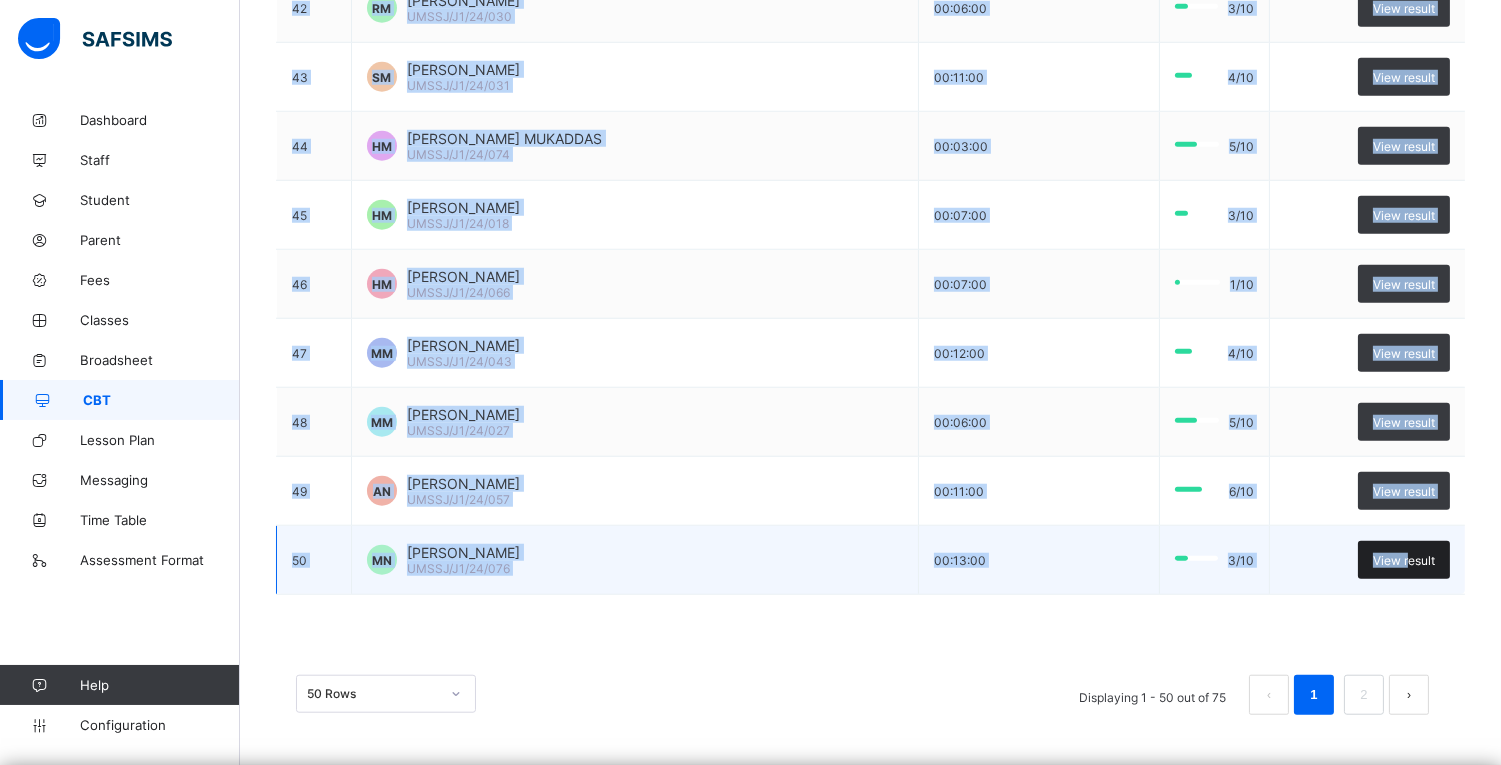 drag, startPoint x: 276, startPoint y: 270, endPoint x: 1427, endPoint y: 566, distance: 1188.4515 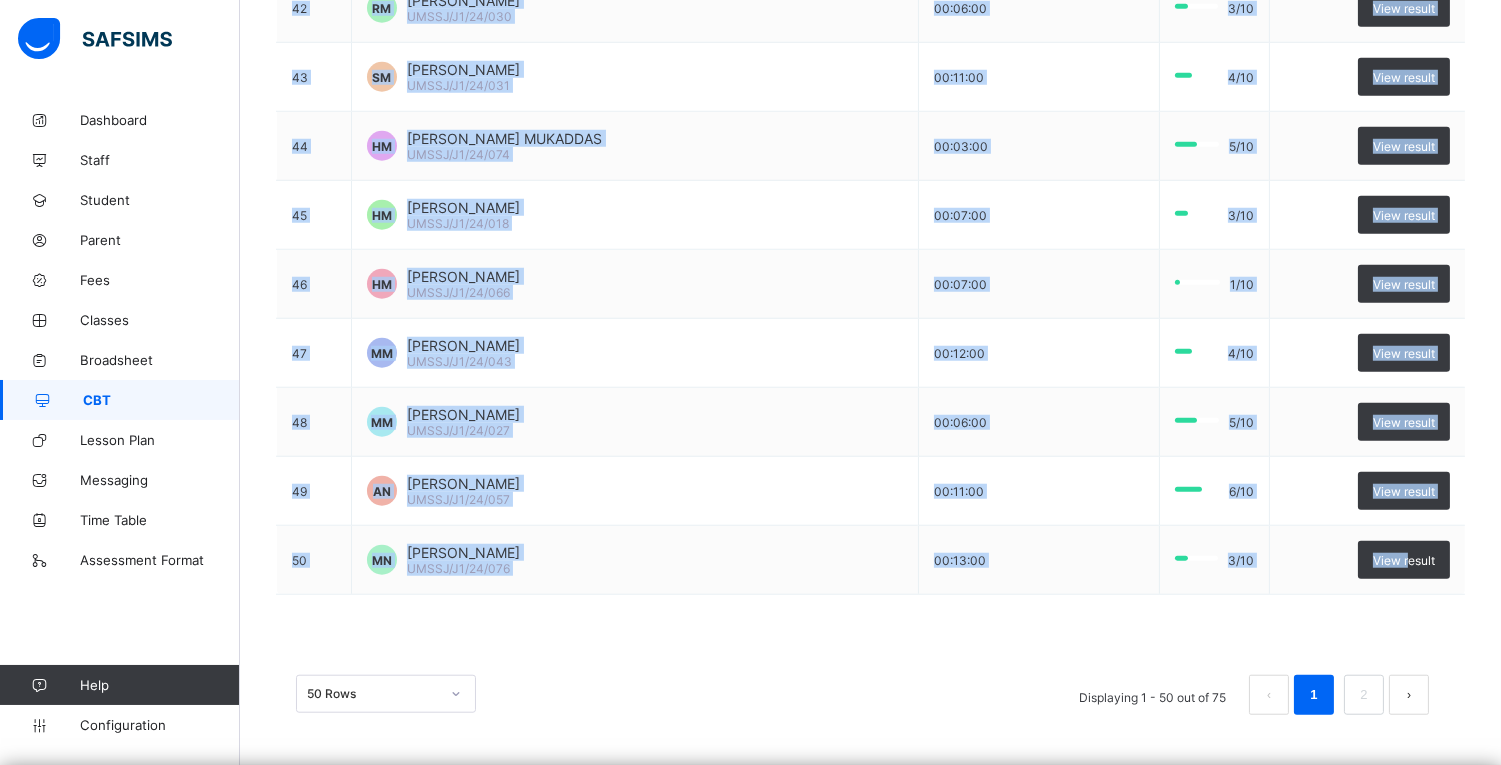 copy on "SN Student Duration (hh:mm:ss) Score 1 MA MUS'AB MIKA'IL ABDULHAMID   UMSSJ/J1/24/028   00:05:00     4/10   View result 2 FA FATIMA USMAN ABDULLAHI   UMSSJ/J1/24/044   00:14:00     4/10   View result 3 RA RUKAYYA MUHAMMAD ABDULLAHI   UMSSJ/J1/24/042   00:04:00     2/10   View result 4 UA UMMULKHULSUM  ABDULLAHI   UMSSJ/J1/24/061   00:12:00     6/10   View result 5 MA MUSADDIK  ABUBAKAR   UMSSJ/J1/24/029   00:01:00     3/10   View result 6 MA MUHAMMAD ABDULLAHI ADAMU   UMSSJ/J1/24/081   00:09:00     3/10   View result 7 RA RUKAYYA  ADAMU   UMSSJ/J1/24/070   00:06:00     5/10   View result 8 FA FATIMA HAMZA ALI   UMSSJ/J1/24/037   00:07:00     8/10   View result 9 FA FATIMA USMAN ALIYU   UMSSJ/J1/24/046   00:08:00     6/10   View result 10 MA MUHAMMAD MUSA ALKALI   UMSSJ/J1/24/023   00:01:00     3/10   View result 11 AA AMINA HUSSAINI AMINU   UMSSJ/J1/24/063   00:06:00     1/10   View result 12 AB ABUBAKAR USMAN BABANGIDA   UMSSJ/J1/24/001   00:08:00     5/10   View result 13 AD ABUBAKAR RABIU DANYARO   UMSS..." 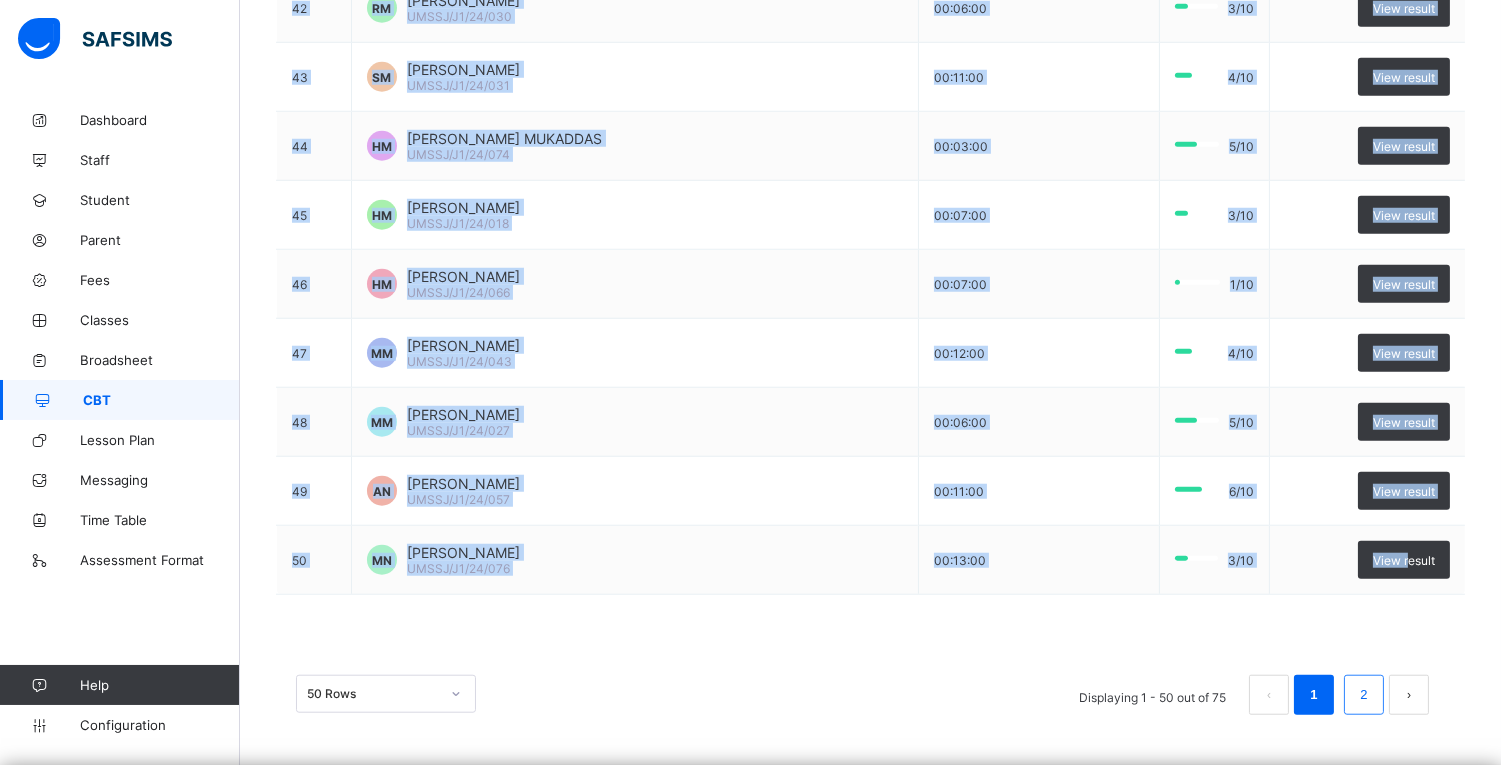 click on "2" at bounding box center [1363, 695] 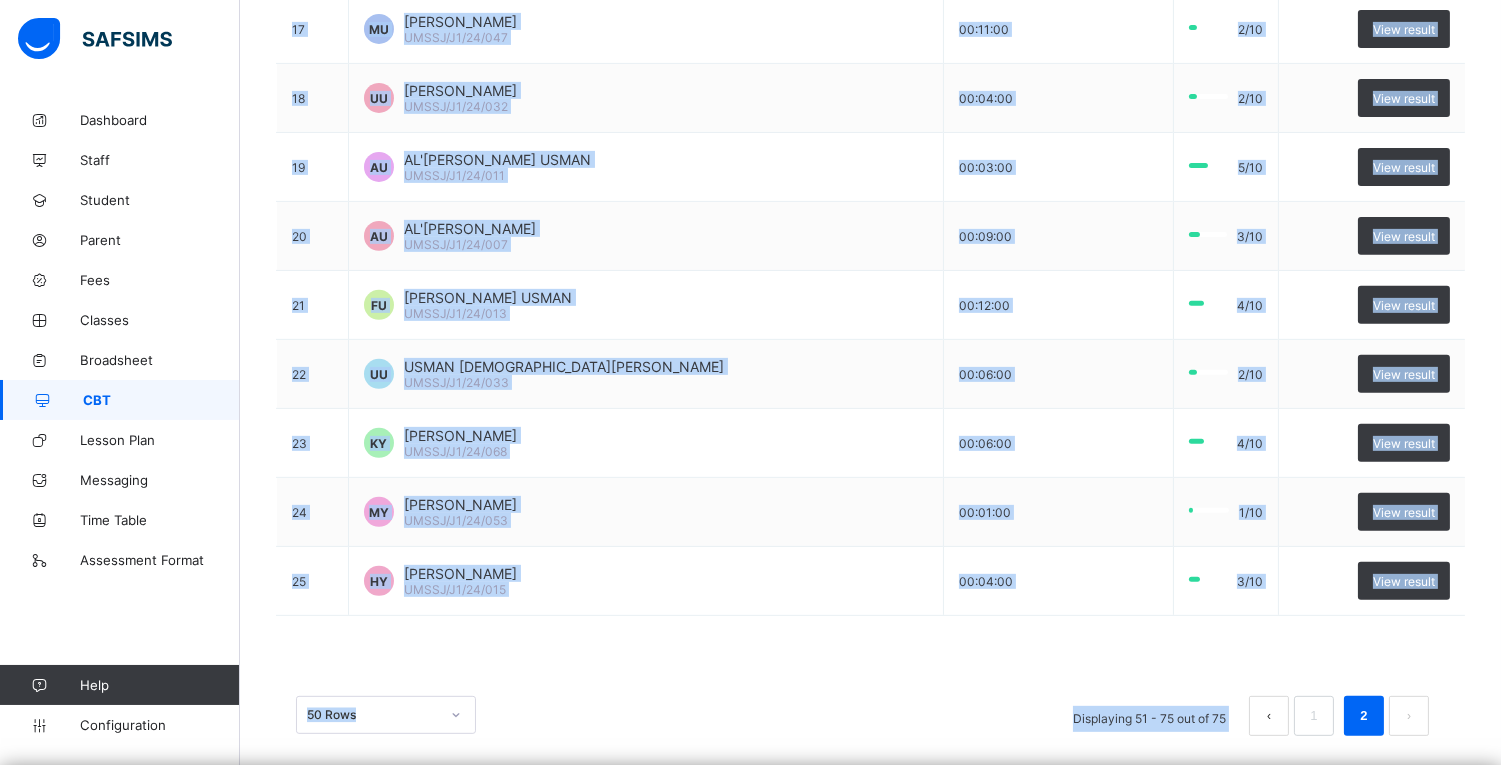 scroll, scrollTop: 1462, scrollLeft: 0, axis: vertical 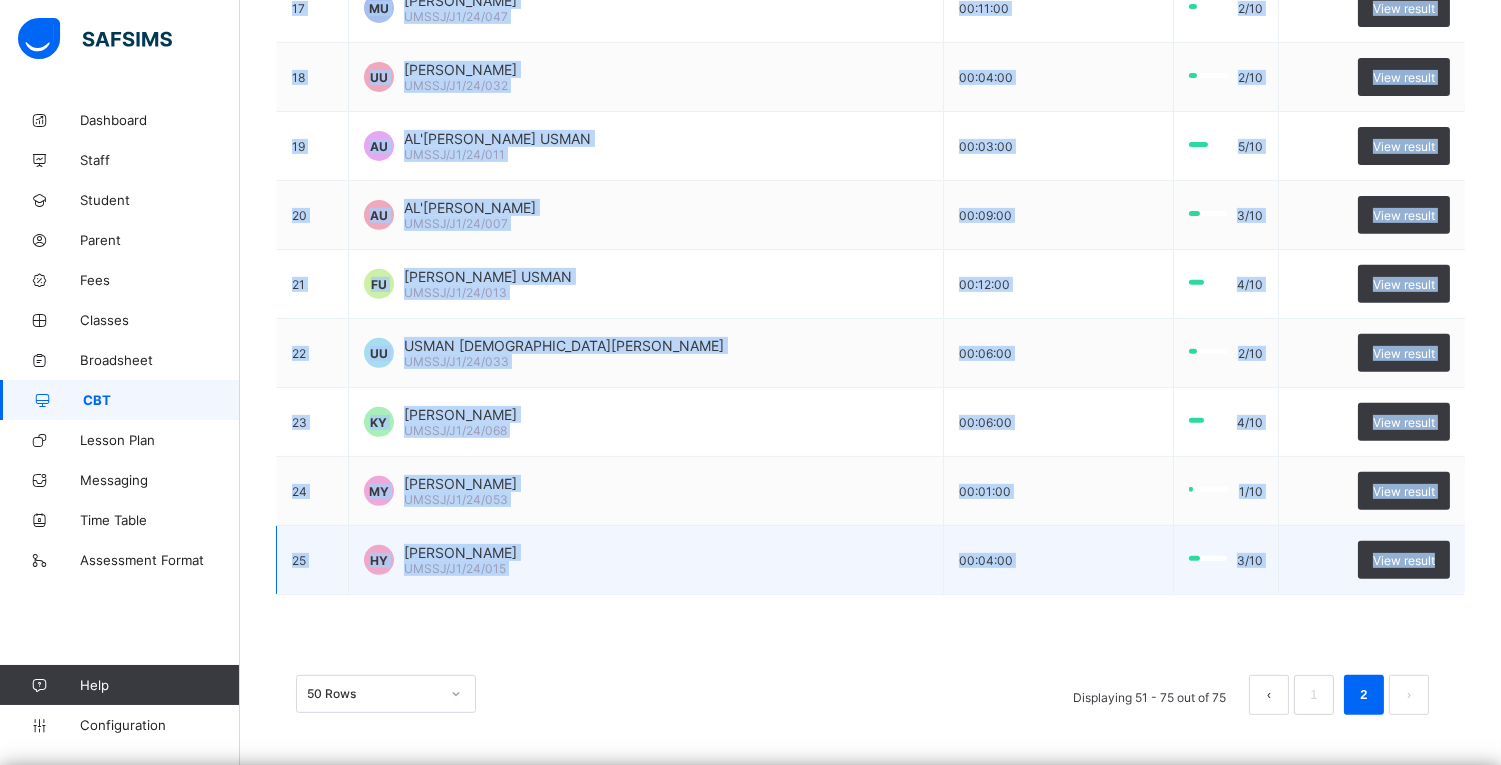 drag, startPoint x: 281, startPoint y: 263, endPoint x: 1480, endPoint y: 541, distance: 1230.8066 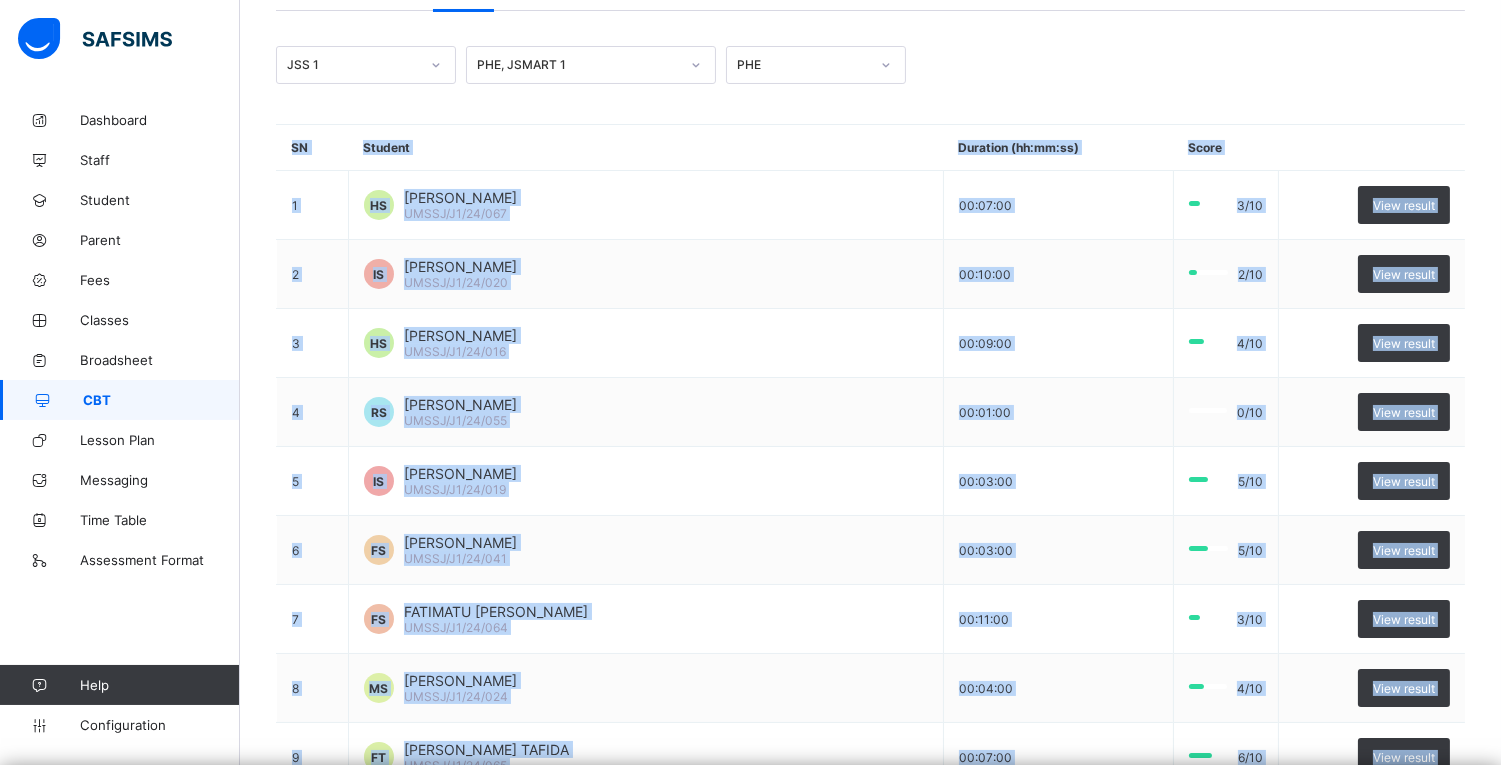 scroll, scrollTop: 0, scrollLeft: 0, axis: both 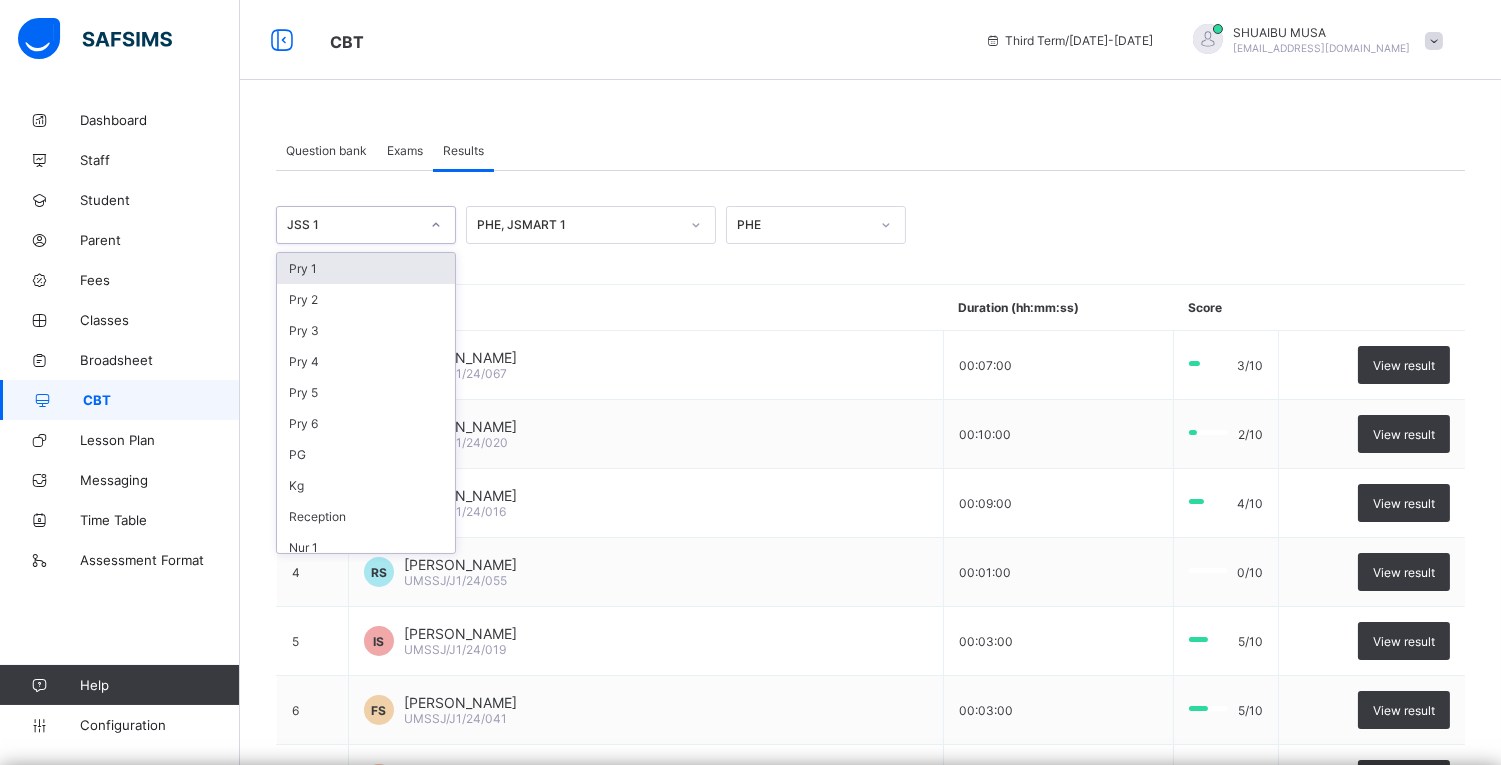 click on "JSS 1" at bounding box center [347, 225] 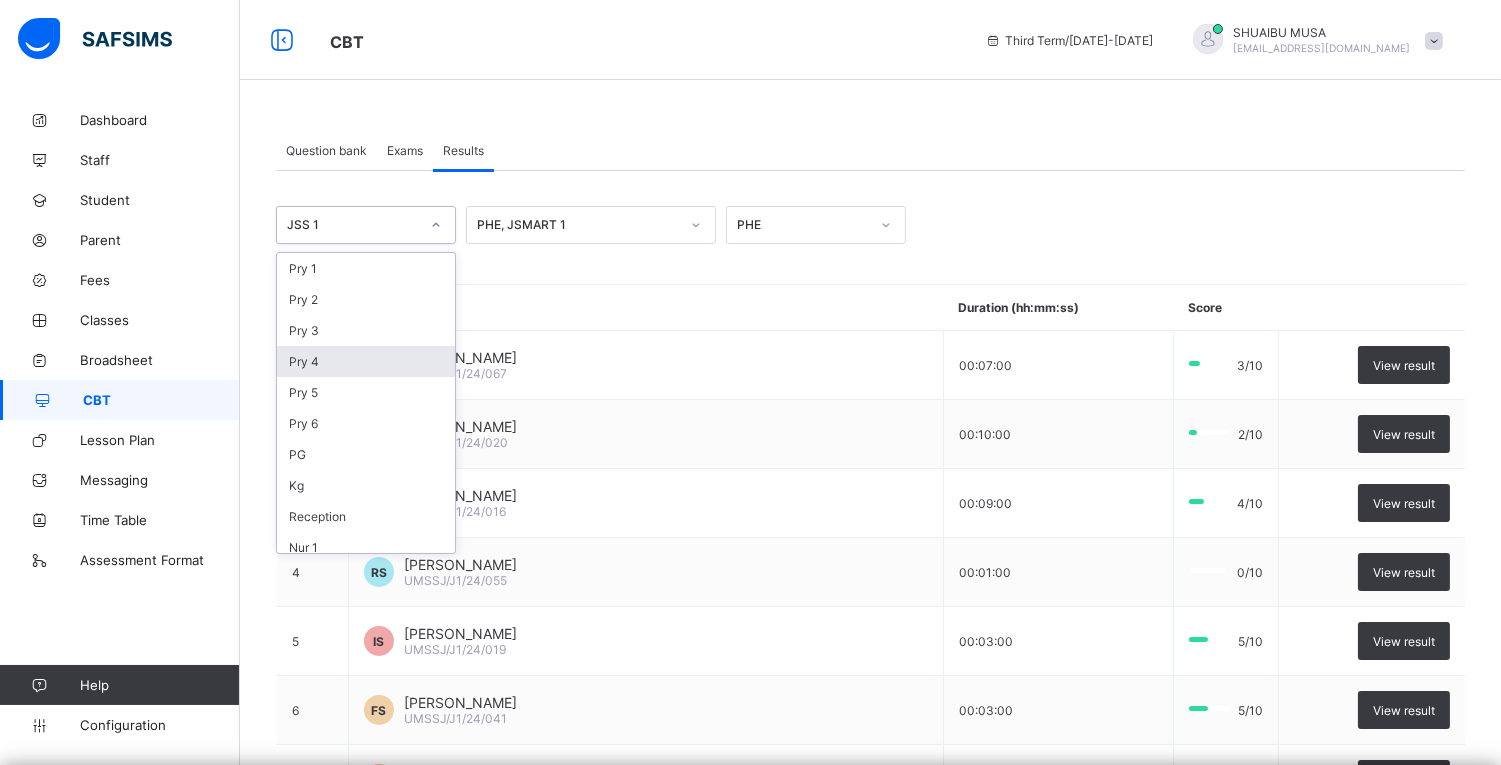 scroll, scrollTop: 125, scrollLeft: 0, axis: vertical 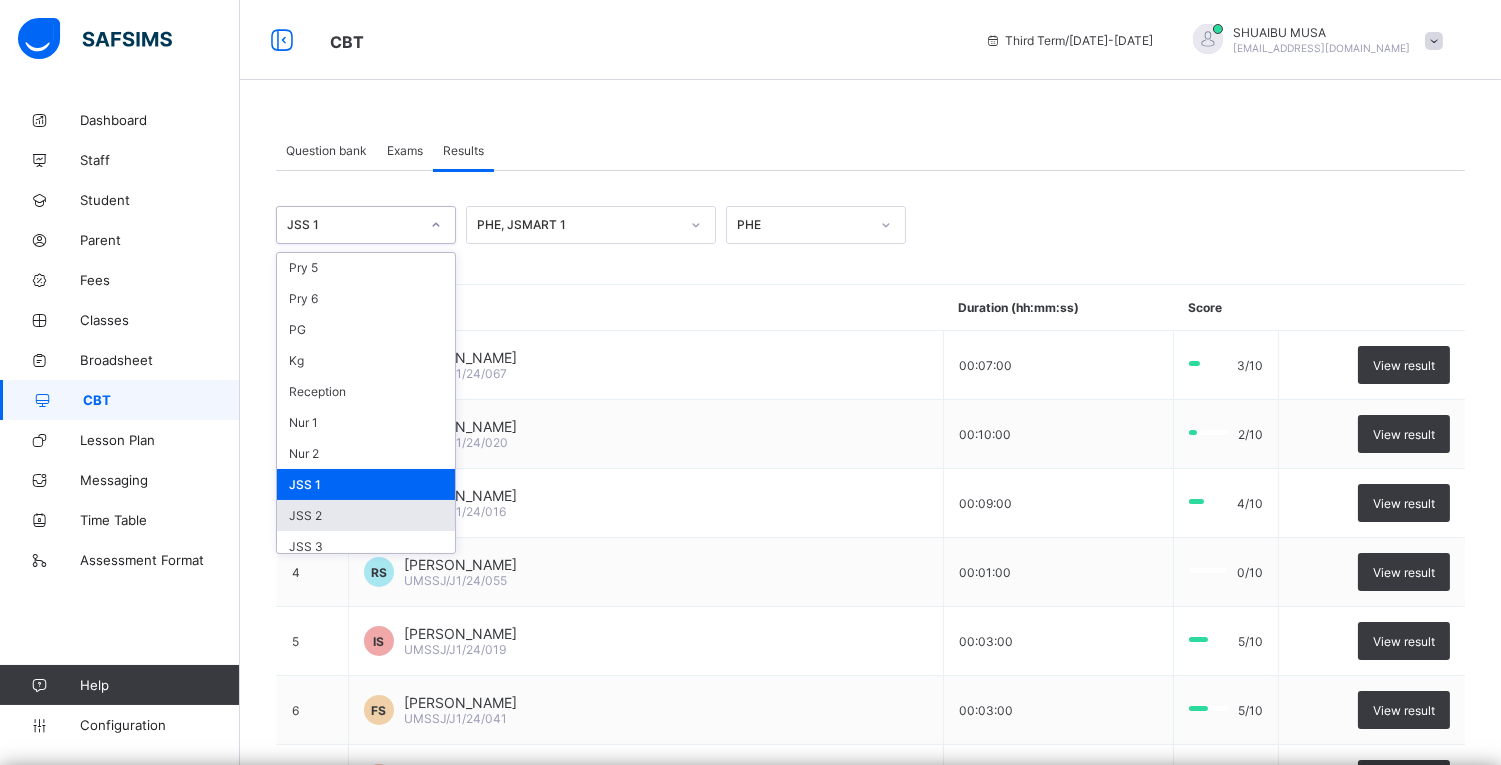 click on "JSS 2" at bounding box center [366, 515] 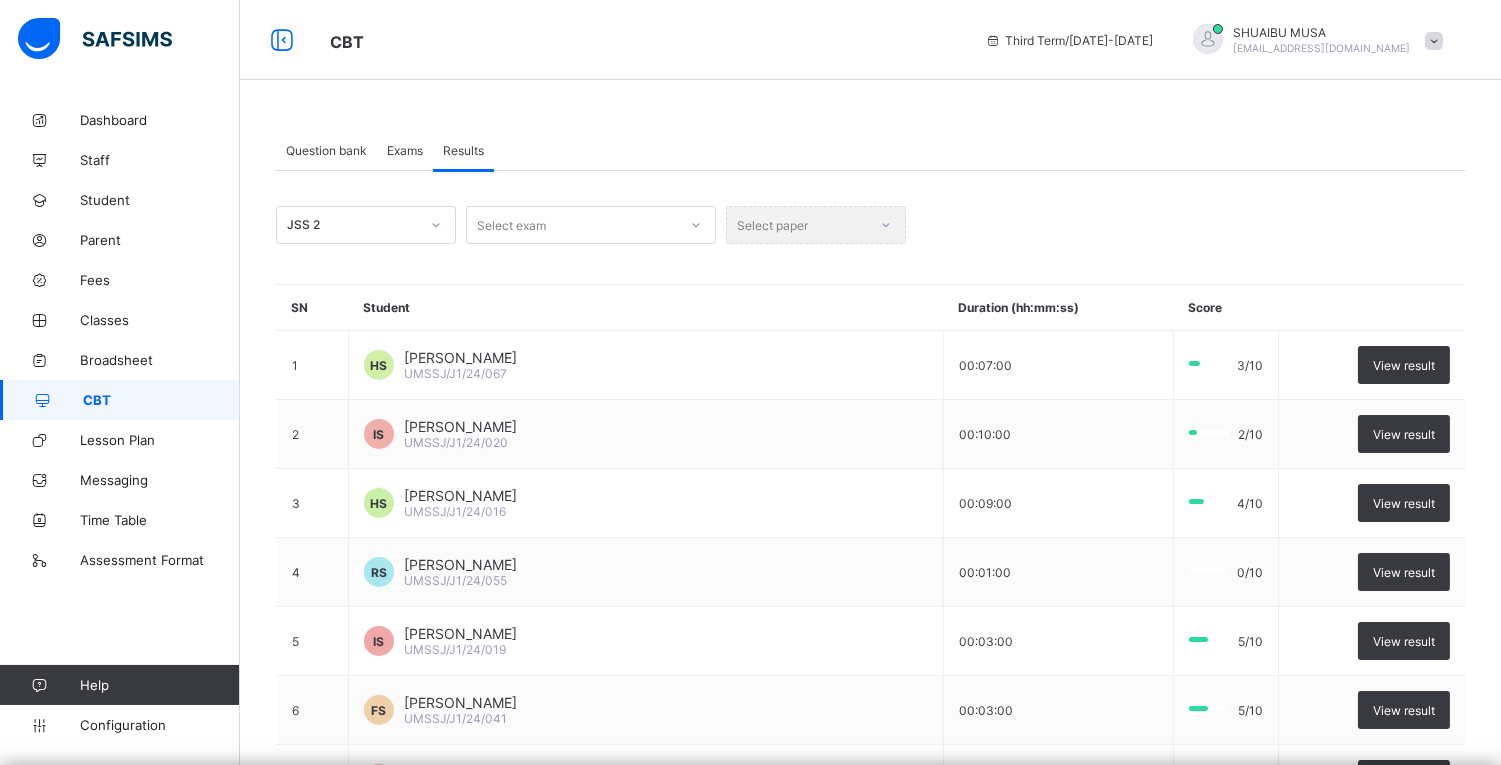 click on "Select exam" at bounding box center [591, 225] 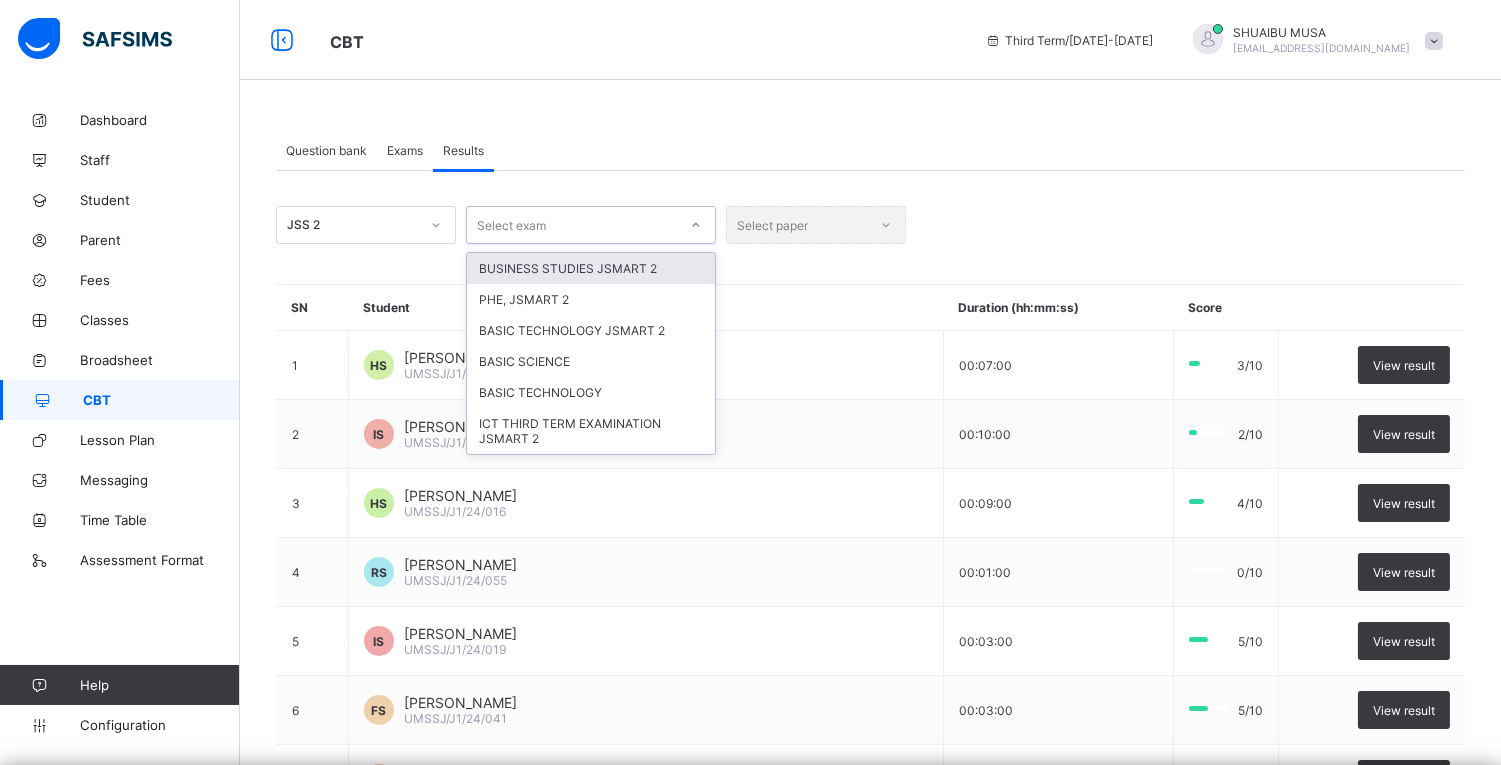 click at bounding box center (696, 225) 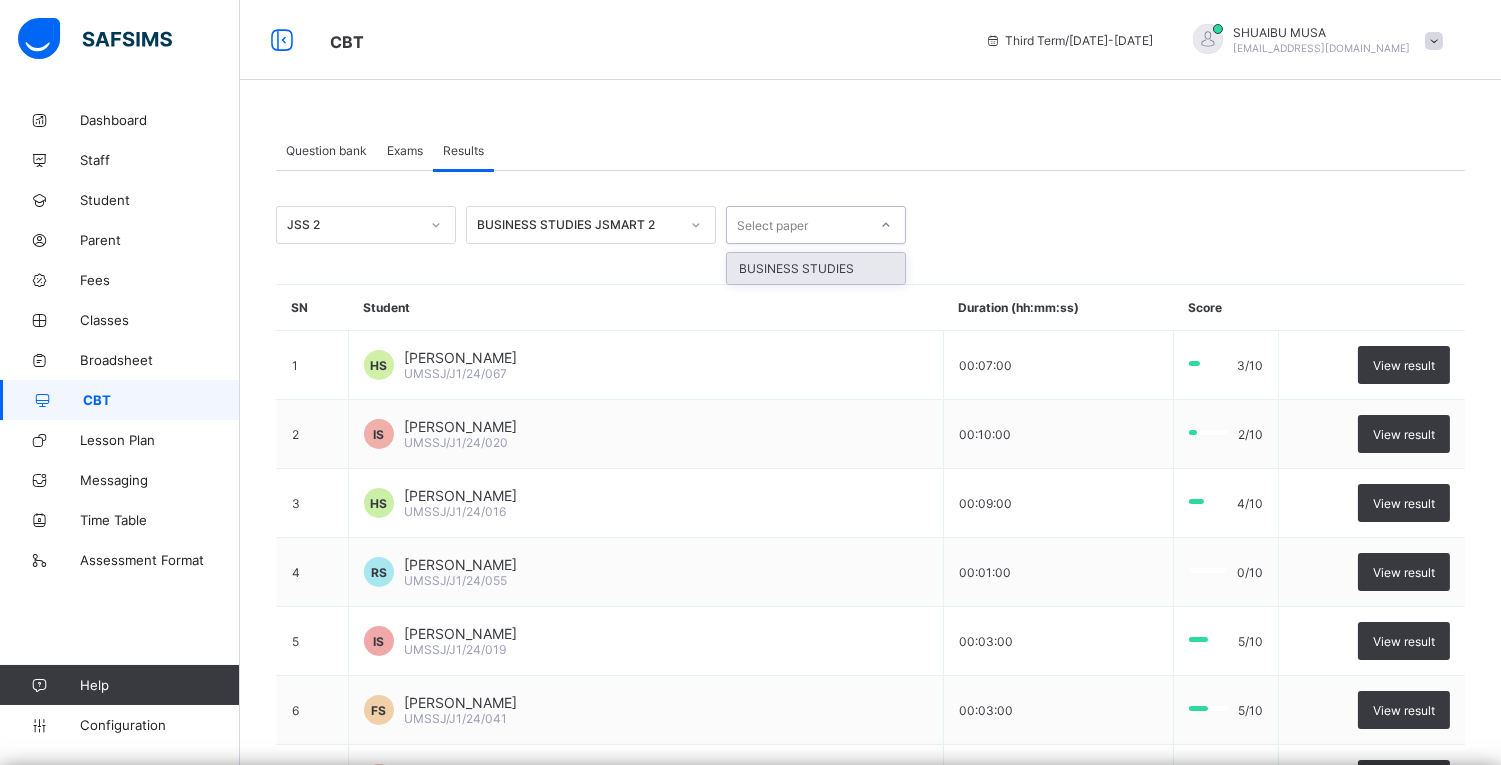 click on "Select paper" at bounding box center [772, 225] 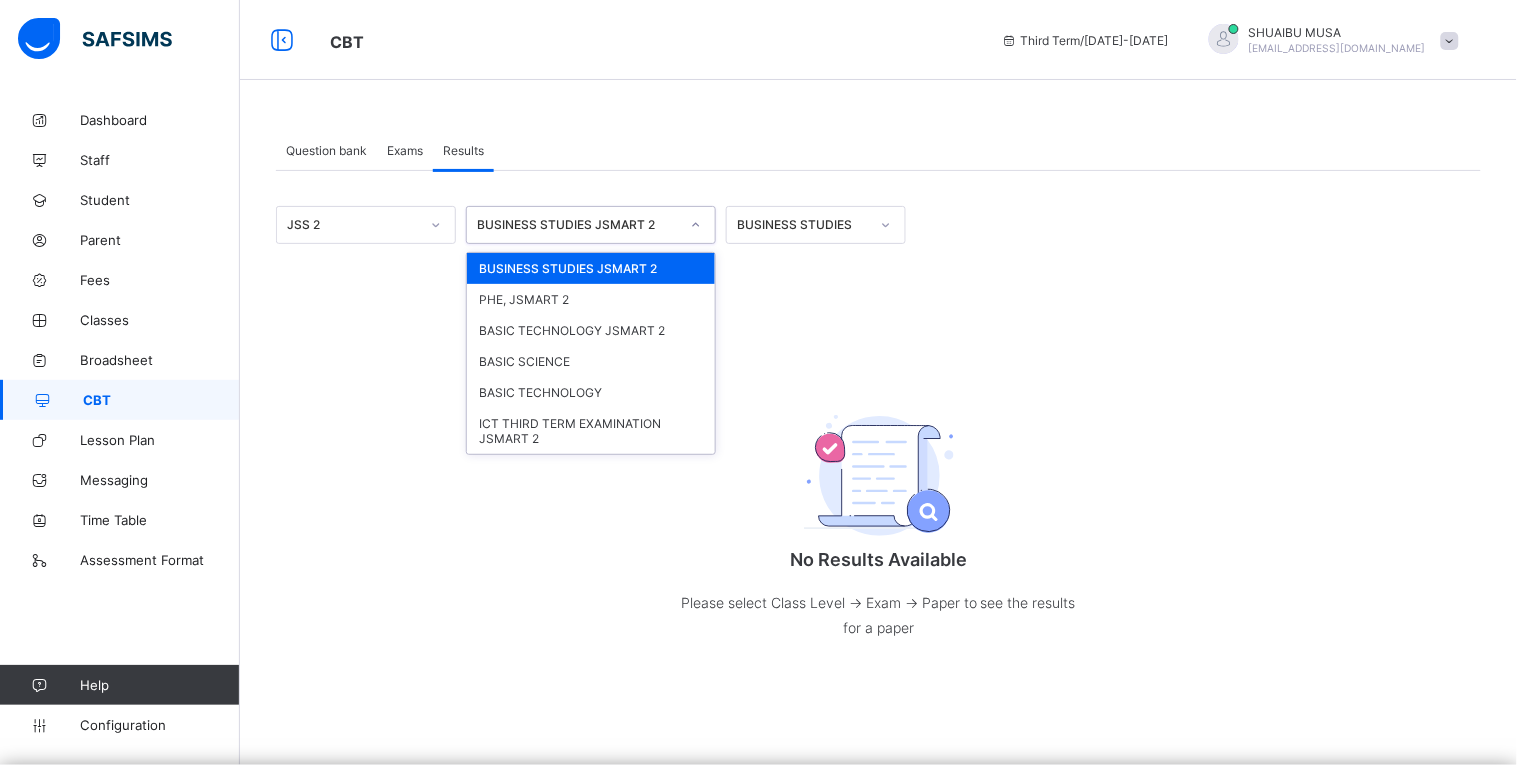 click on "BUSINESS STUDIES JSMART 2" at bounding box center (578, 225) 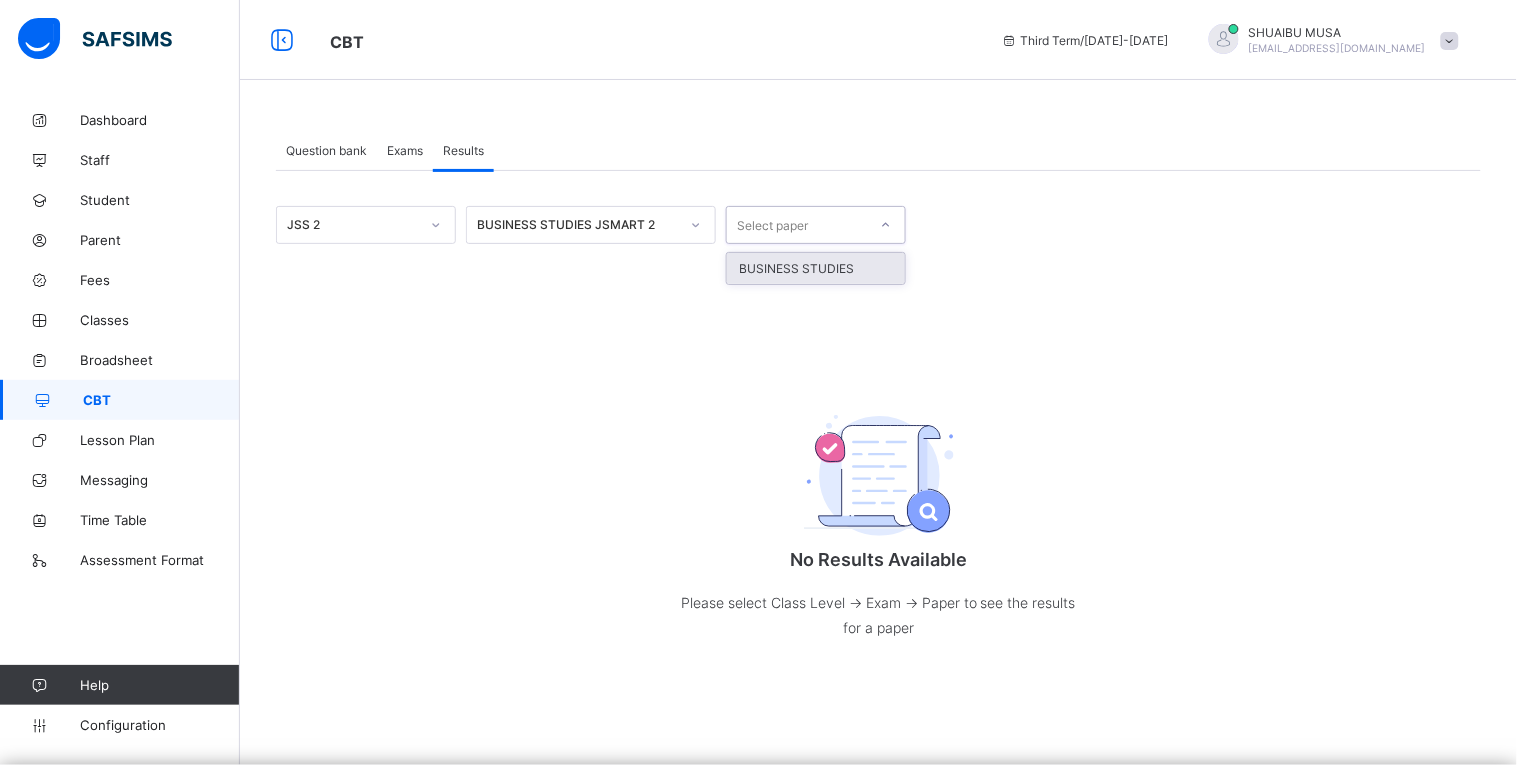 click on "Select paper" at bounding box center [772, 225] 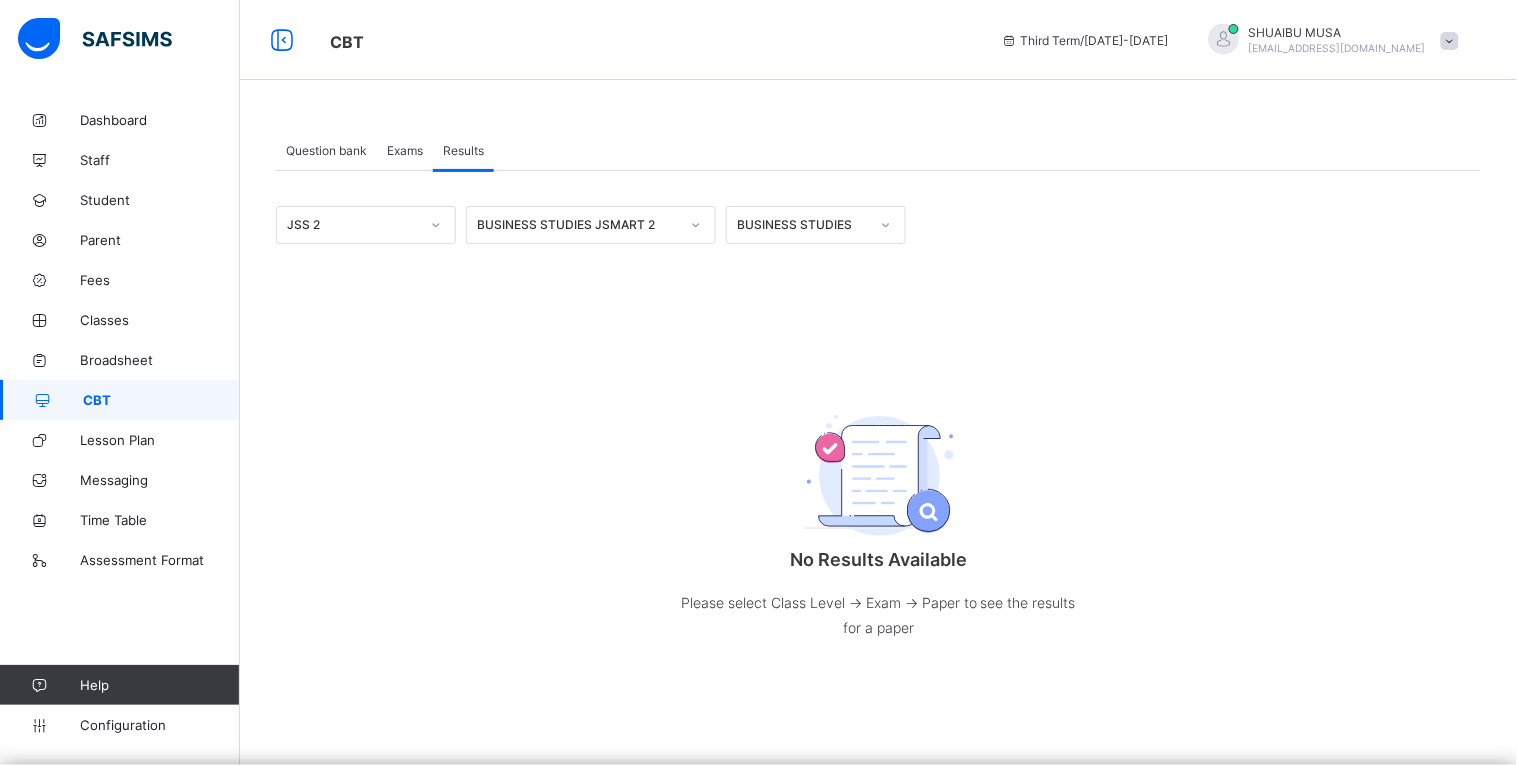 click on "CBT" at bounding box center (120, 400) 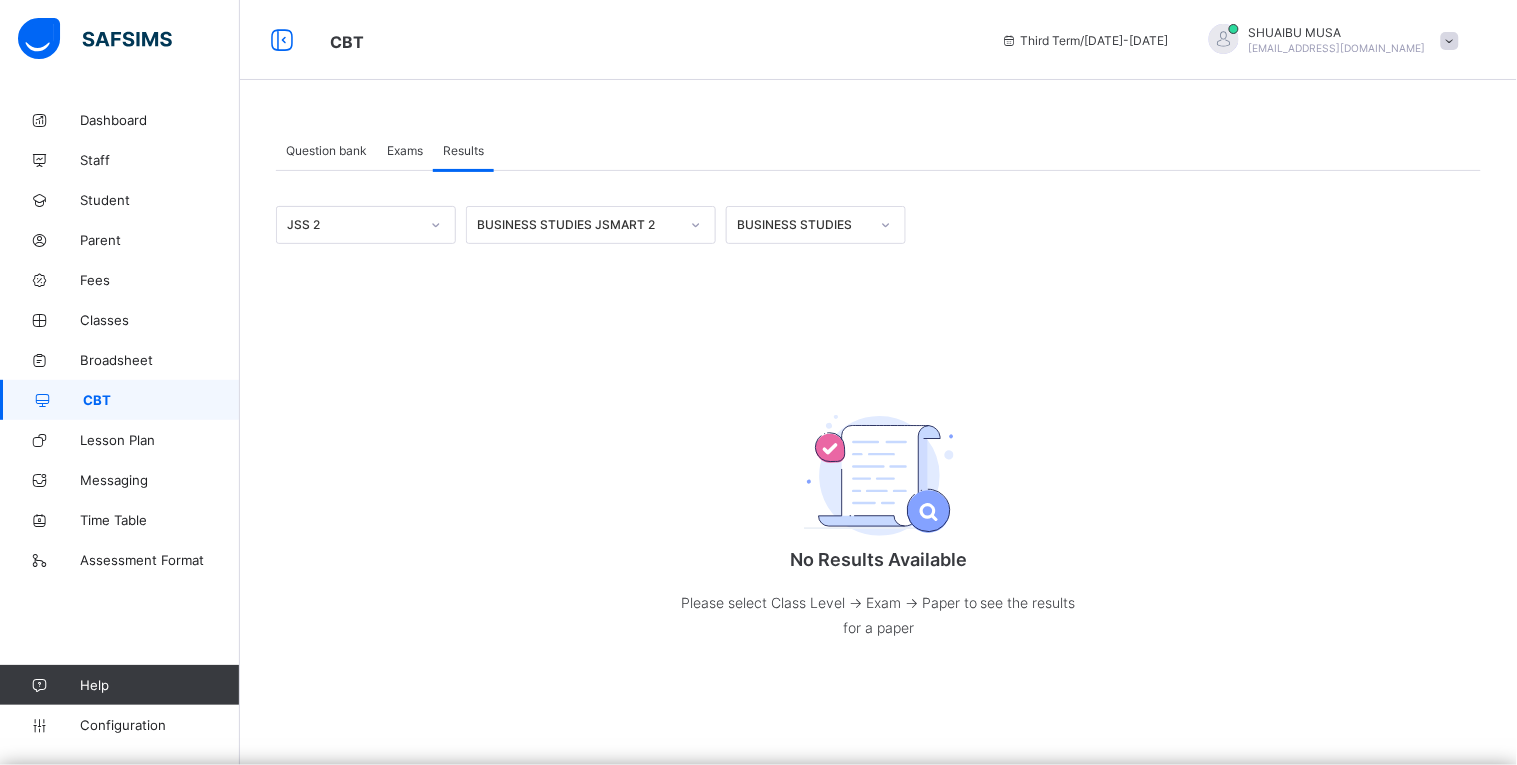 click on "Exams" at bounding box center (405, 150) 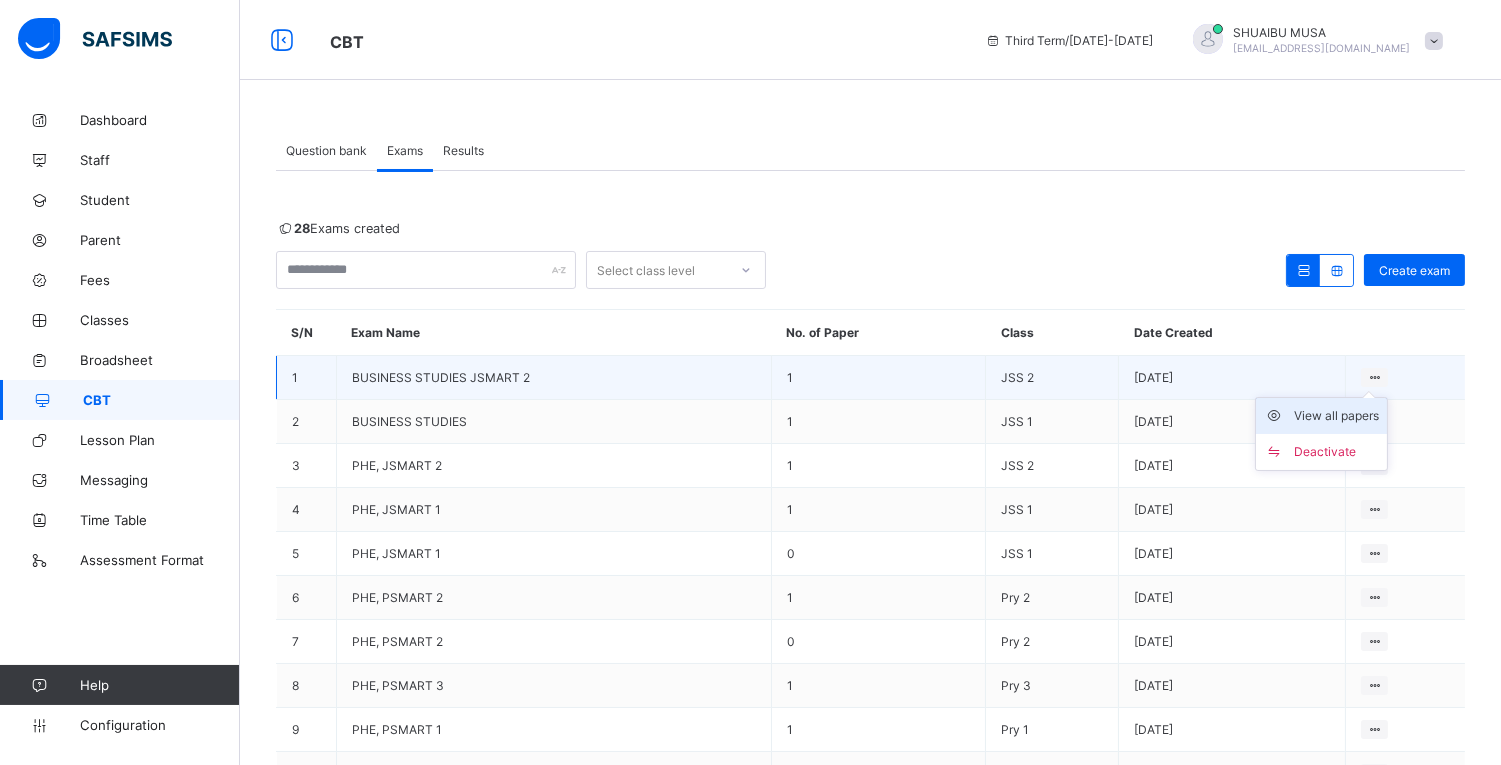 click on "View all papers" at bounding box center (1336, 416) 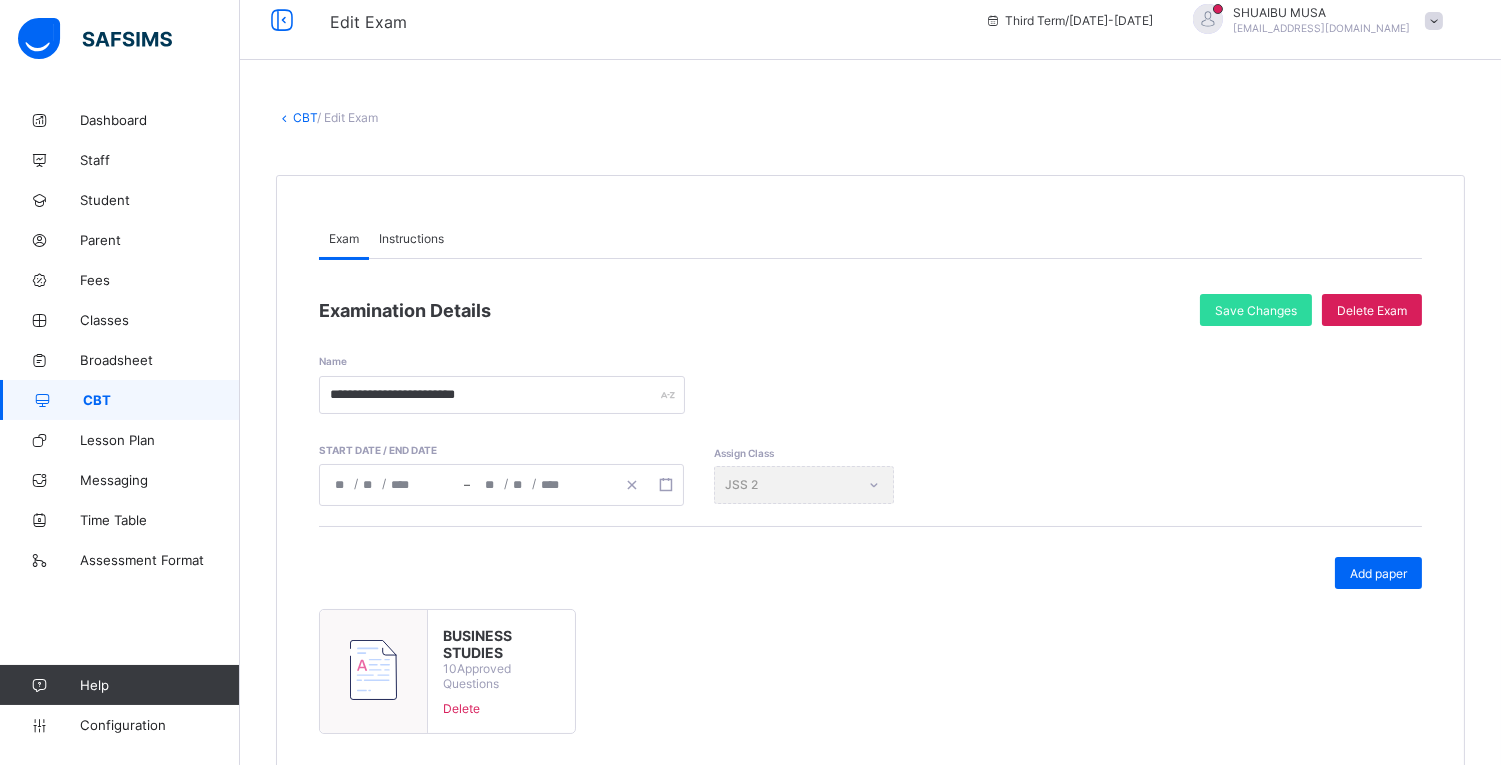 scroll, scrollTop: 0, scrollLeft: 0, axis: both 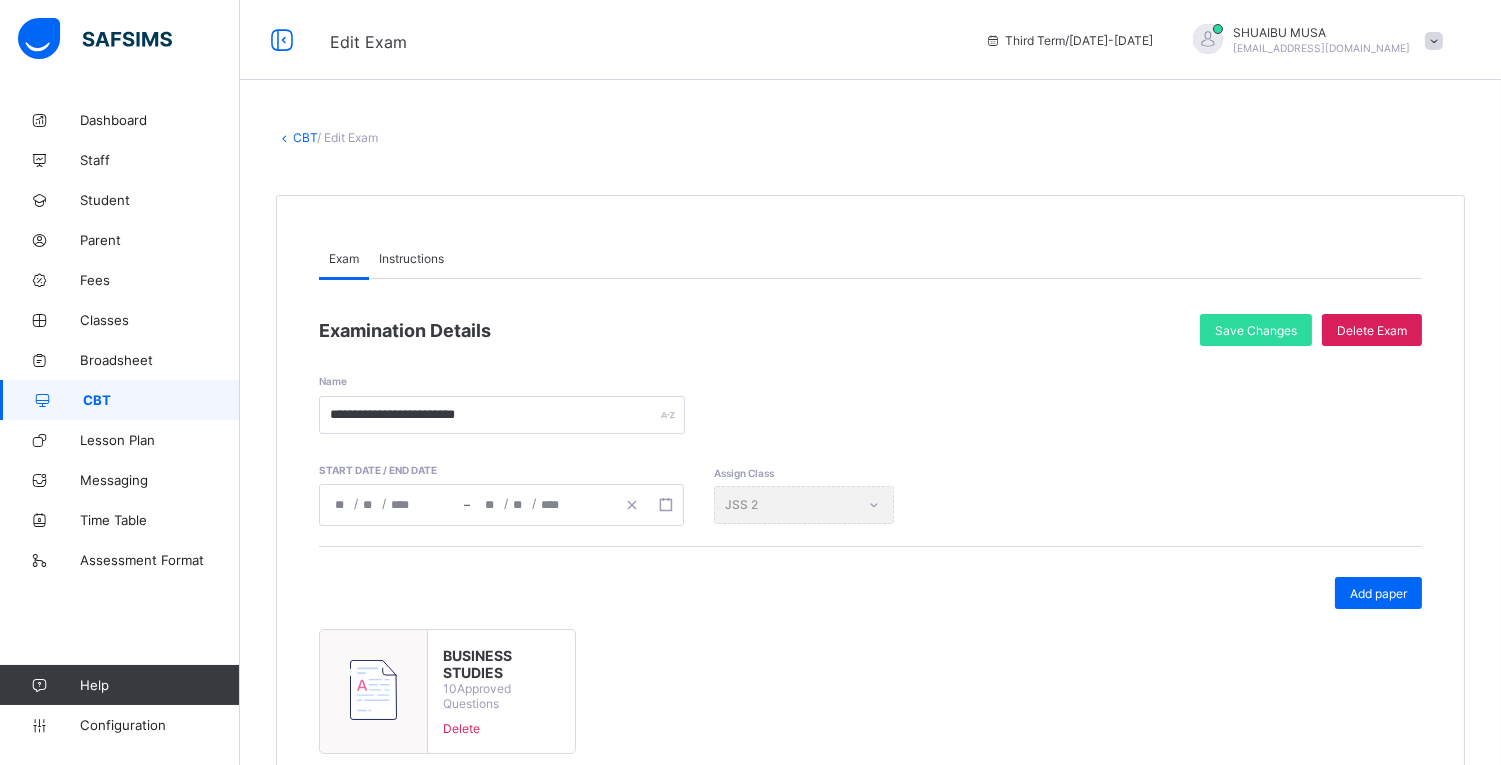 click on "CBT" at bounding box center (161, 400) 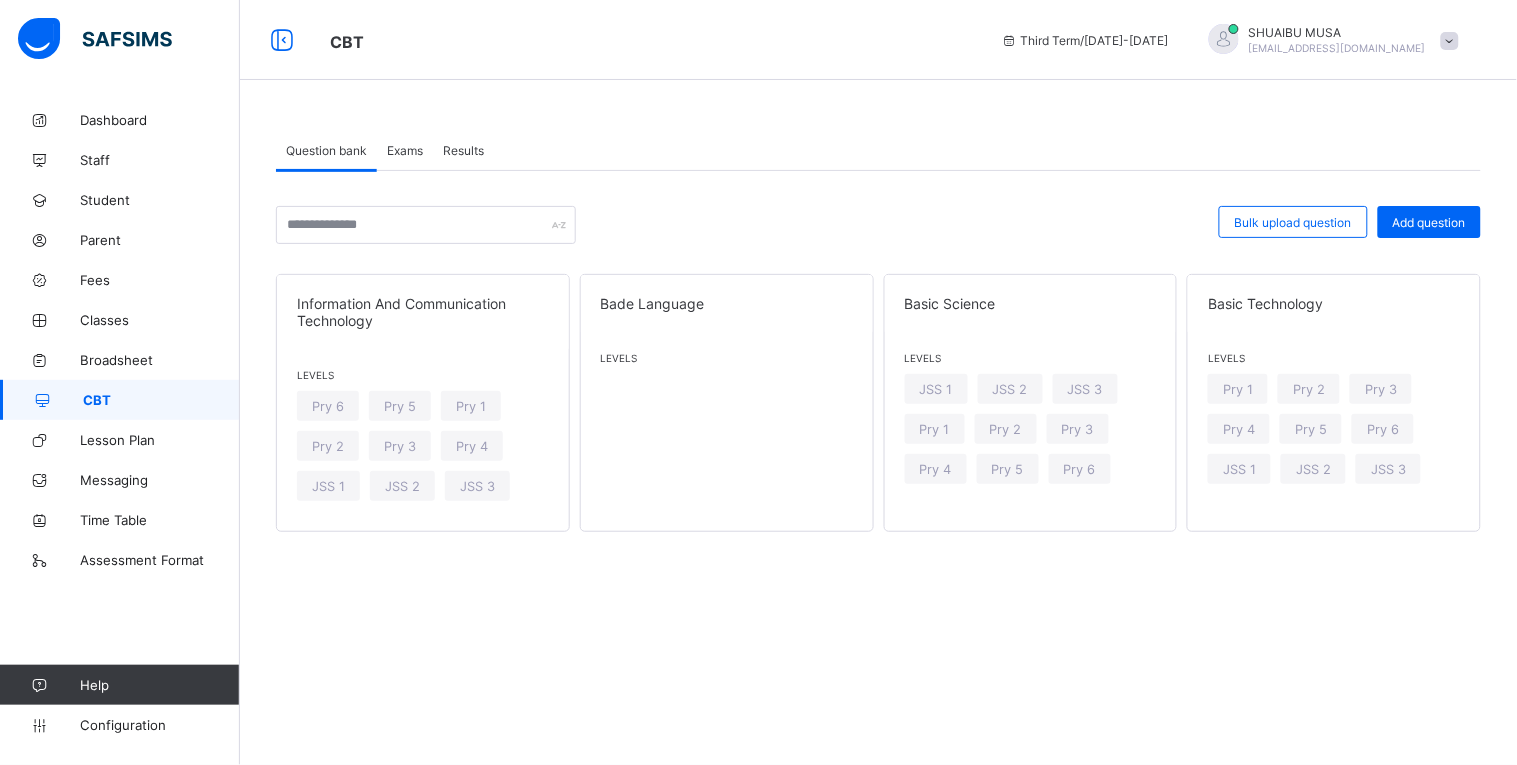 click on "Results" at bounding box center [463, 150] 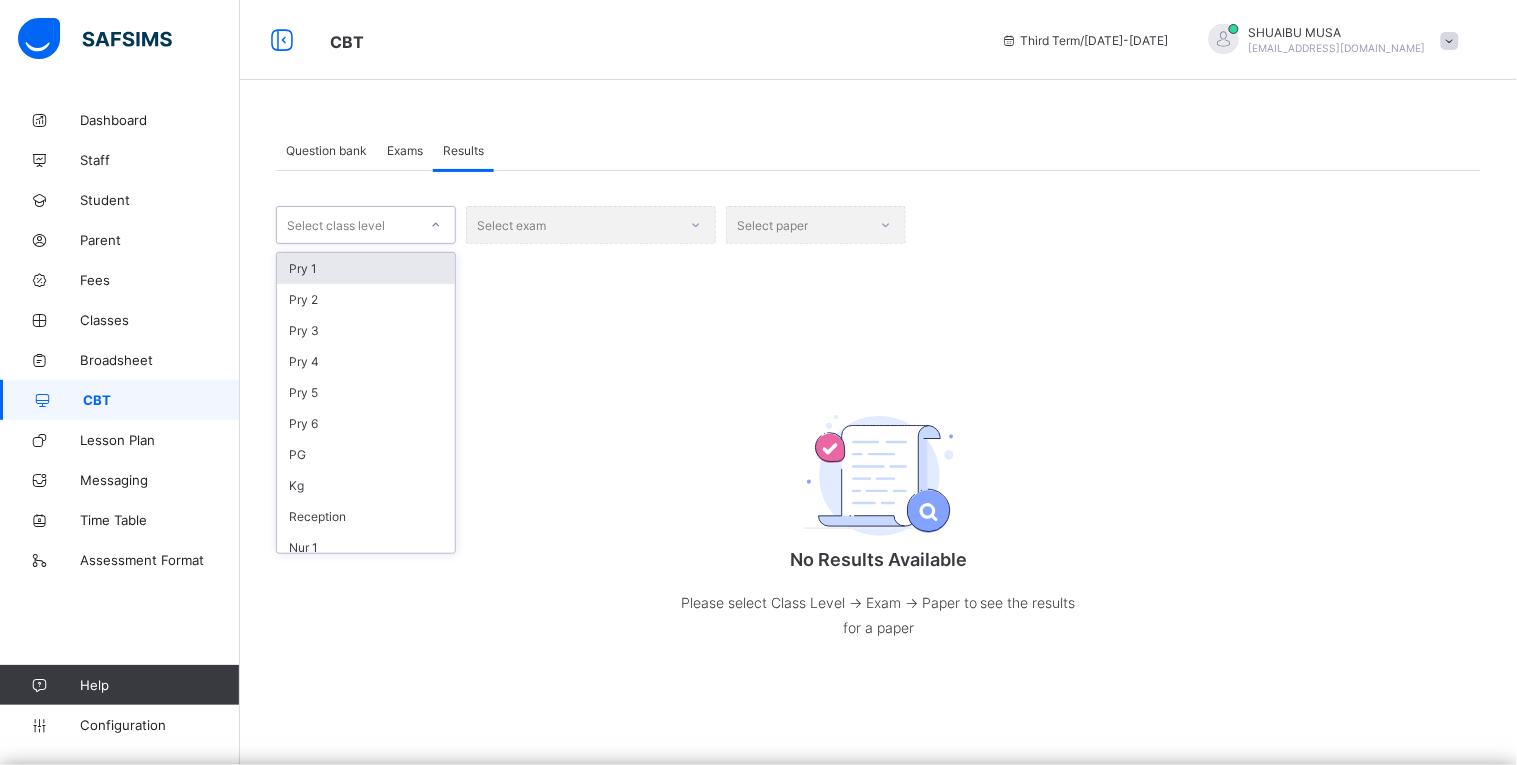 click on "Select class level" at bounding box center (347, 225) 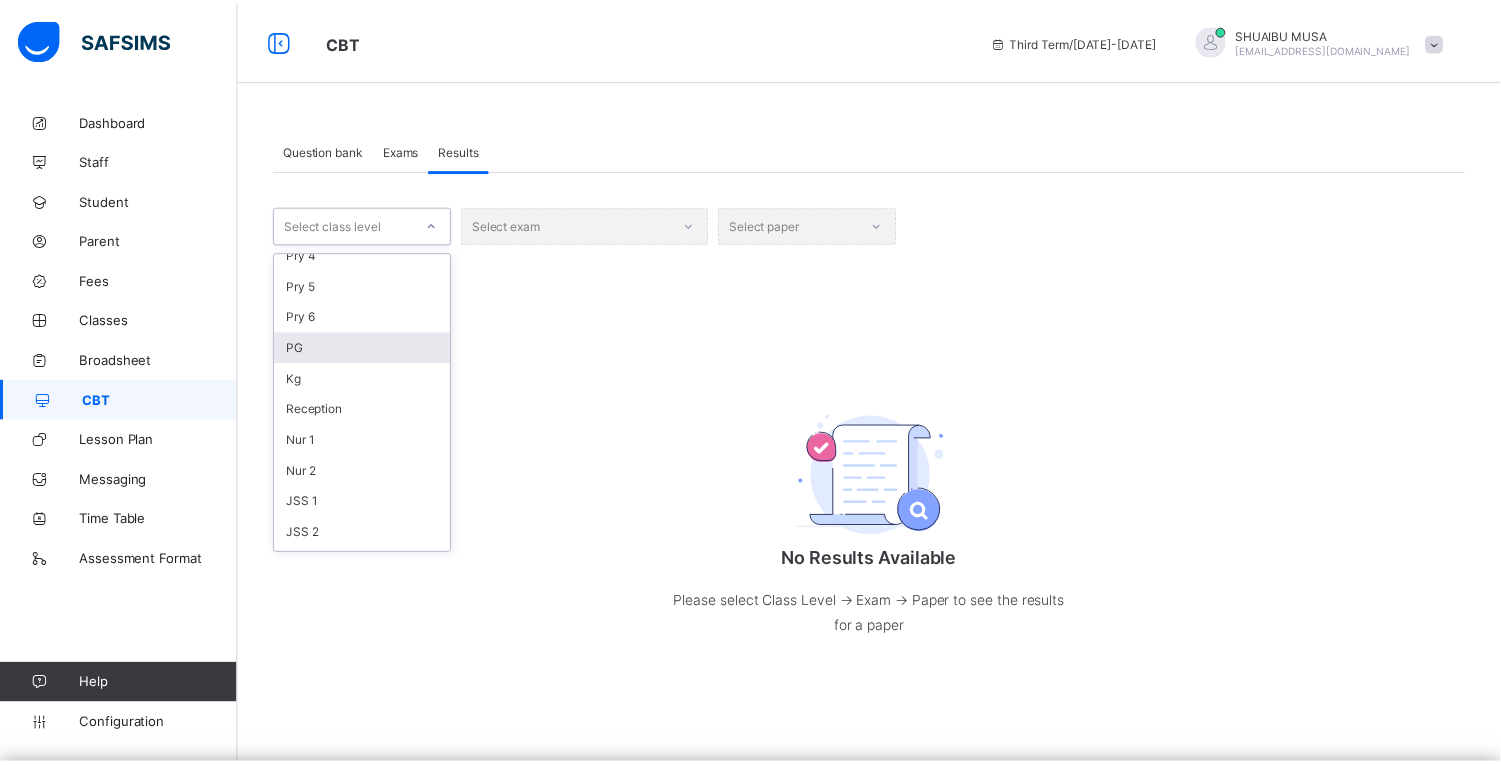 scroll, scrollTop: 125, scrollLeft: 0, axis: vertical 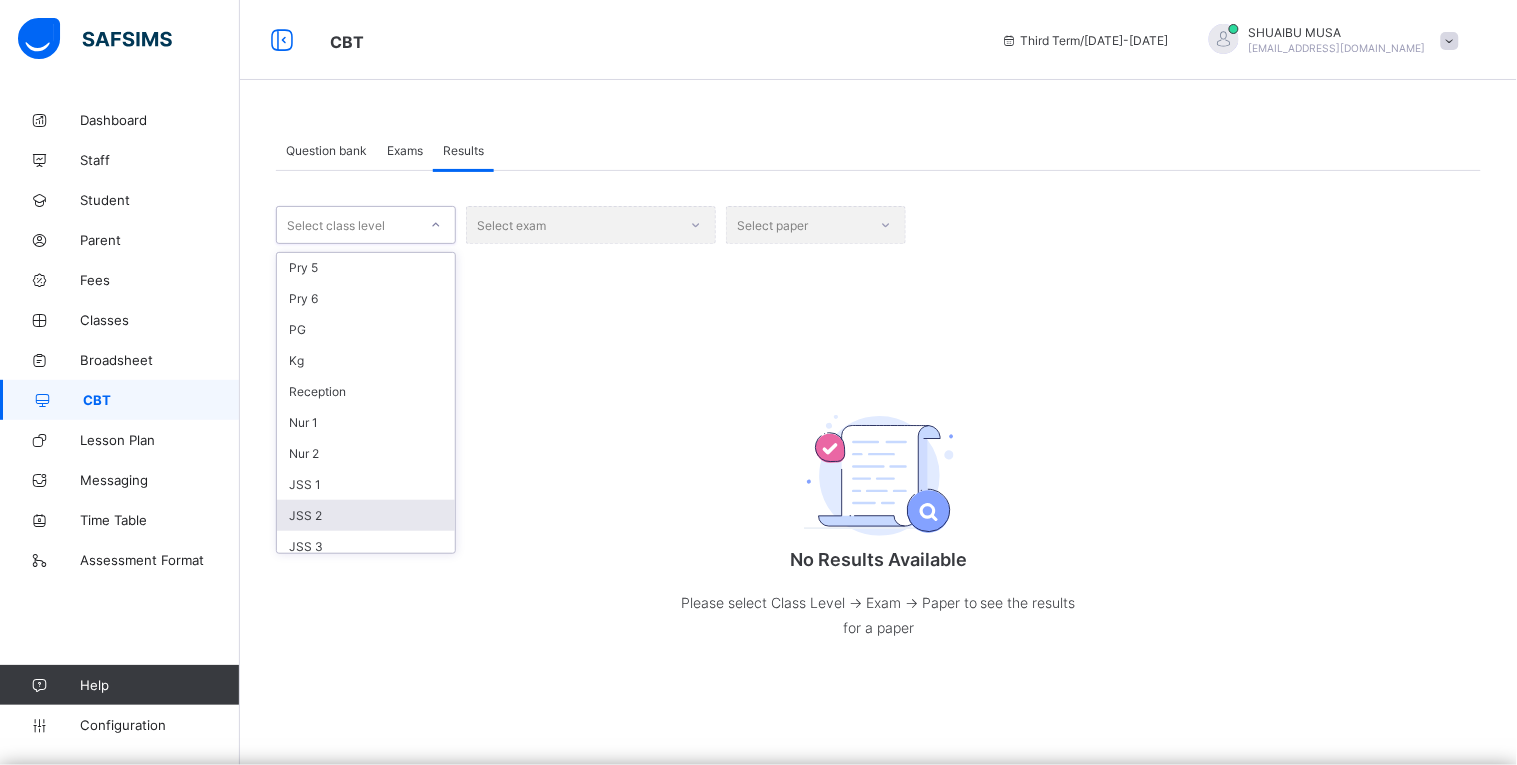click on "JSS 2" at bounding box center (366, 515) 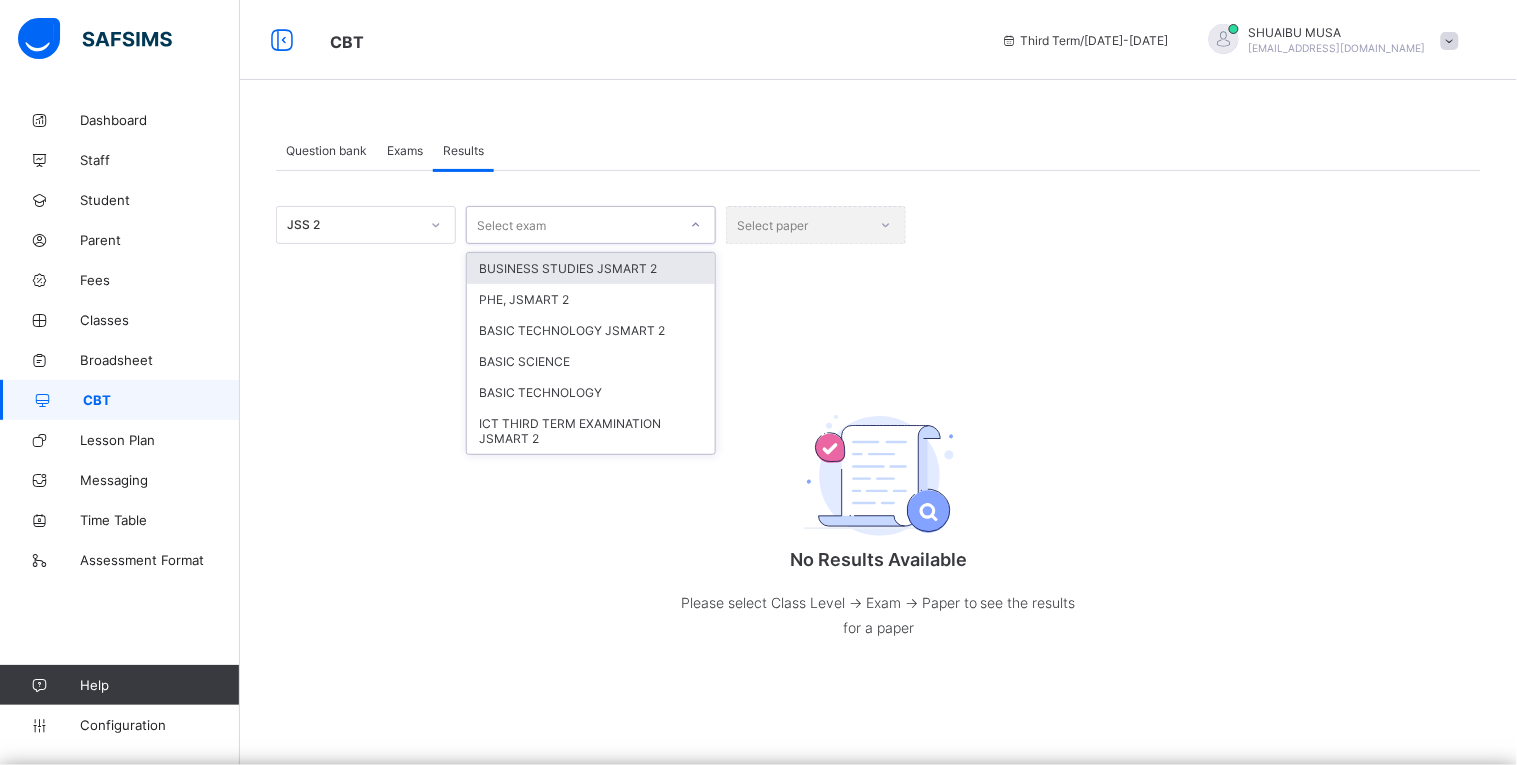 click at bounding box center [696, 225] 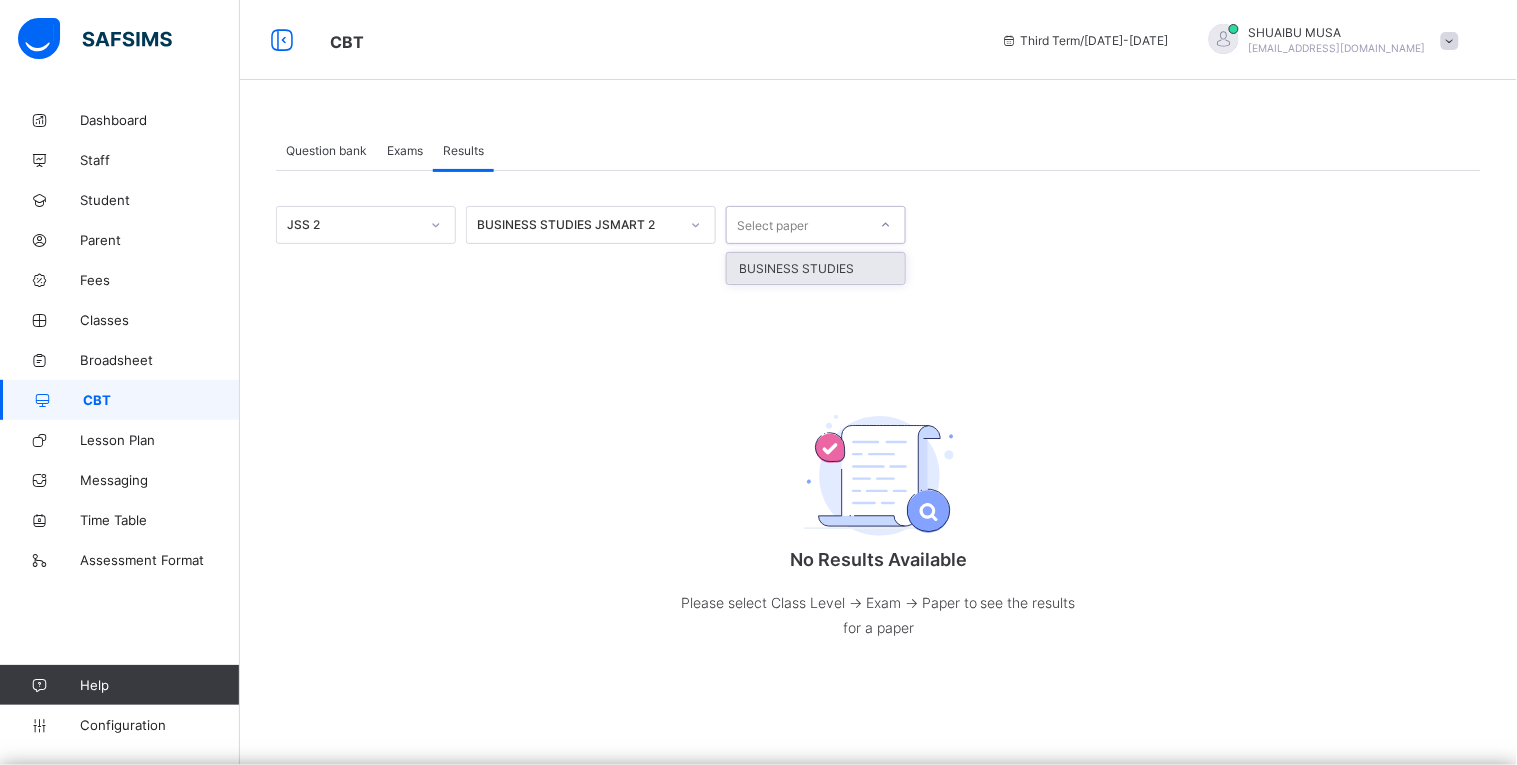 click on "Select paper" at bounding box center (797, 225) 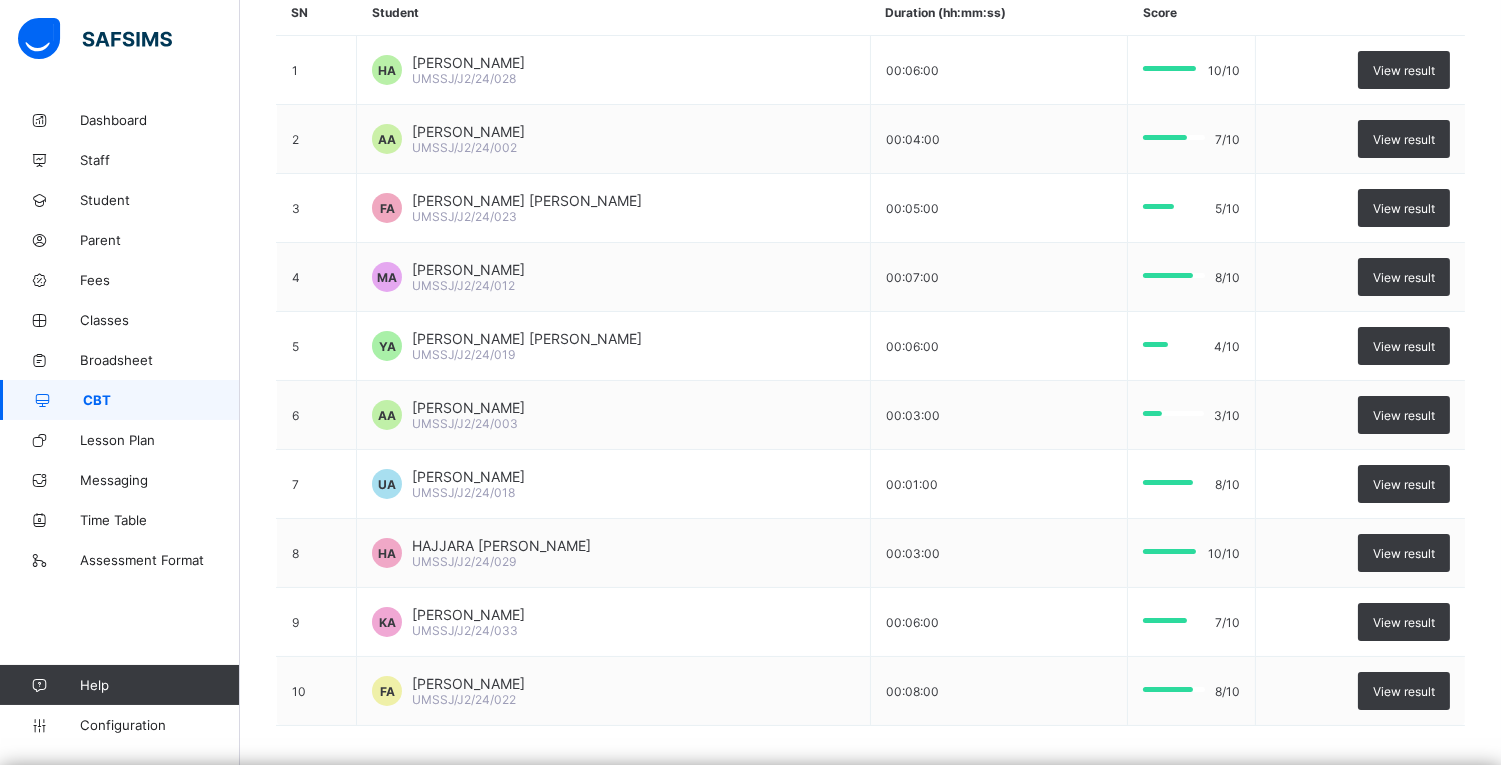 scroll, scrollTop: 426, scrollLeft: 0, axis: vertical 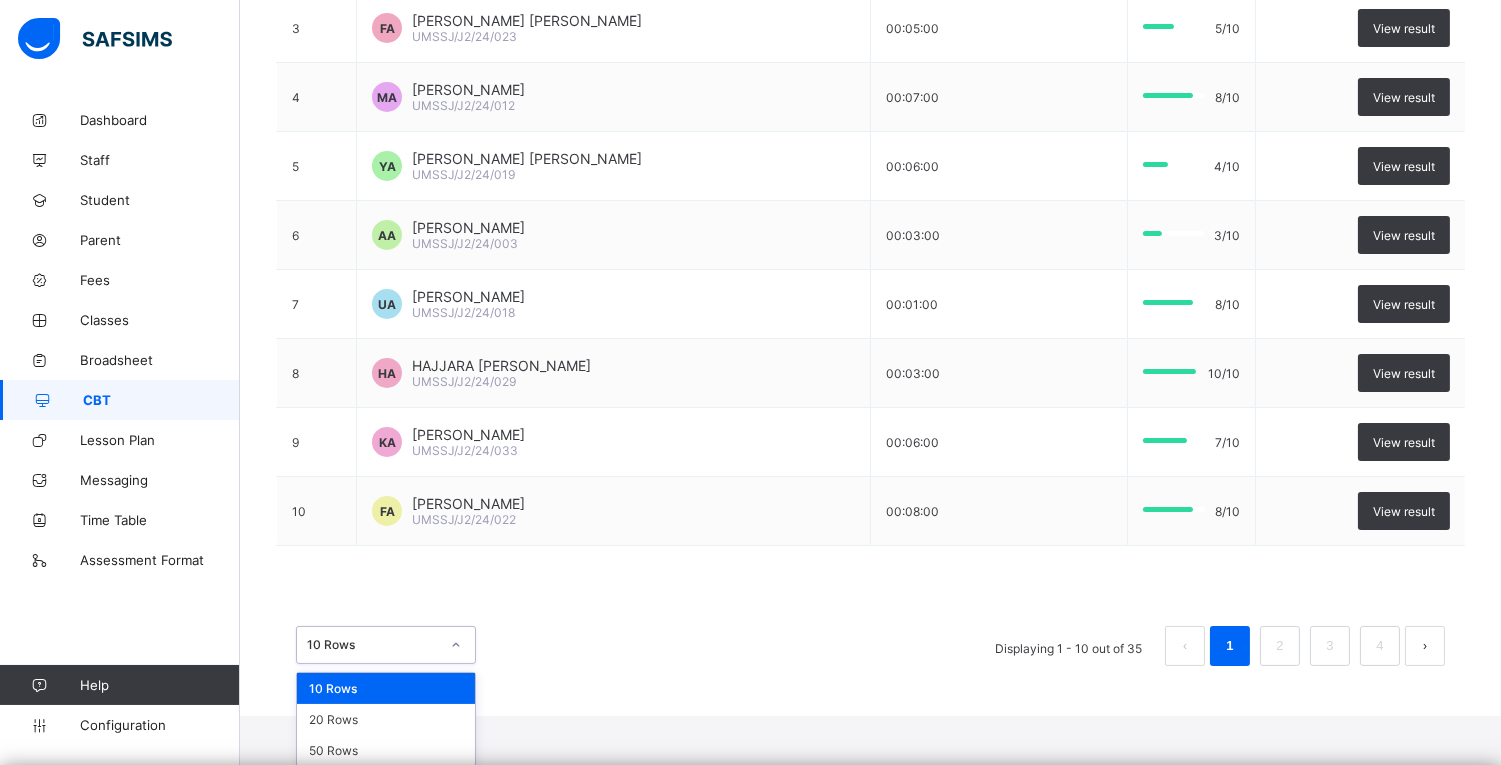 click on "option 10 Rows focused, 1 of 3. 3 results available. Use Up and Down to choose options, press Enter to select the currently focused option, press Escape to exit the menu, press Tab to select the option and exit the menu. 10 Rows 10 Rows 20 Rows 50 Rows" at bounding box center [386, 645] 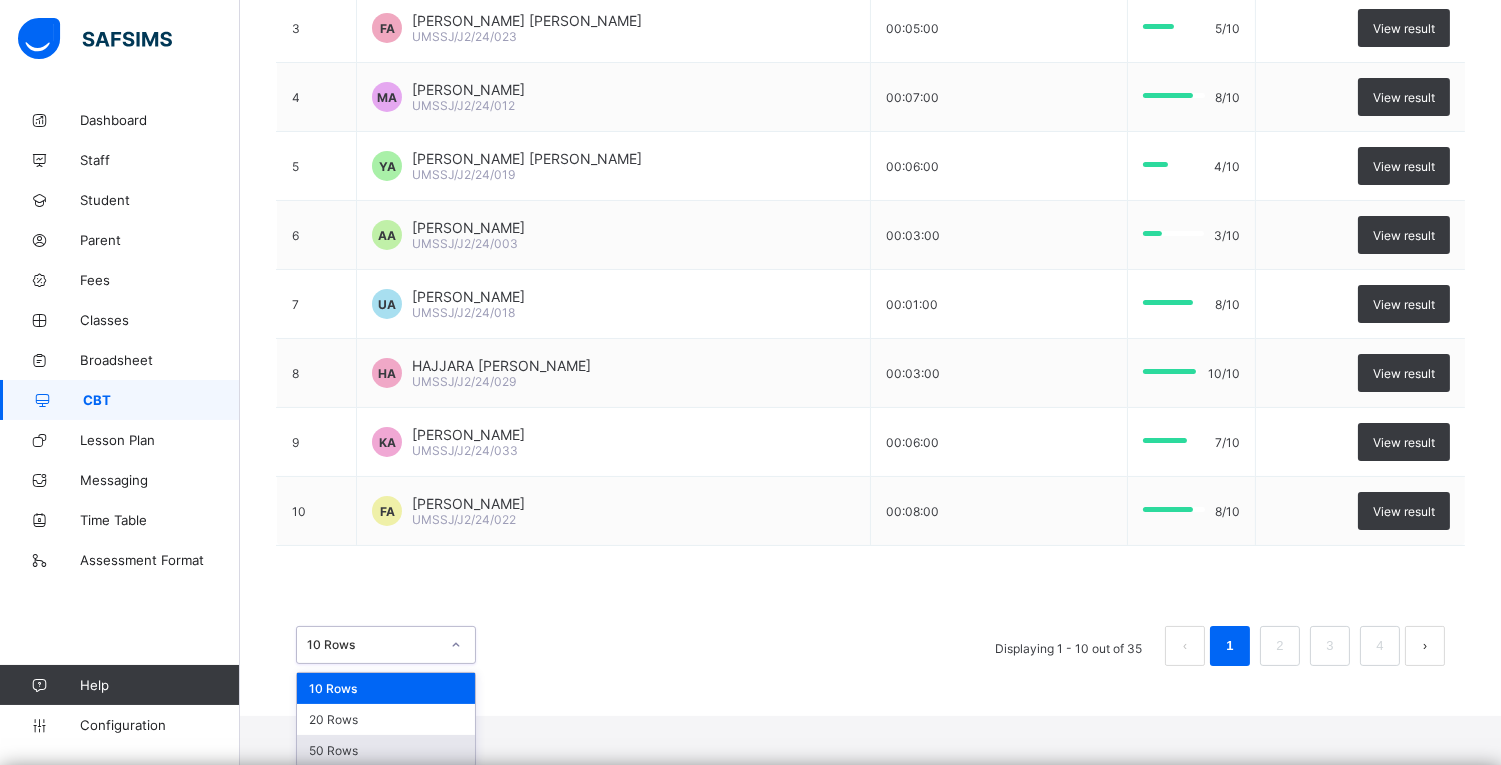 click on "50 Rows" at bounding box center [386, 750] 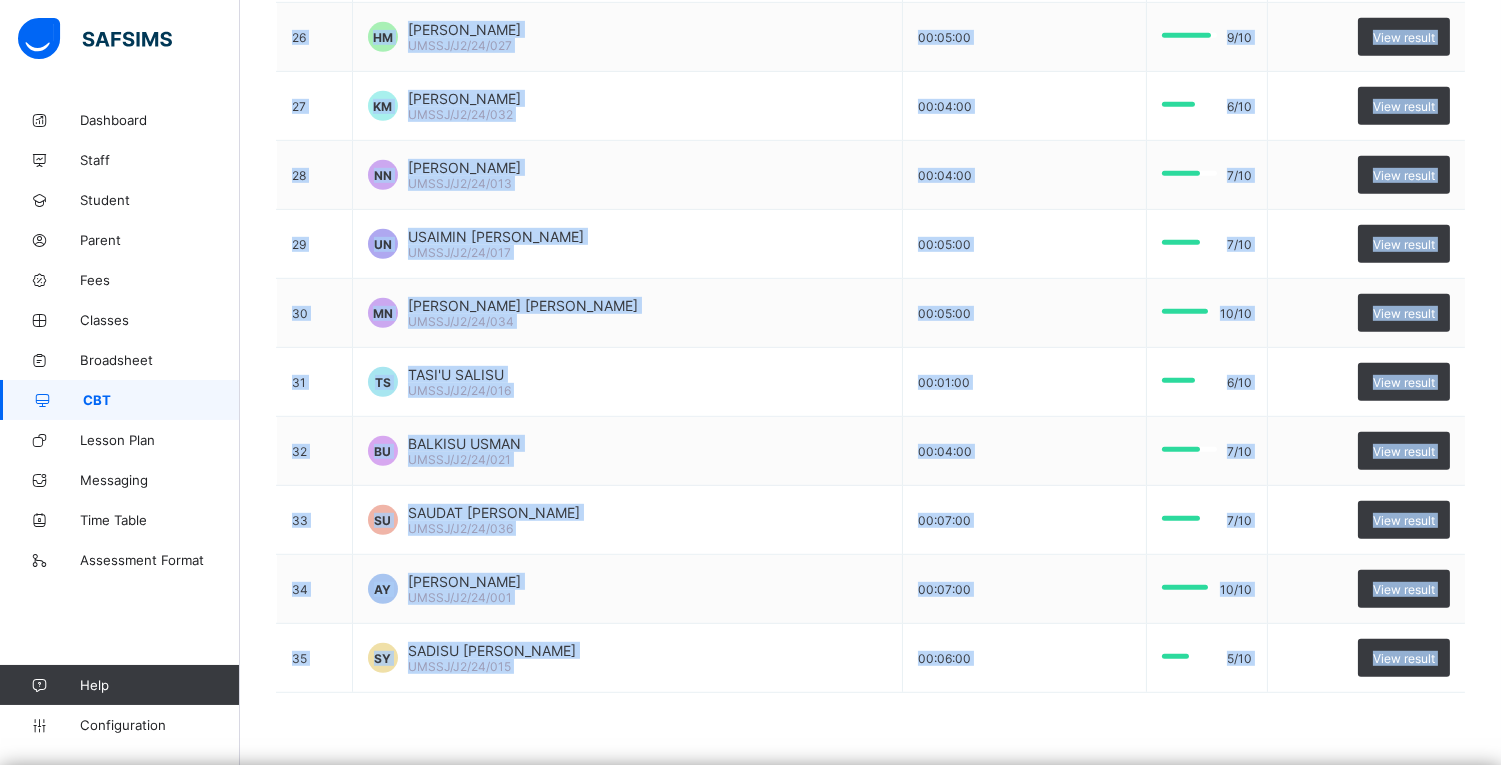 scroll, scrollTop: 2153, scrollLeft: 0, axis: vertical 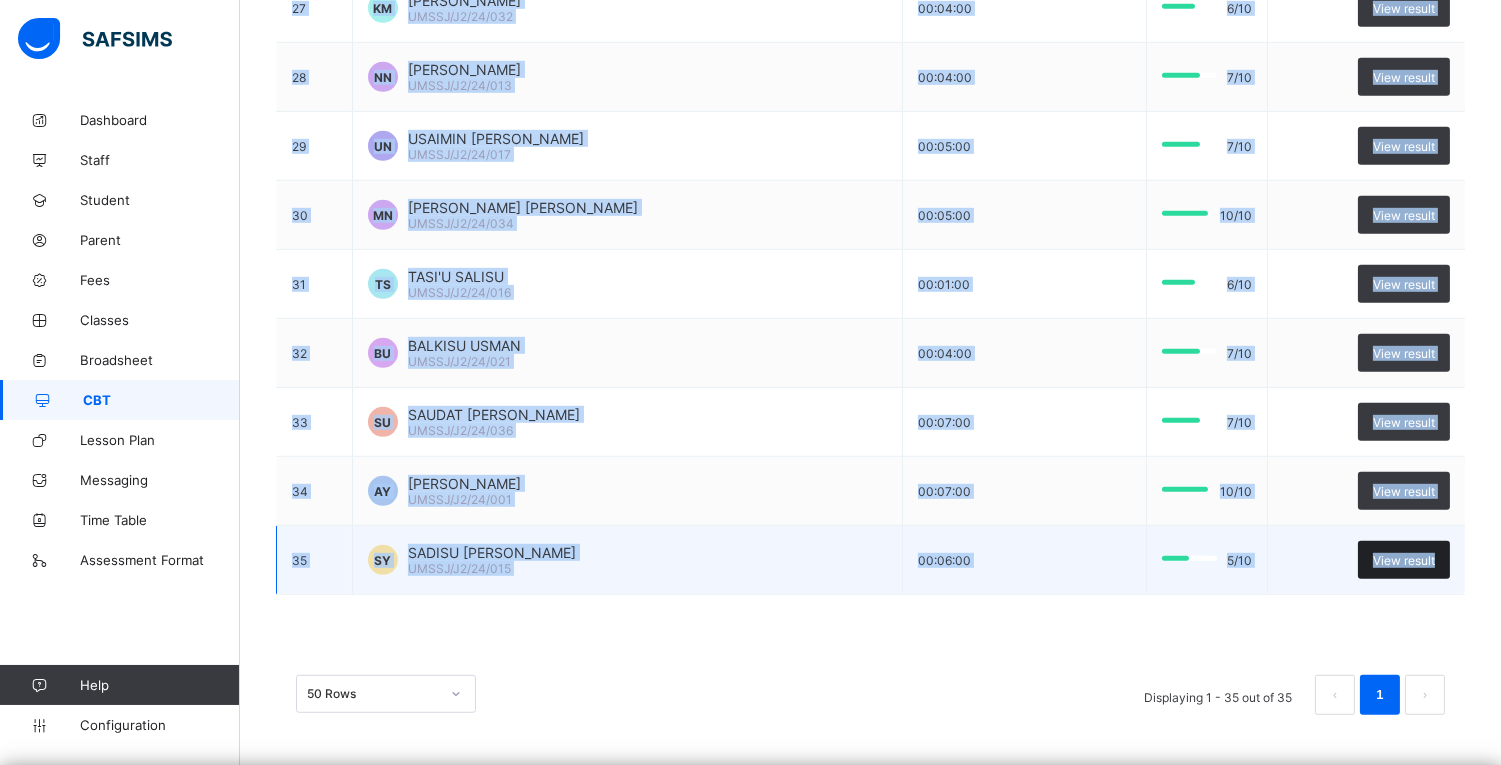drag, startPoint x: 293, startPoint y: 276, endPoint x: 1457, endPoint y: 551, distance: 1196.044 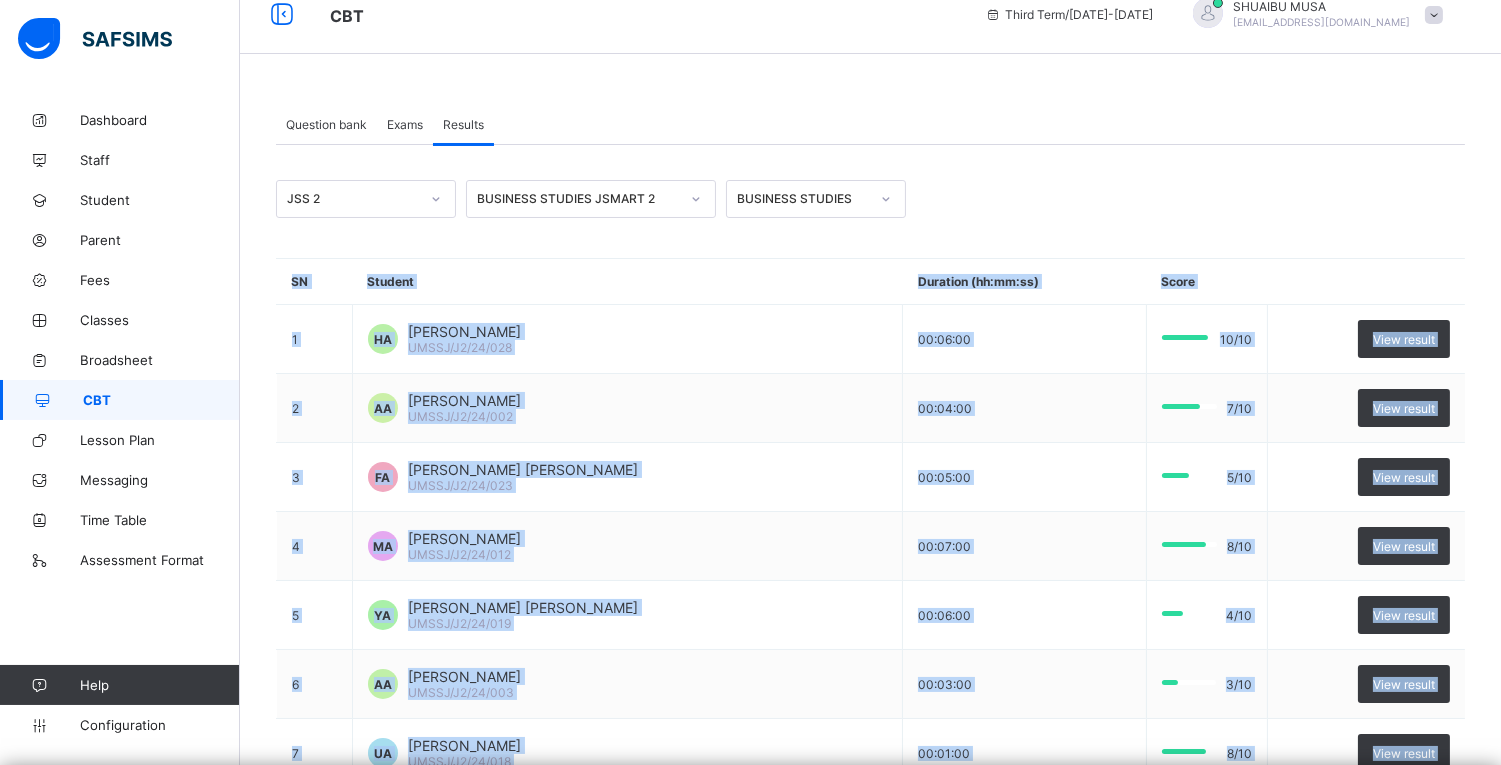scroll, scrollTop: 0, scrollLeft: 0, axis: both 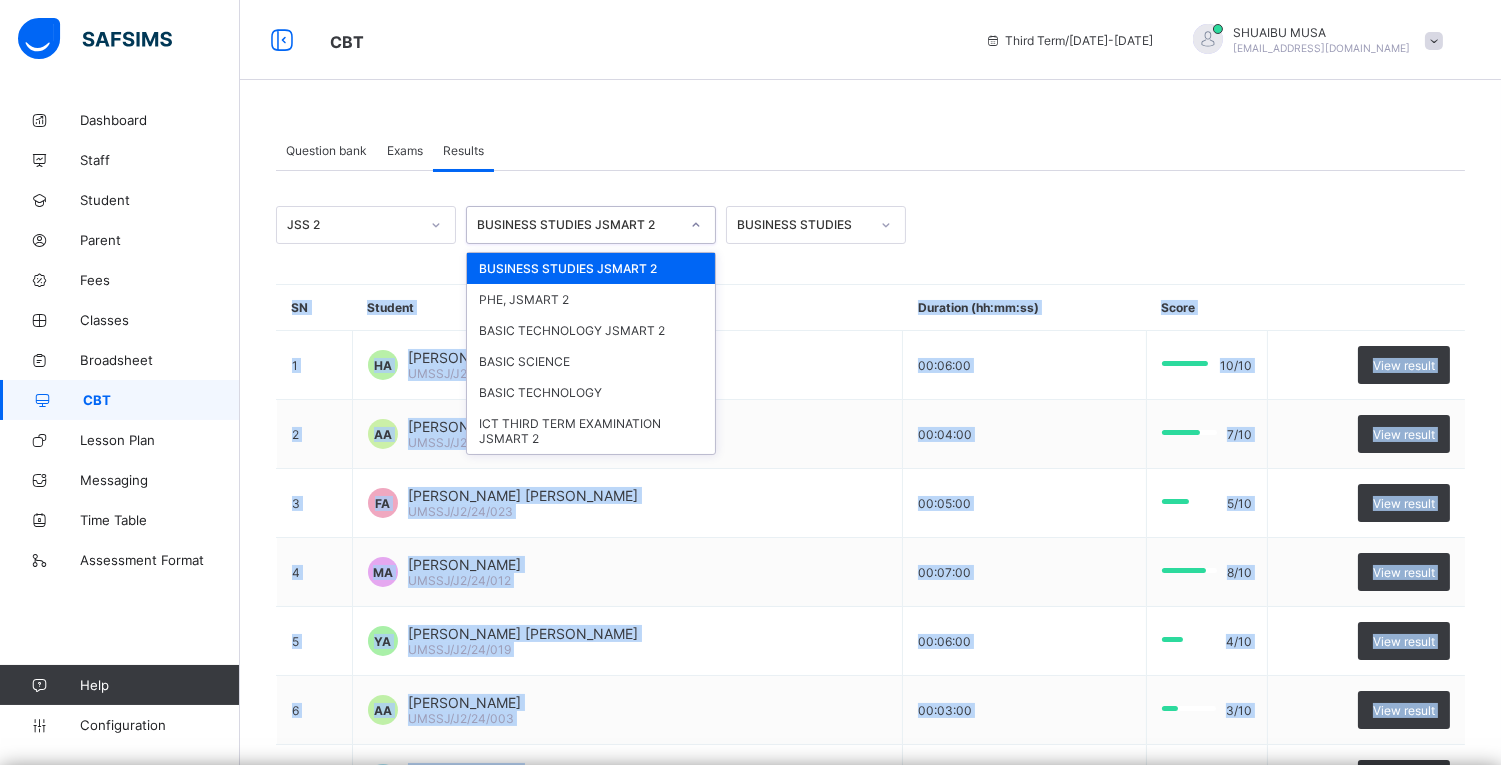 click on "BUSINESS STUDIES JSMART 2" at bounding box center (578, 225) 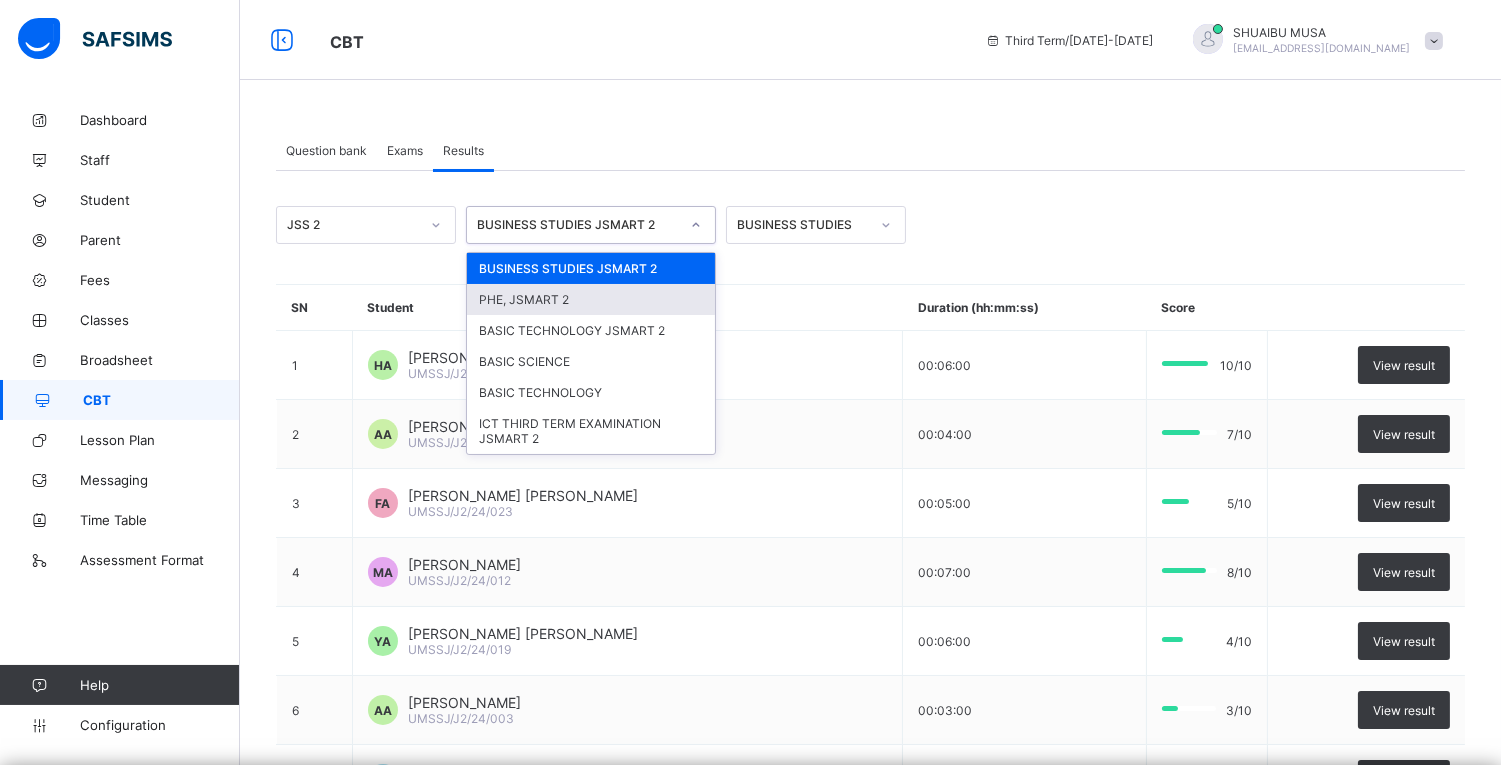 click on "PHE, JSMART 2" at bounding box center [591, 299] 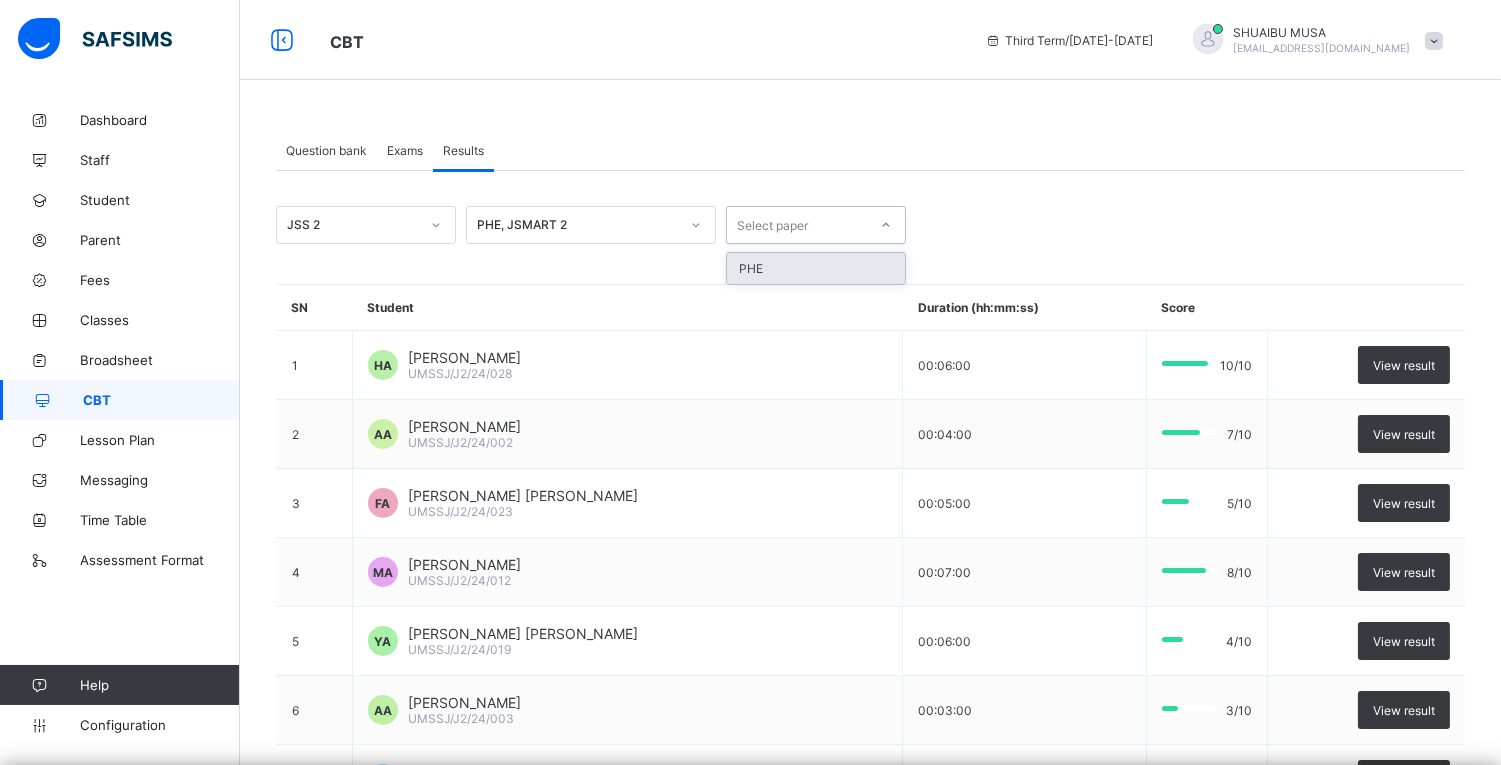 click on "Select paper" at bounding box center [797, 225] 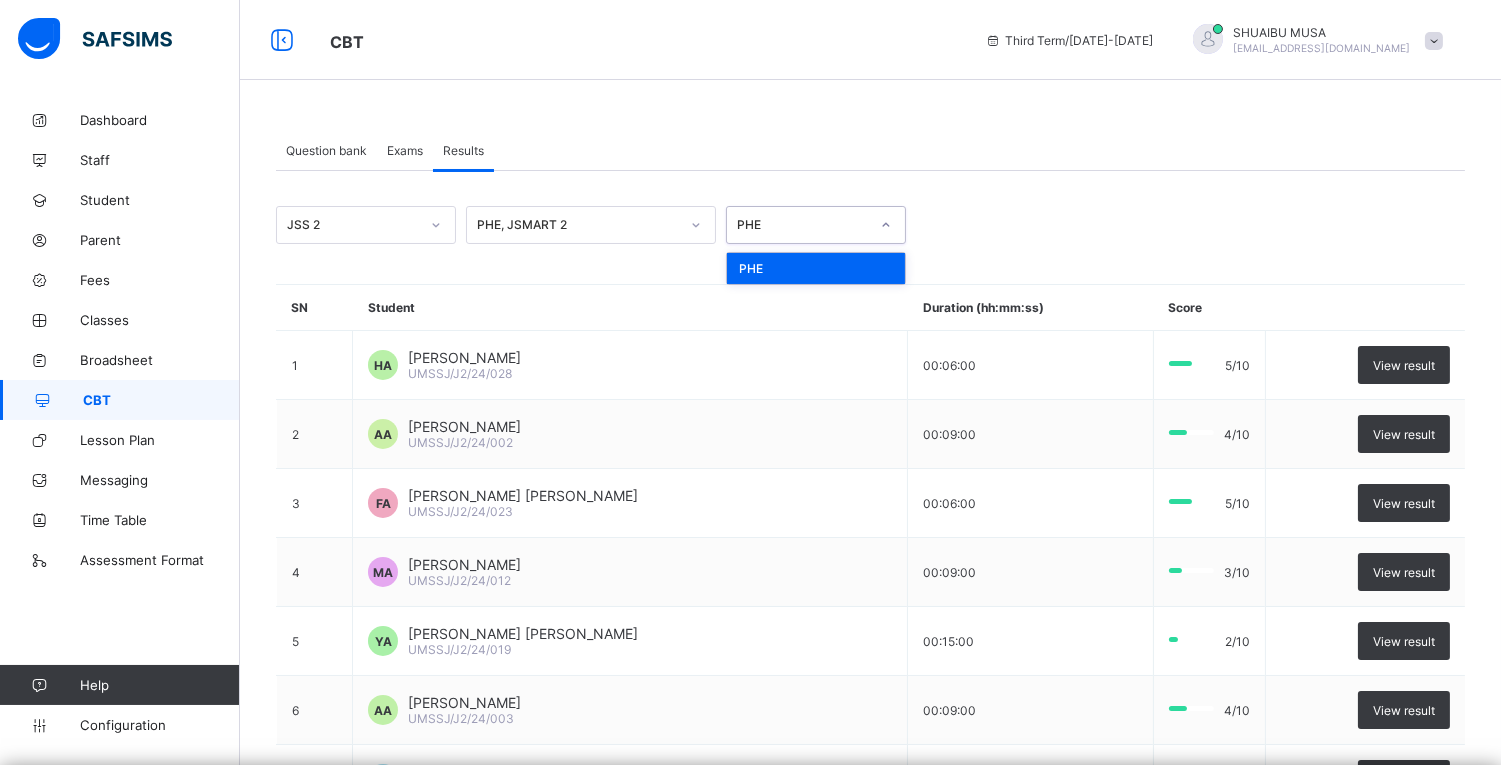 click on "JSS 2 PHE, JSMART 2   option PHE, selected.    option PHE focused, 1 of 1. 1 result available. Use Up and Down to choose options, press Enter to select the currently focused option, press Escape to exit the menu, press Tab to select the option and exit the menu. PHE PHE" at bounding box center [870, 225] 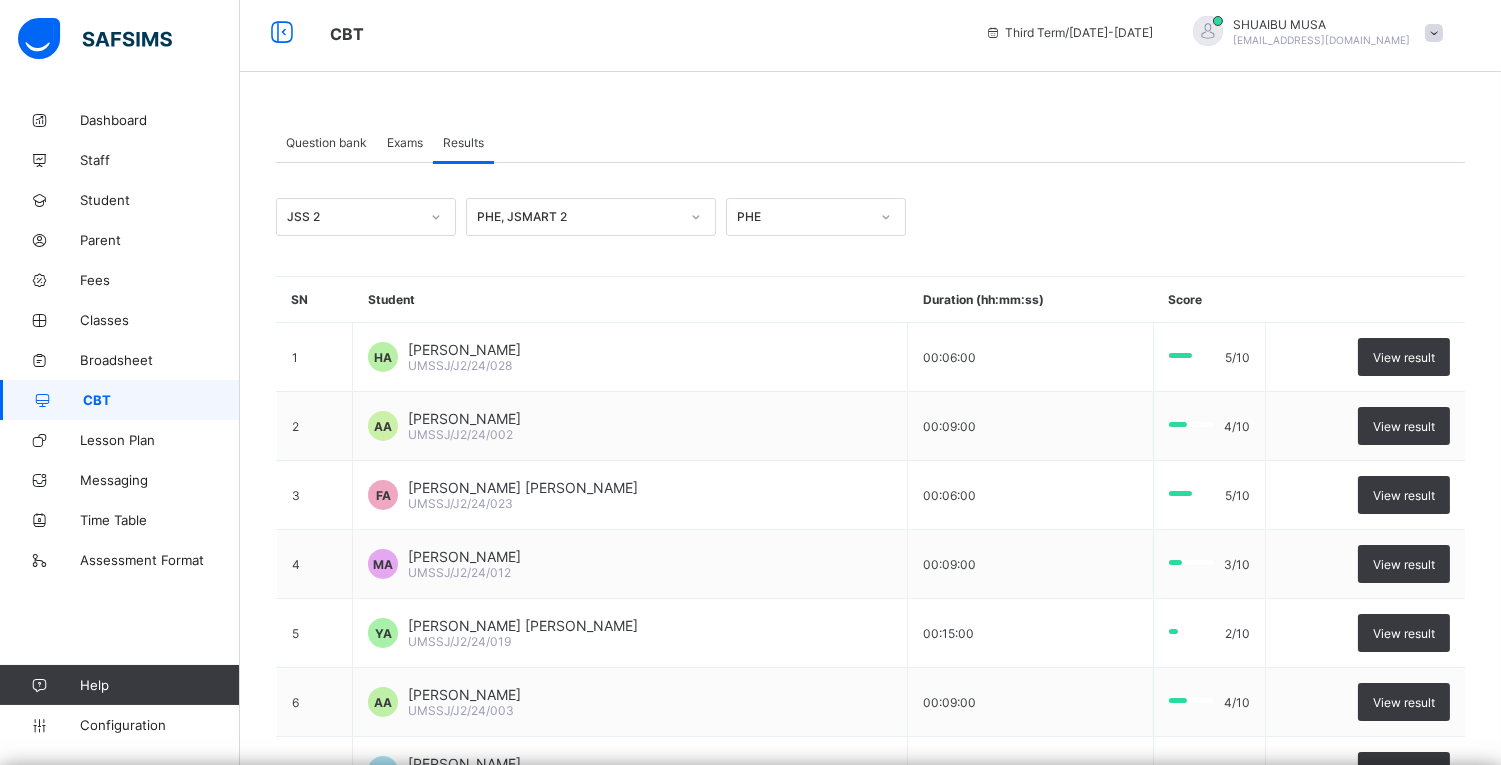 scroll, scrollTop: 0, scrollLeft: 0, axis: both 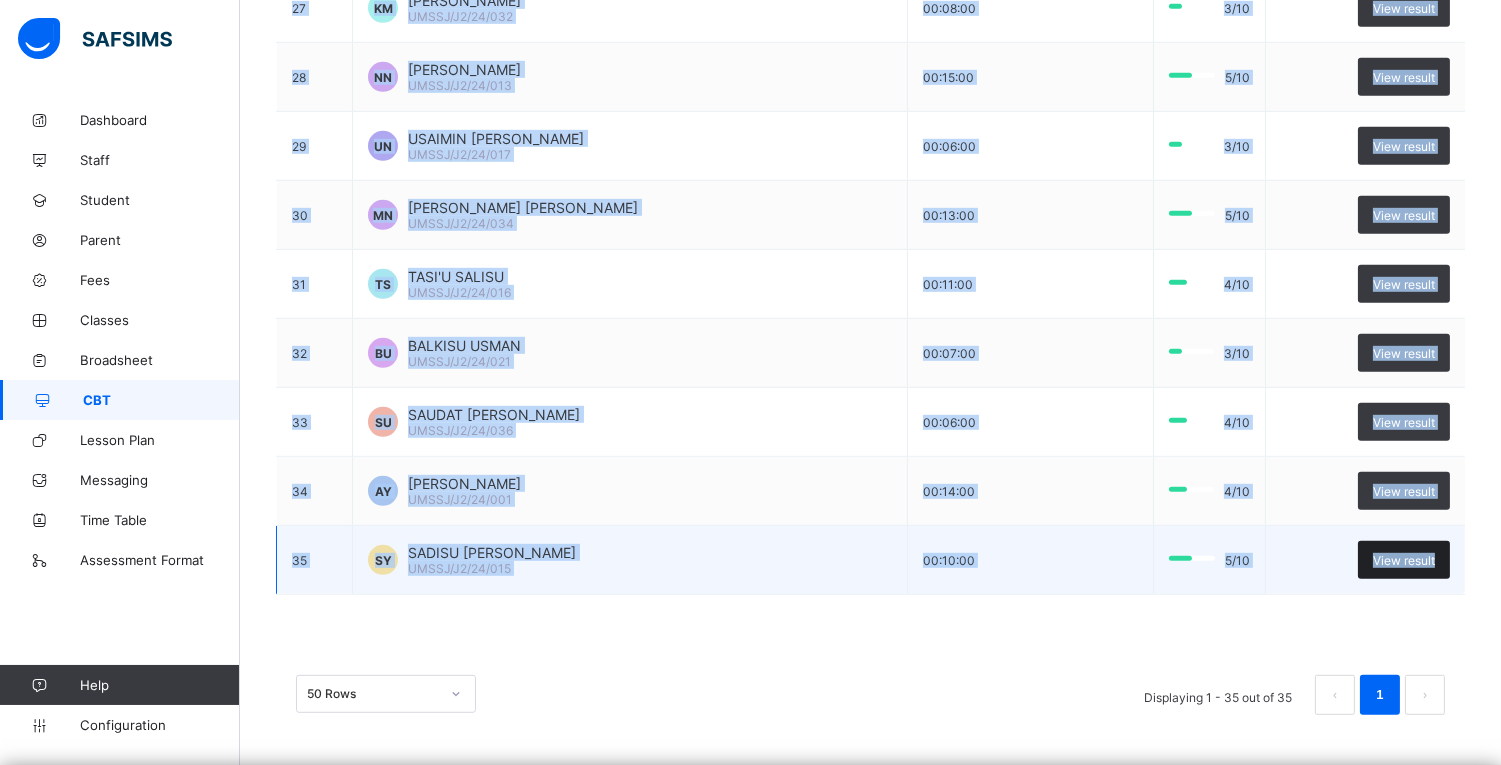 drag, startPoint x: 291, startPoint y: 267, endPoint x: 1454, endPoint y: 557, distance: 1198.6113 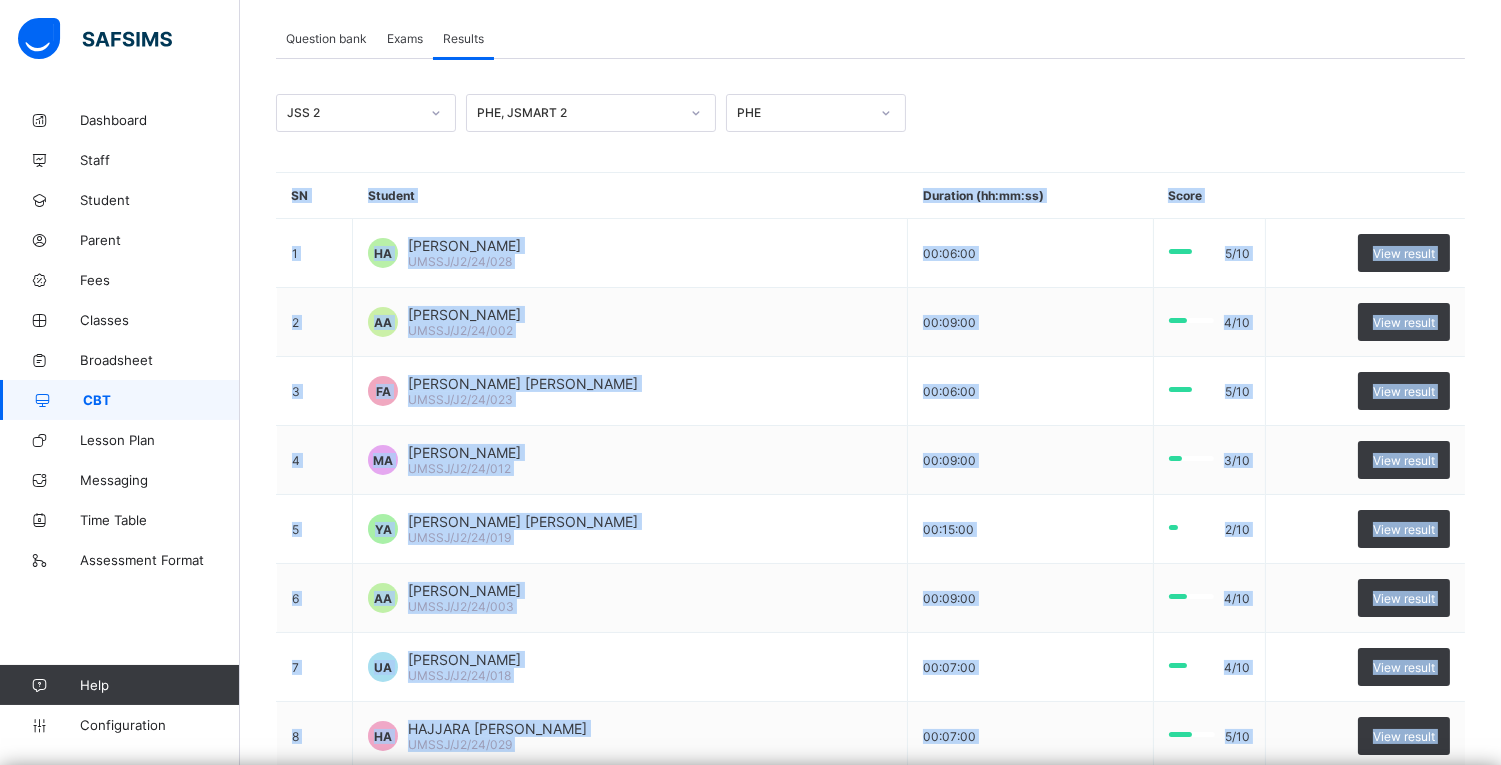 scroll, scrollTop: 0, scrollLeft: 0, axis: both 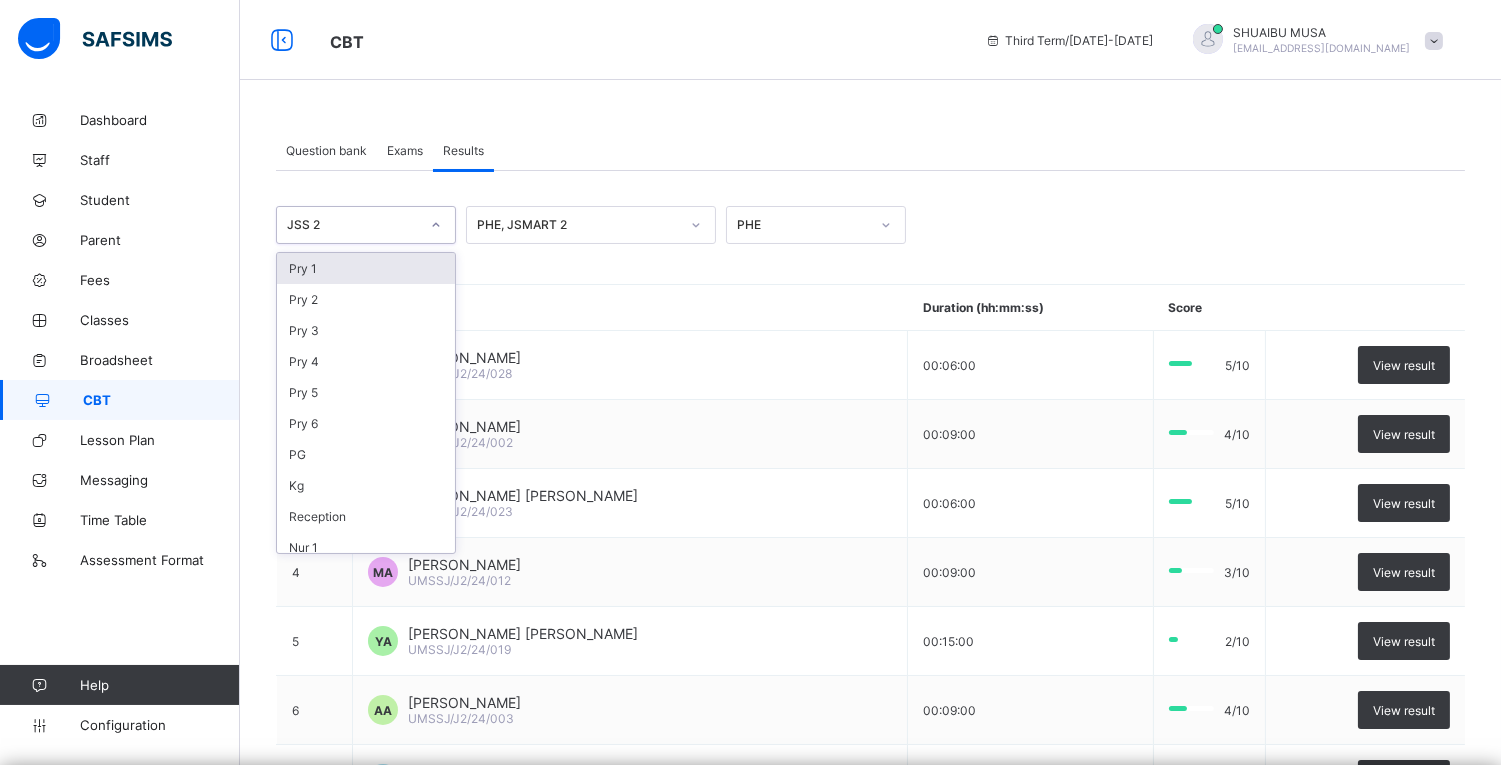 click on "JSS 2" at bounding box center [353, 225] 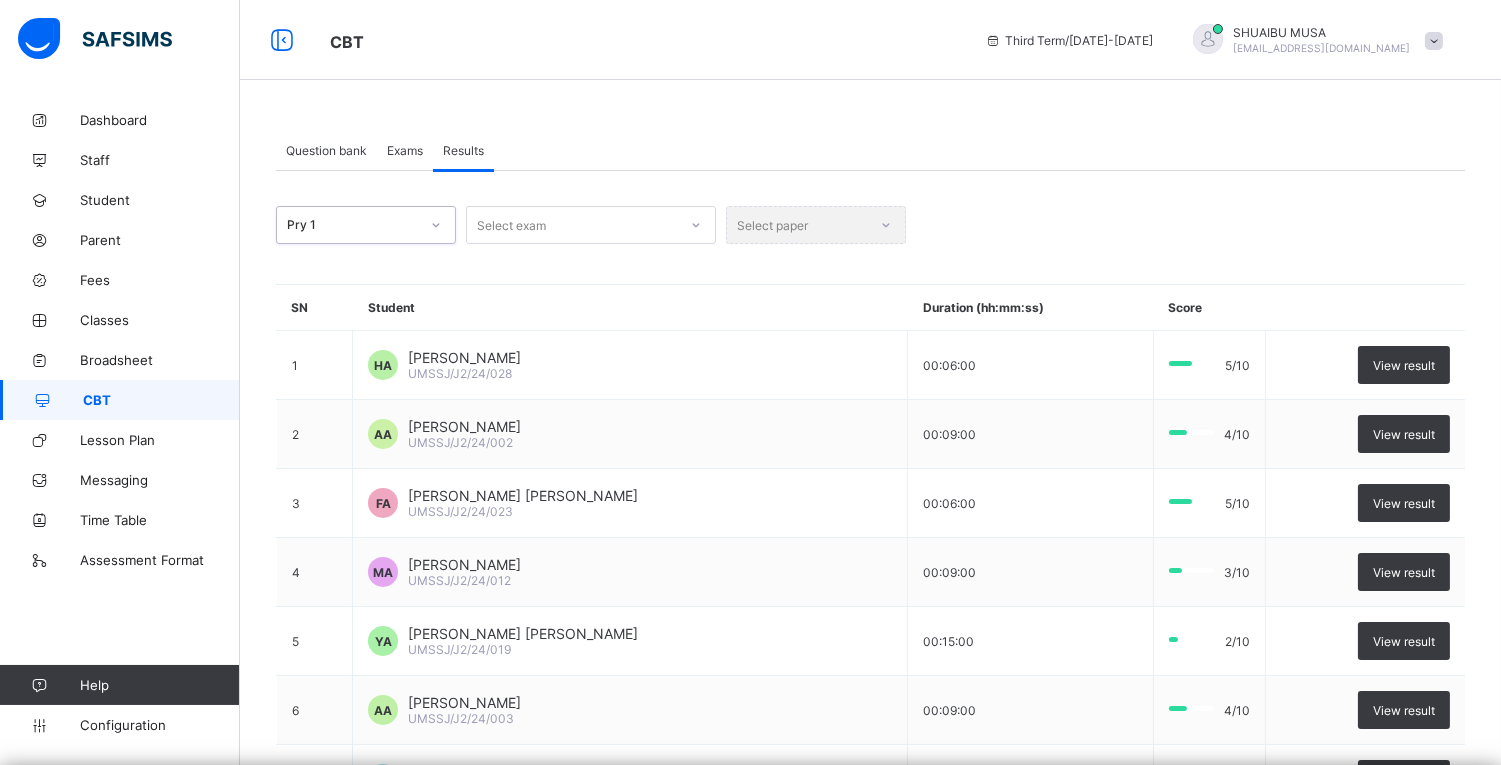 click on "Select exam" at bounding box center [572, 225] 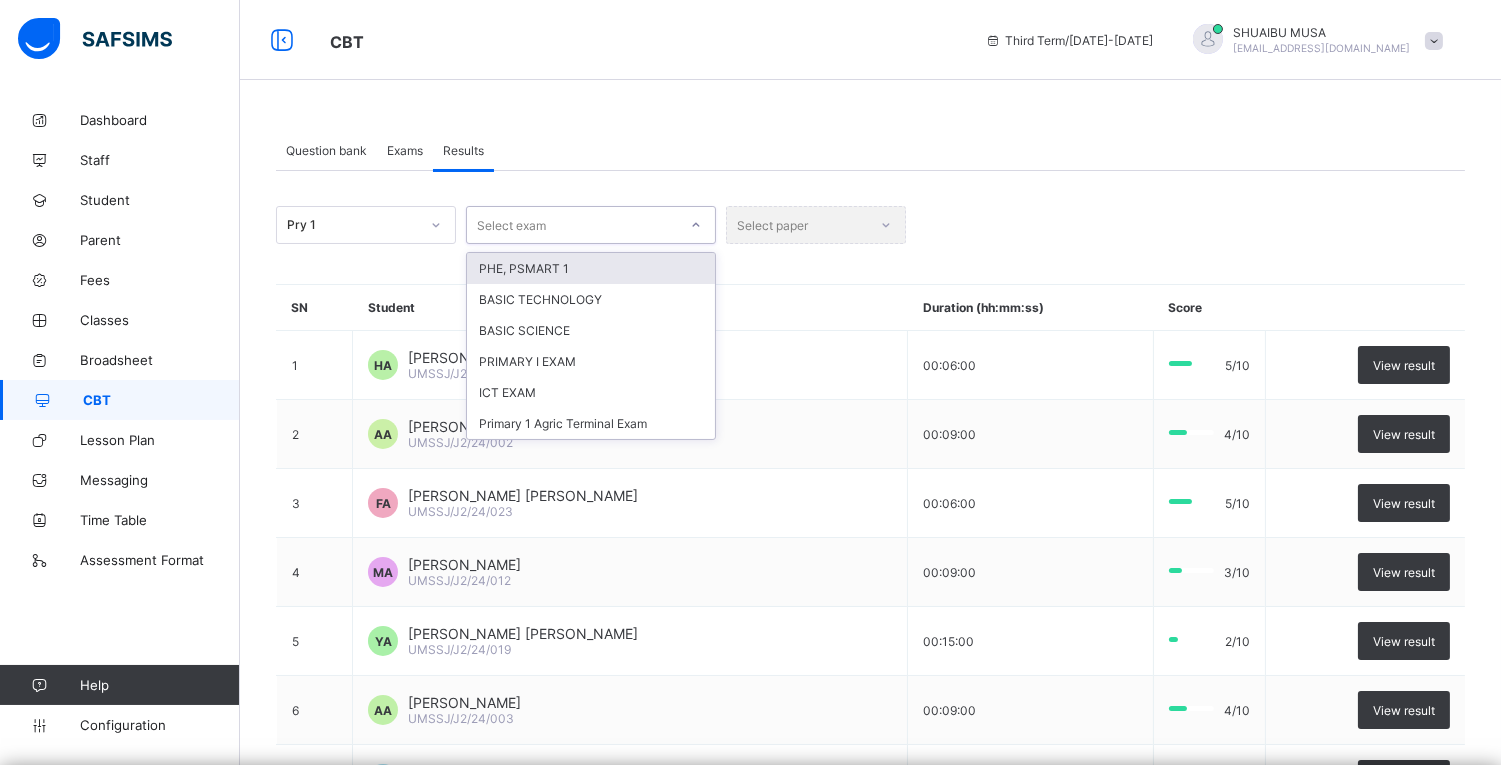click on "PHE, PSMART 1" at bounding box center [591, 268] 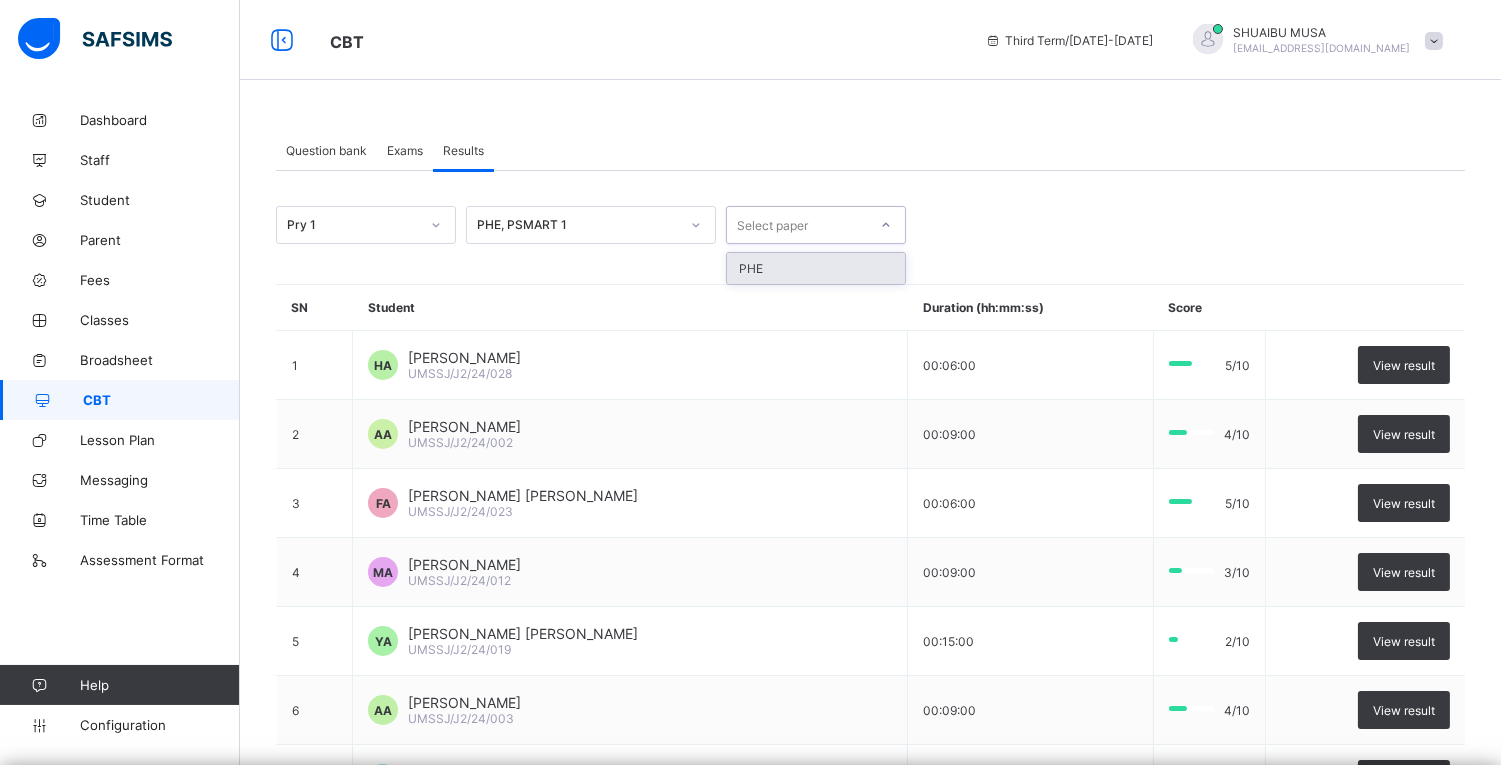 click on "Select paper" at bounding box center [797, 225] 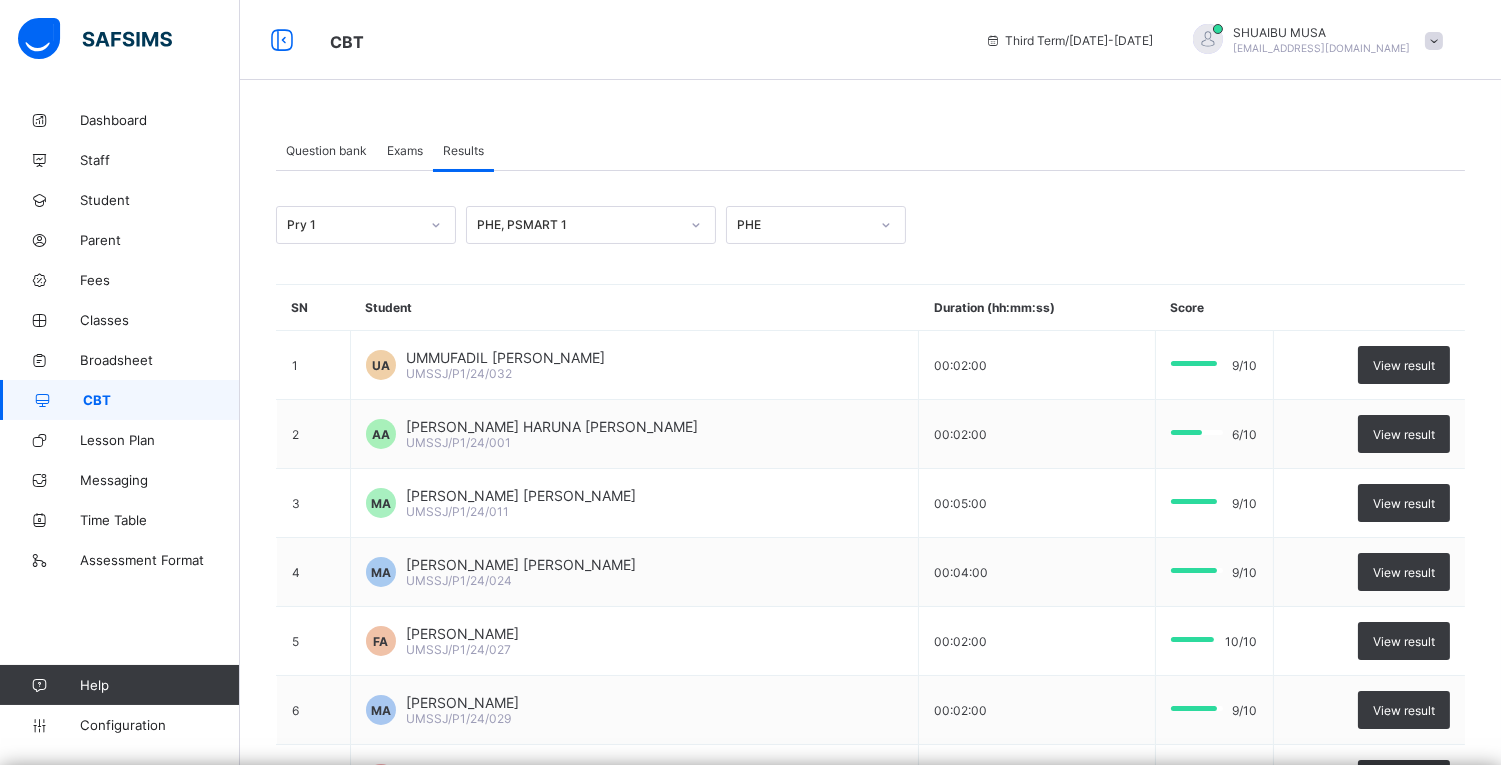 click on "Pry 1 PHE, PSMART 1 PHE SN Student Duration (hh:mm:ss) Score 1 UA UMMUFADIL GARIYO ABDULAZIZ   UMSSJ/P1/24/032   00:02:00     9/10   View result 2 AA ABDULKADIR HARUNA ABDULKADIR   UMSSJ/P1/24/001   00:02:00     6/10   View result 3 MA MUHAMMAD AL'AMIN ABDULKADIR   UMSSJ/P1/24/011   00:05:00     9/10   View result 4 MA MARIYA YAHAYA ABDULLAHI   UMSSJ/P1/24/024   00:04:00     9/10   View result 5 FA FATIMA SULAIMAN ADAMU   UMSSJ/P1/24/027   00:02:00     10/10   View result 6 MA MAIMUNA  ADAMU   UMSSJ/P1/24/029   00:02:00     9/10   View result 7 AA ABDUL'AZIZ BASHIR ALIYU   UMSSJ/P1/24/003   00:03:00     10/10   View result 8 IA IBRAHIM KHALIL ALIYU   UMSSJ/P1/24/012   00:02:00     9/10   View result 9 MA MUHAMMAD IDRIS AMINU   UMSSJ/P1/24/019   00:03:00     5/10   View result 10 UA UMAR MUHAMMAD AYUBA   UMSSJ/P1/24/044   00:01:00     8/10   View result 11 UA USMAN MUHAMMAD AYUBA   UMSSJ/P1/24/047   00:02:00     10/10   View result 12 AB ASHIRU RABI'U BABANDEDE   UMSSJ/P1/24/007   00:03:00     9/10   13 ZB" at bounding box center (870, 1891) 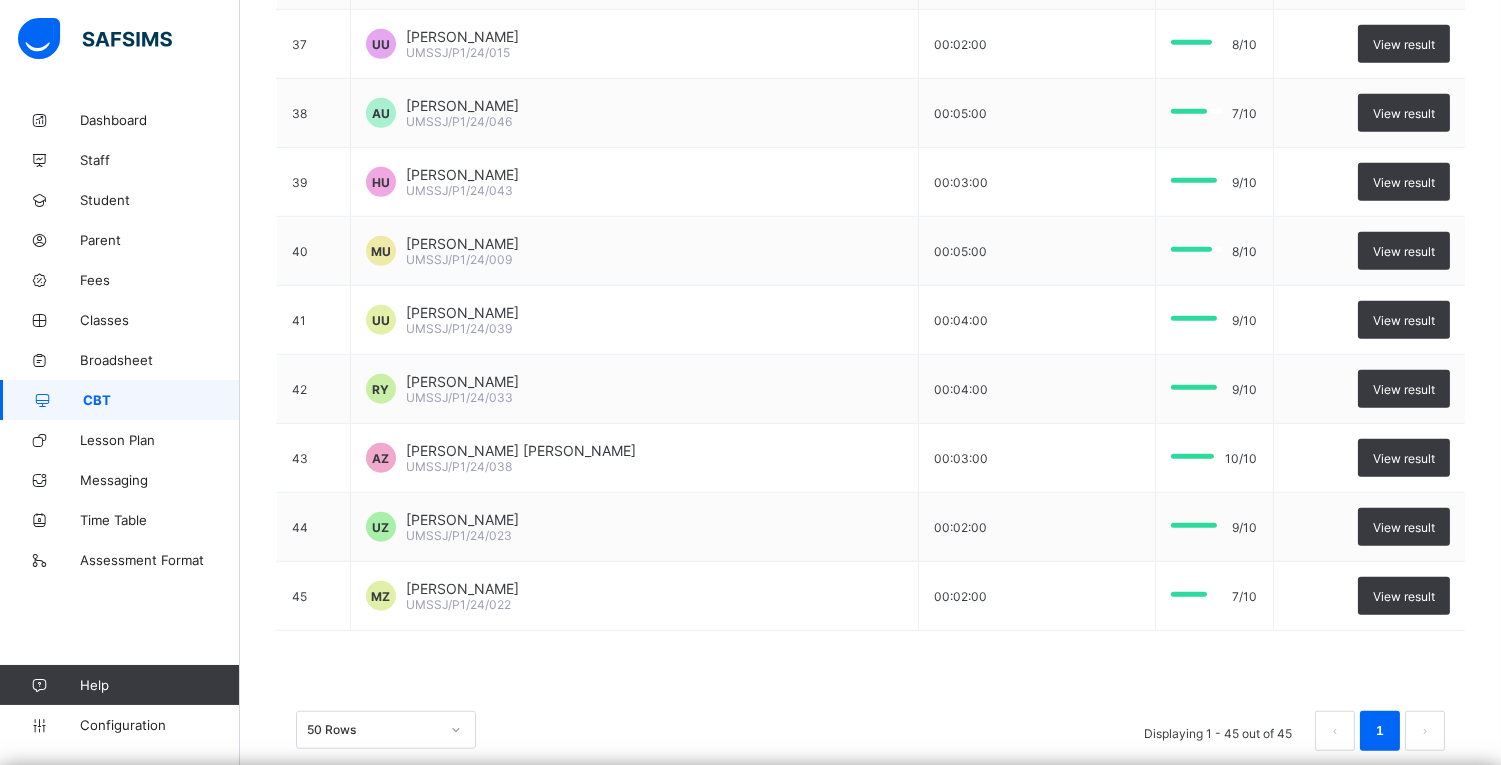 scroll, scrollTop: 2844, scrollLeft: 0, axis: vertical 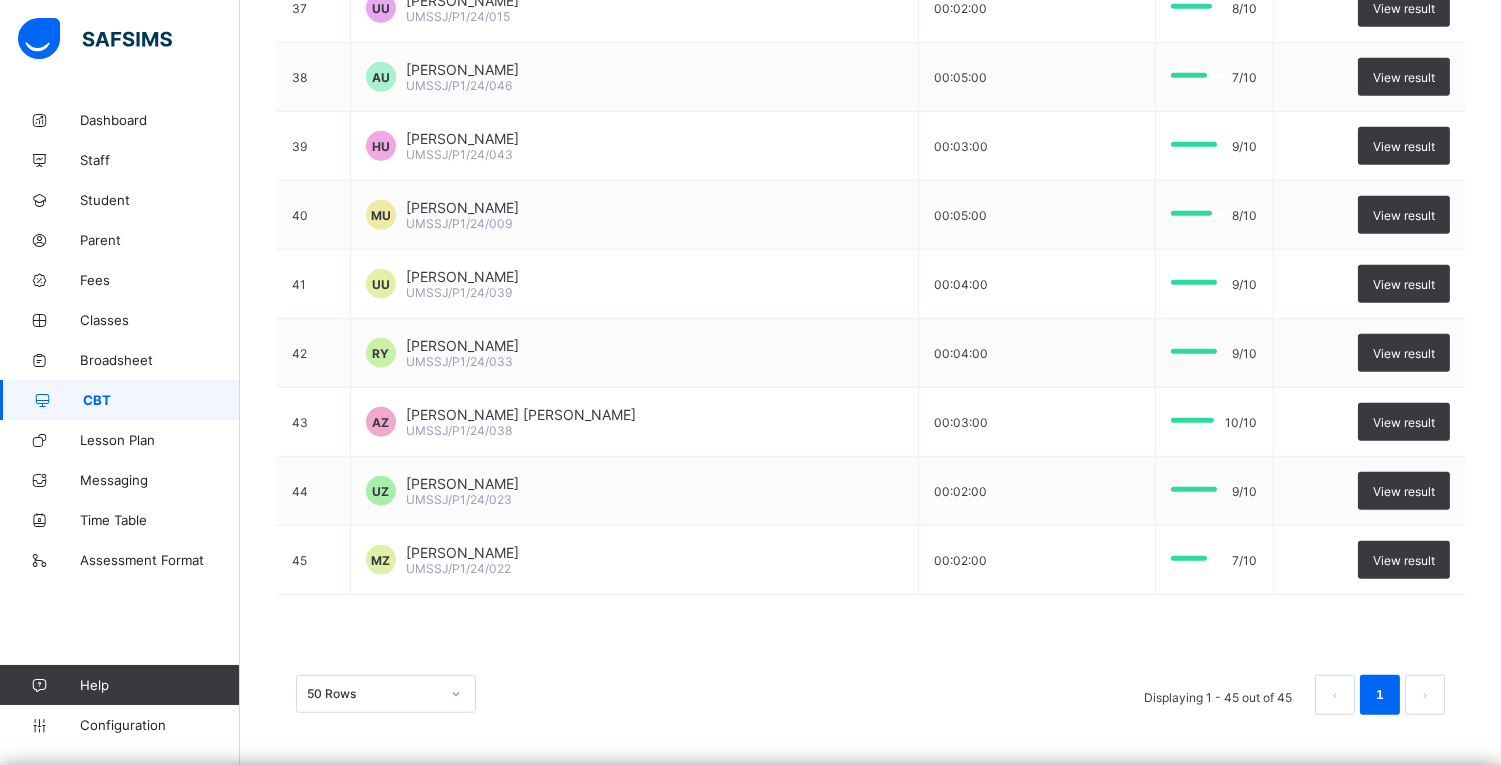 drag, startPoint x: 290, startPoint y: 270, endPoint x: 1507, endPoint y: 543, distance: 1247.2441 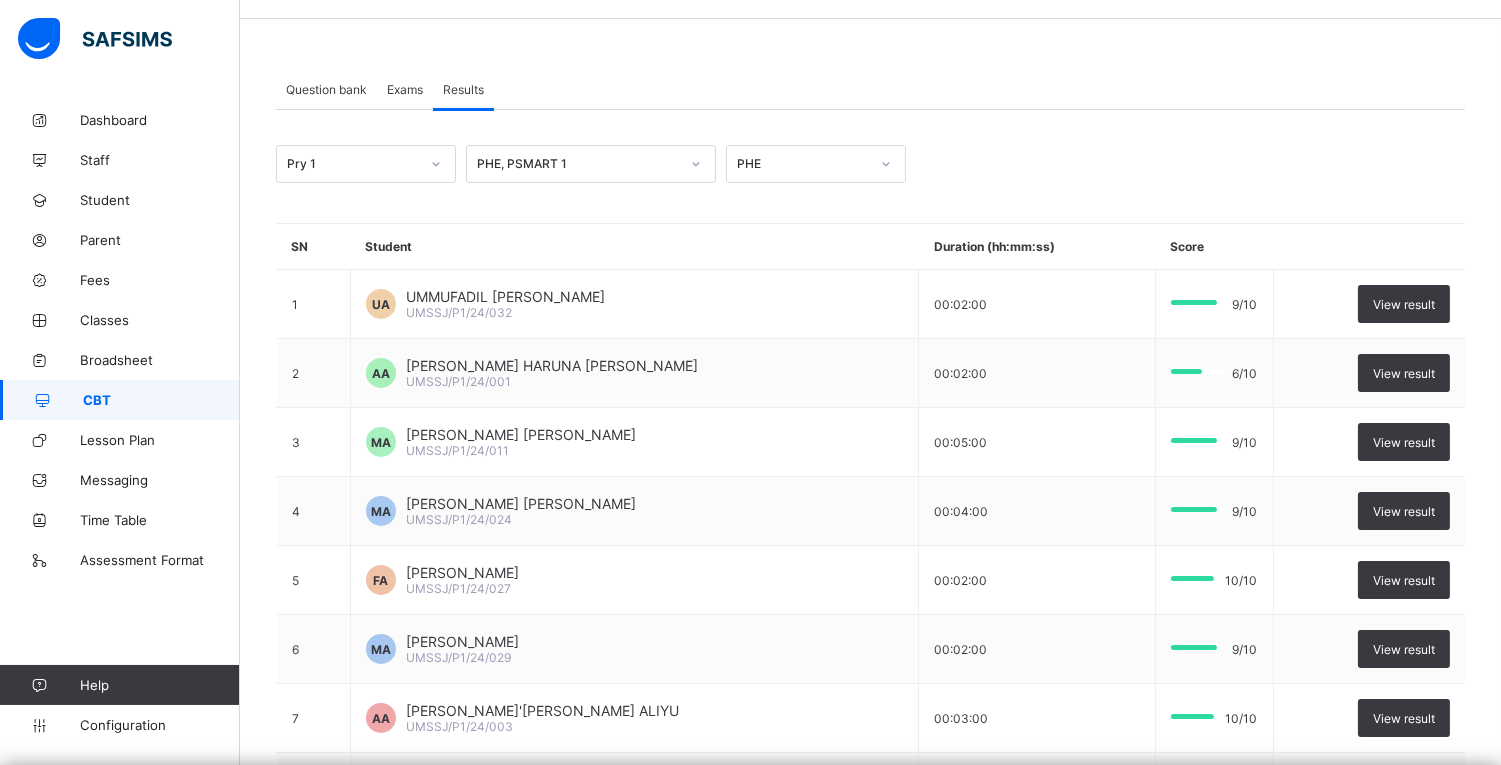scroll, scrollTop: 0, scrollLeft: 0, axis: both 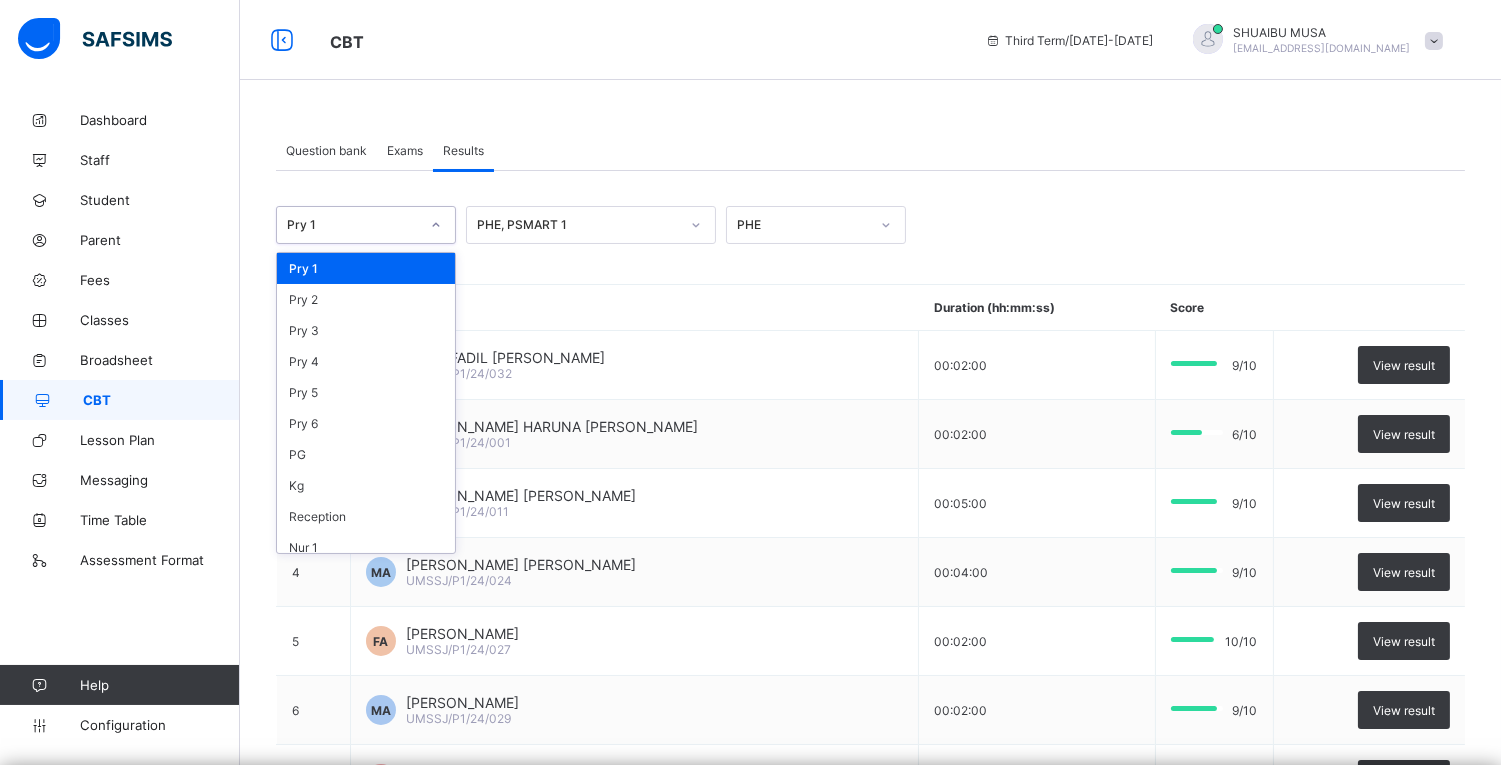 click at bounding box center (436, 225) 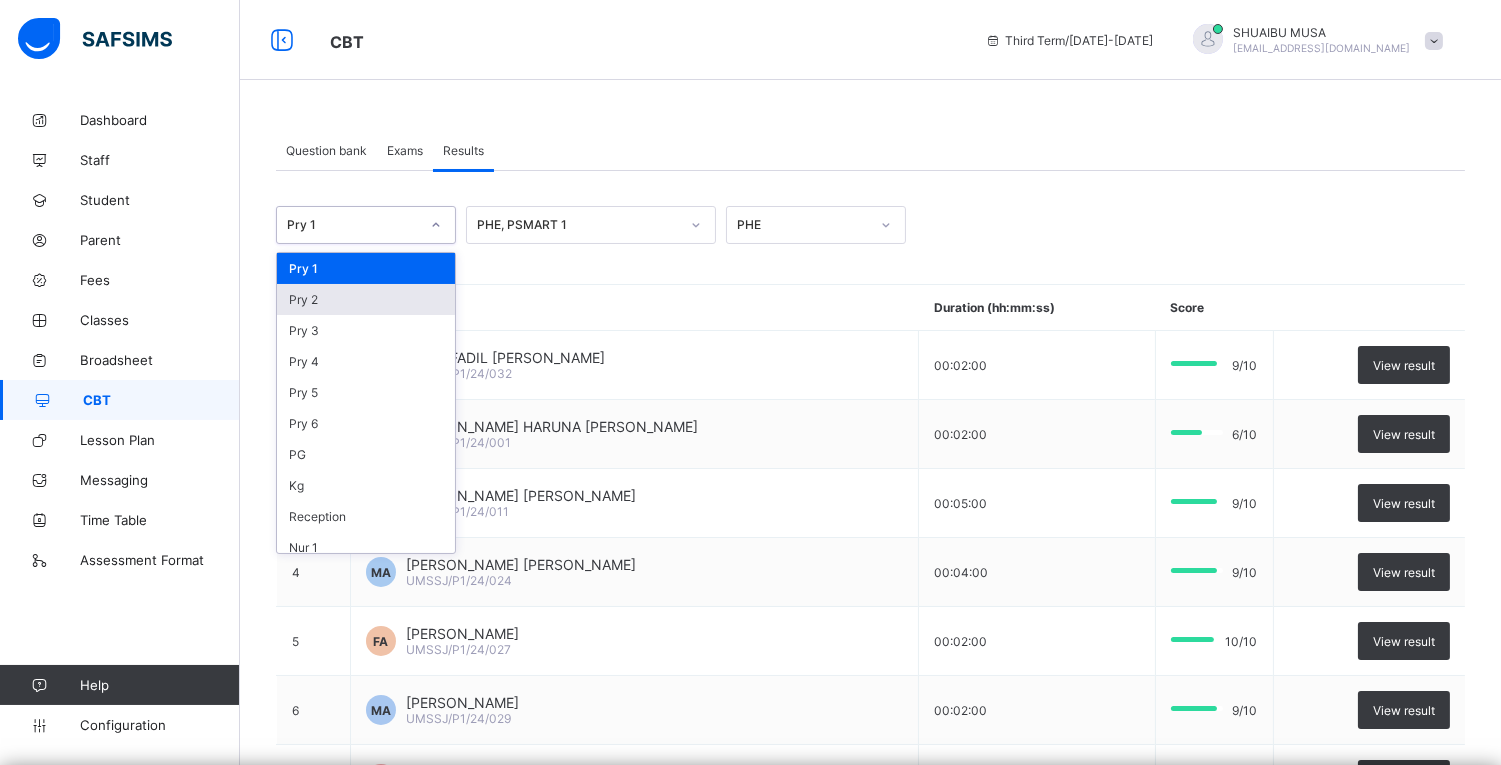 click on "Pry 2" at bounding box center (366, 299) 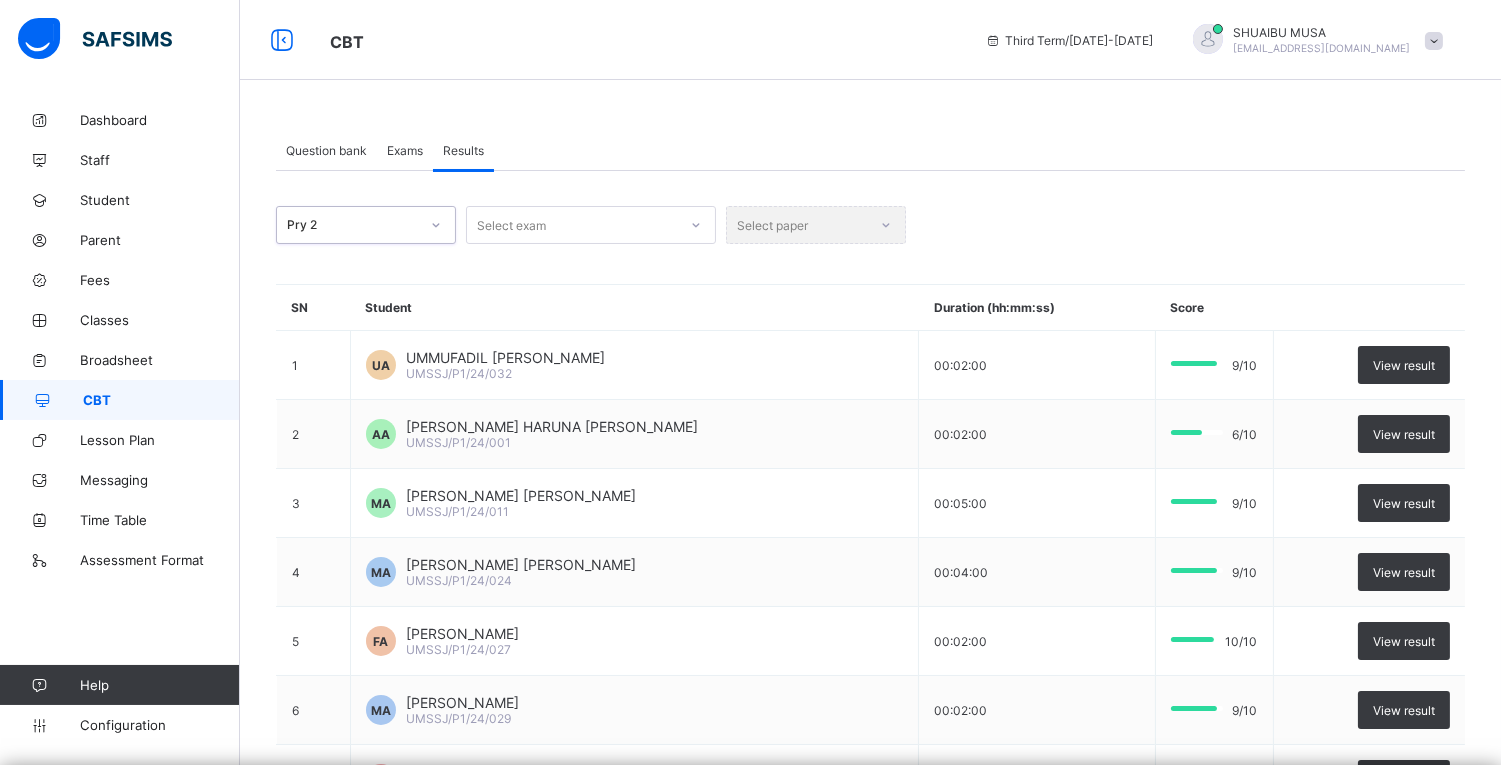click on "Select exam" at bounding box center [572, 225] 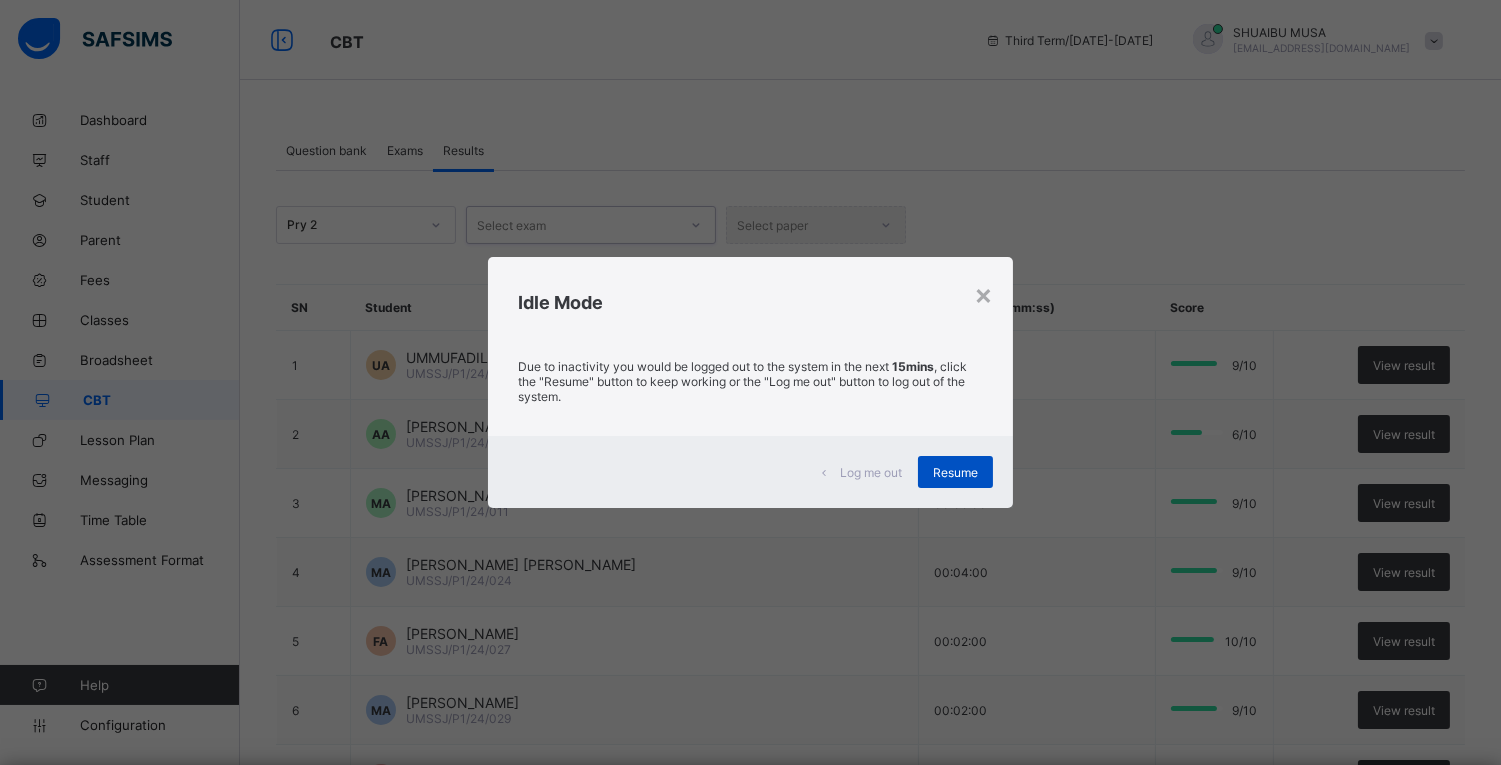 click on "Resume" at bounding box center [955, 472] 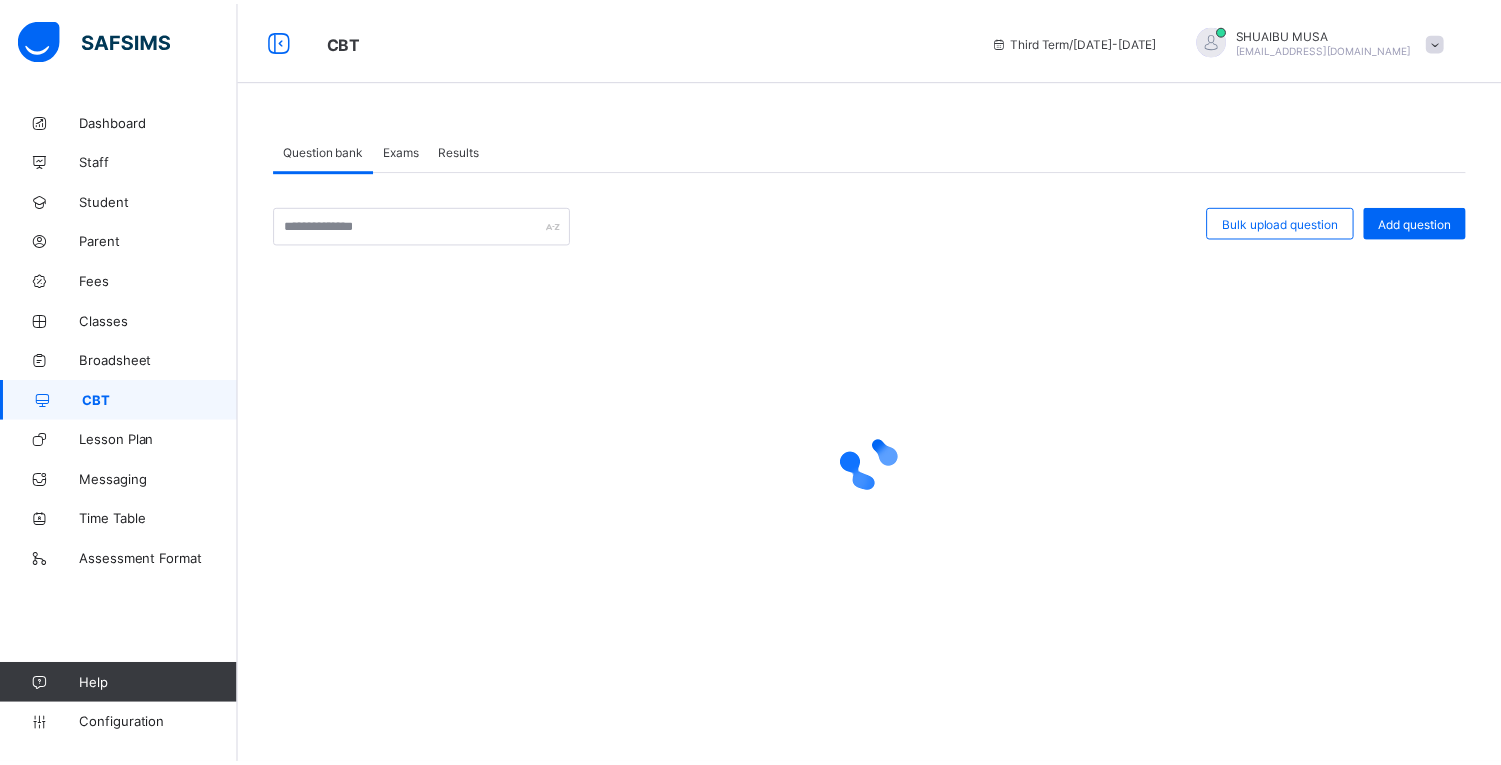 scroll, scrollTop: 0, scrollLeft: 0, axis: both 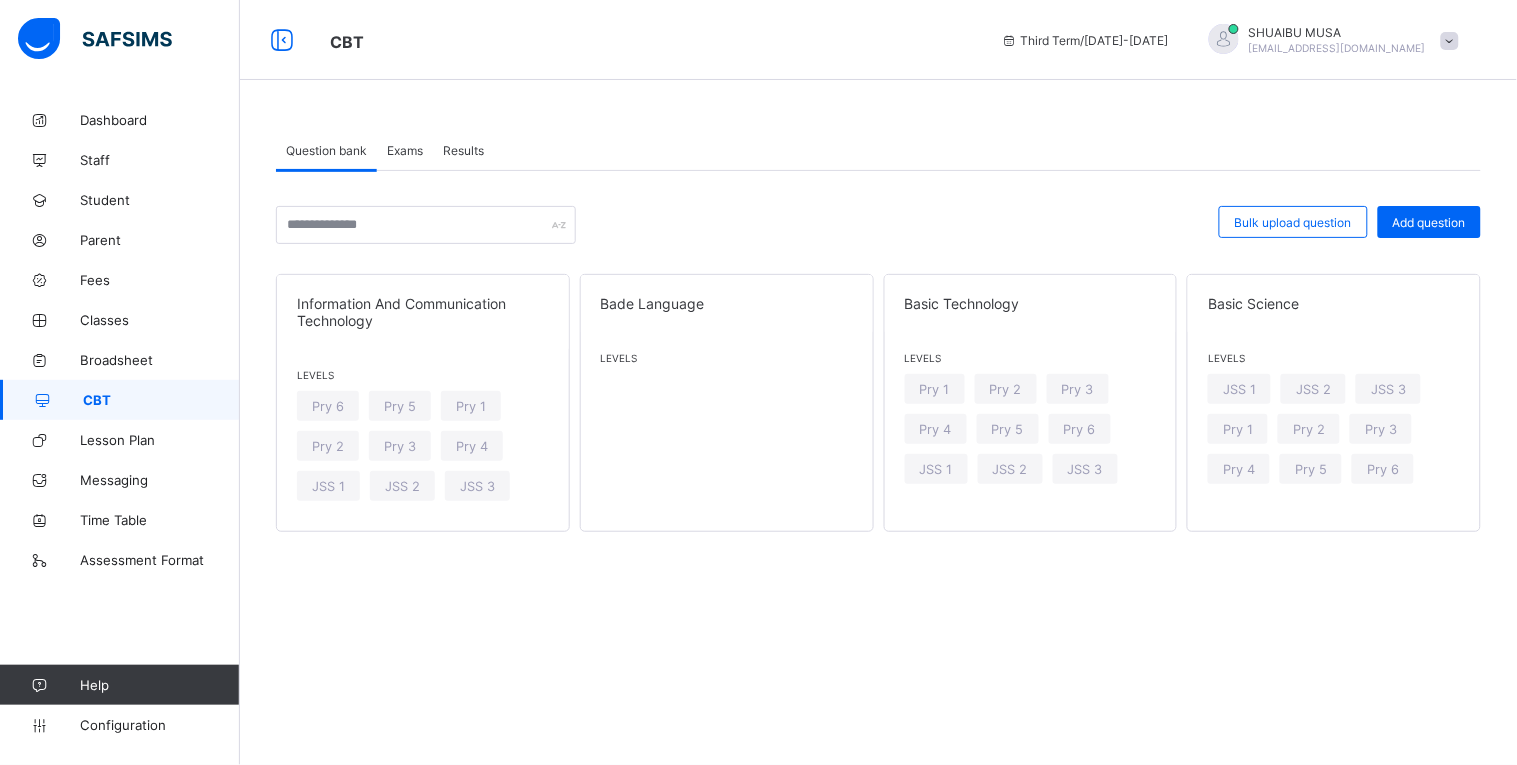 click on "Results" at bounding box center [463, 150] 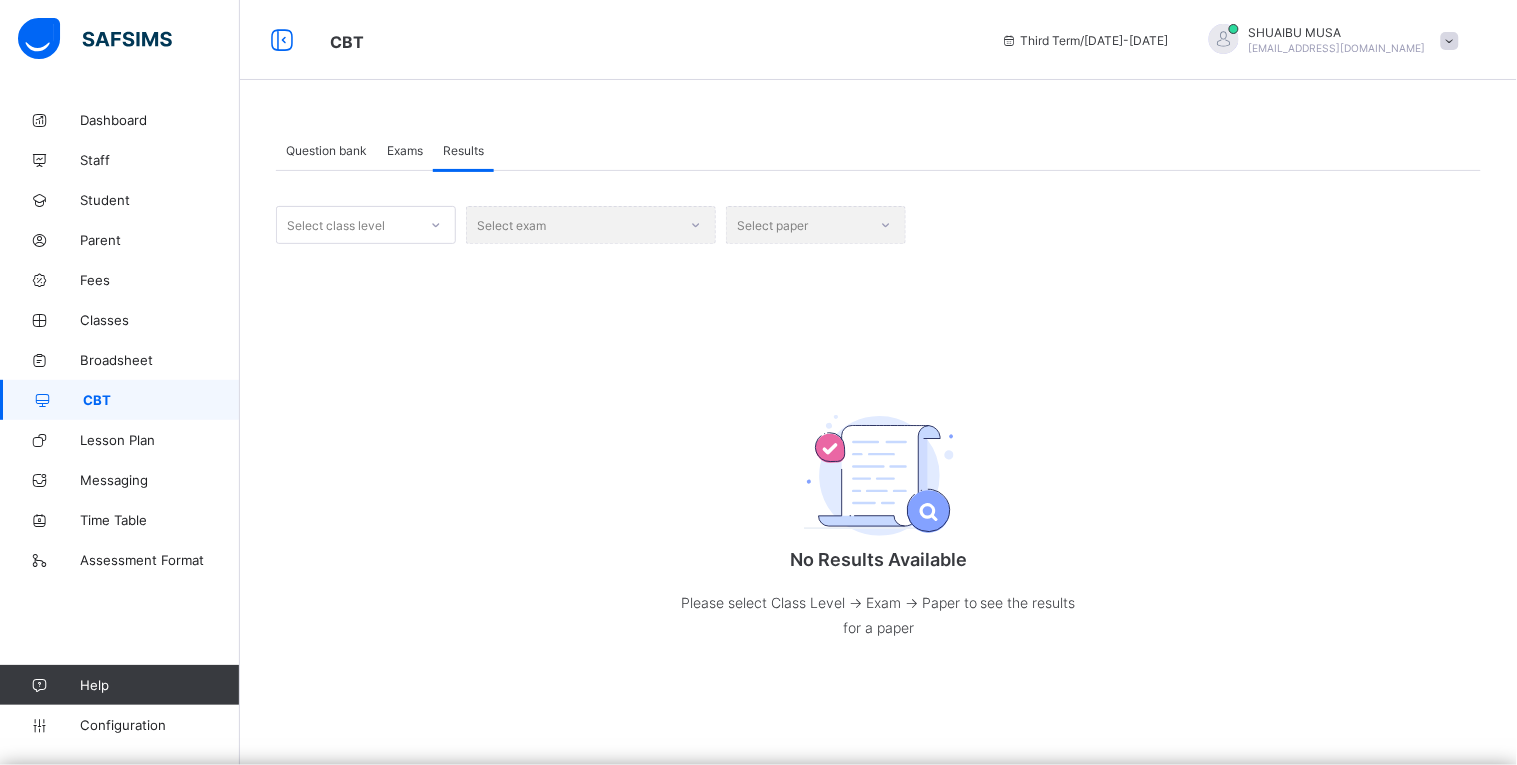 click on "Select class level" at bounding box center (336, 225) 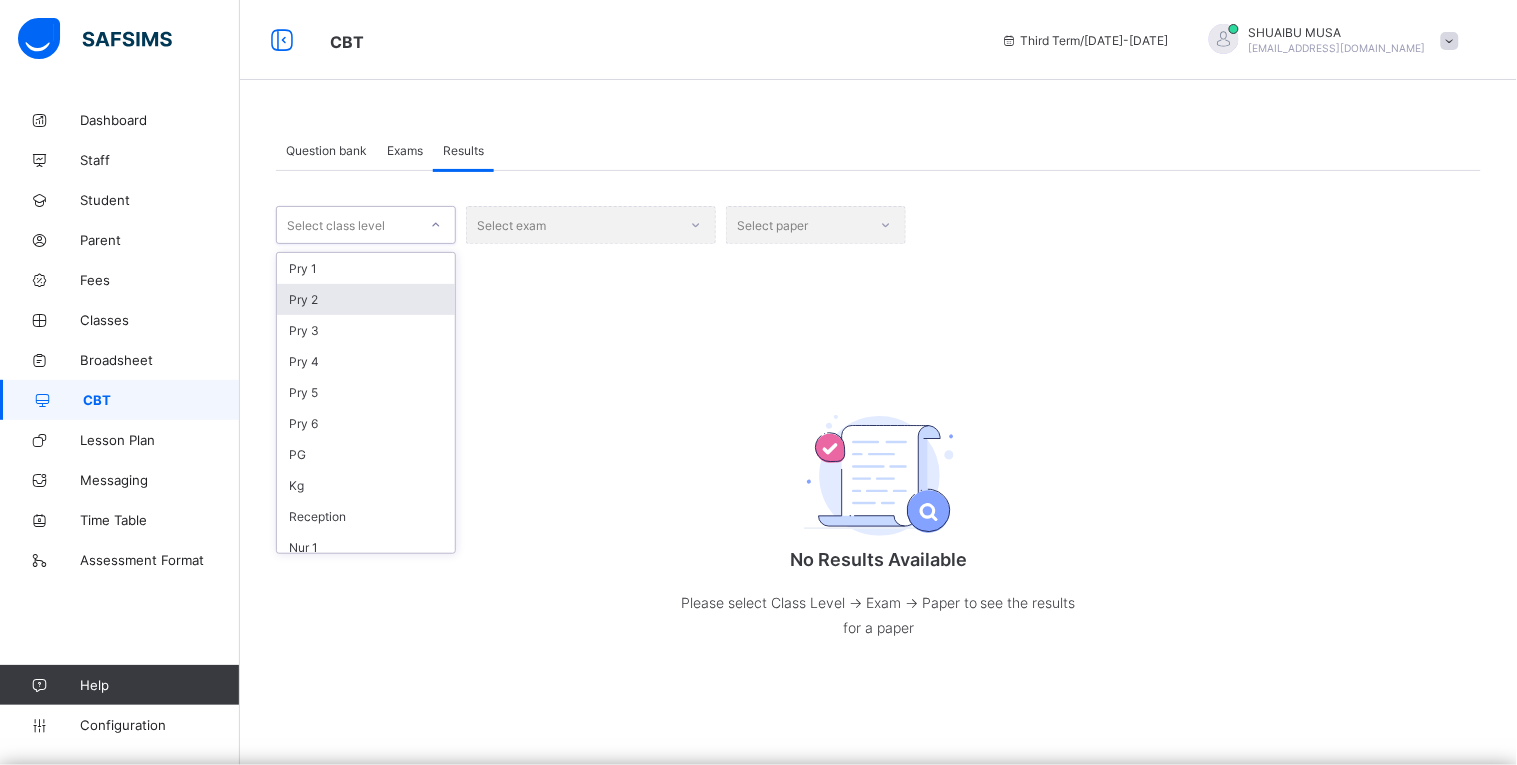 click on "Pry 2" at bounding box center (366, 299) 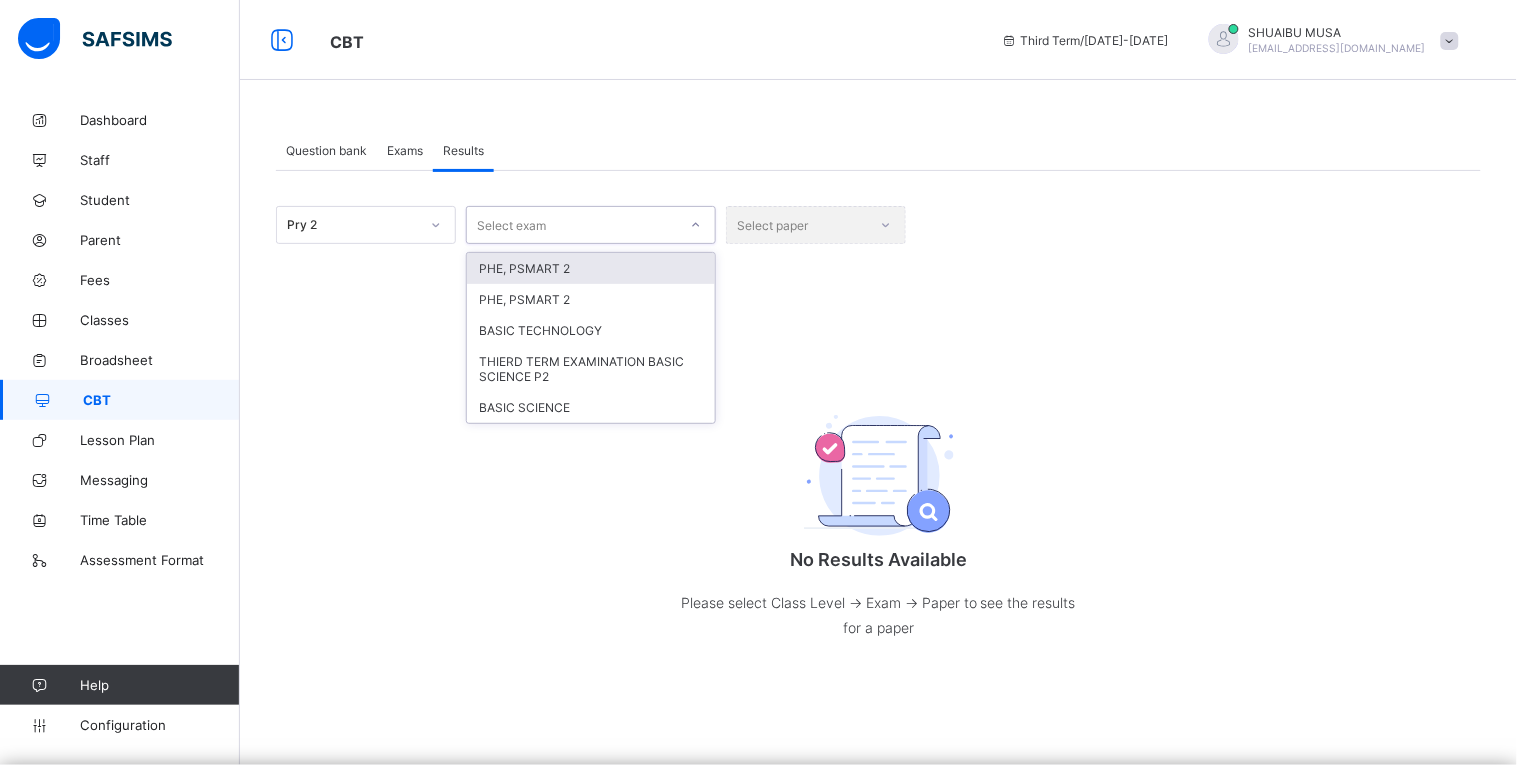 click on "Select exam" at bounding box center [572, 225] 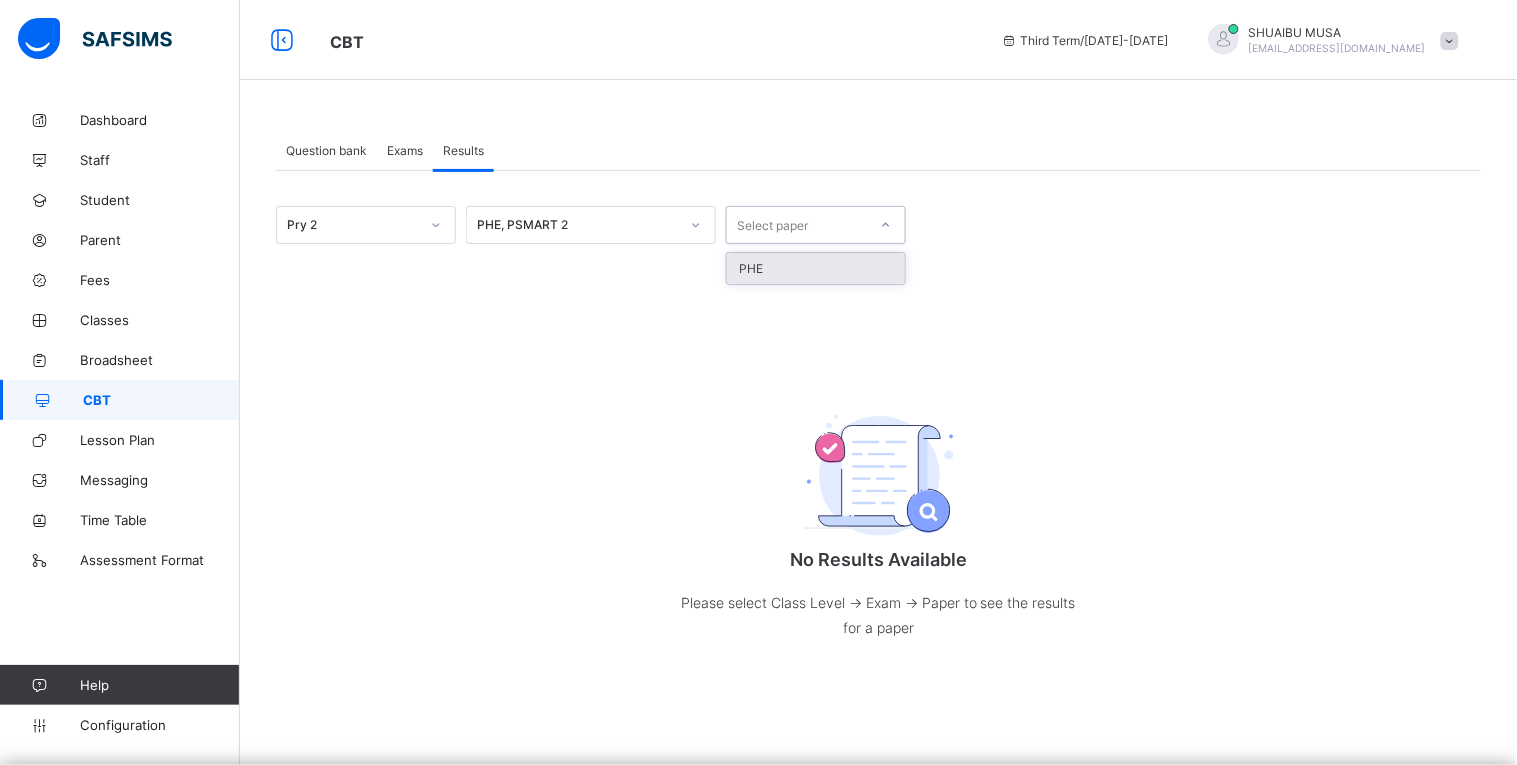 click 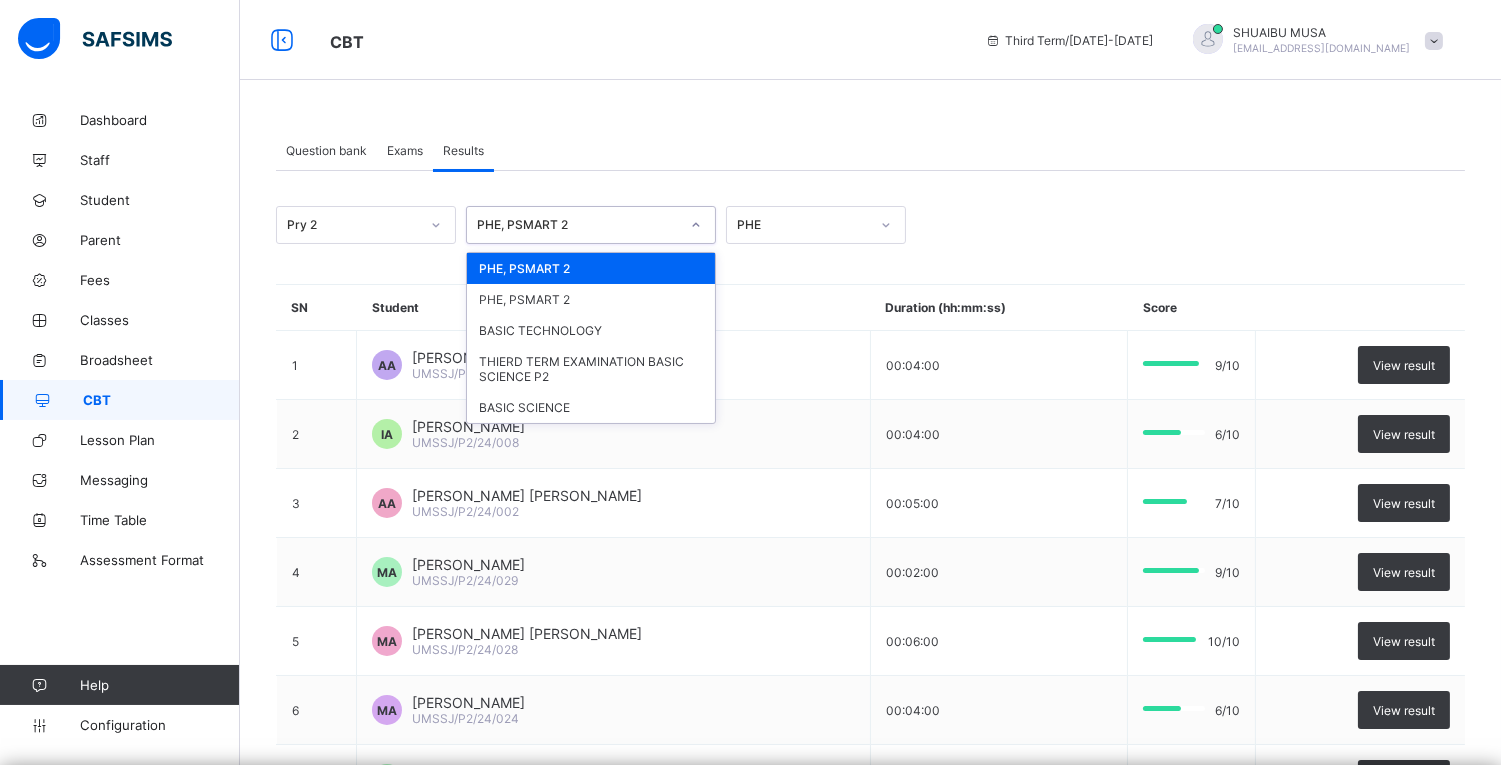 click on "PHE, PSMART 2" at bounding box center [578, 225] 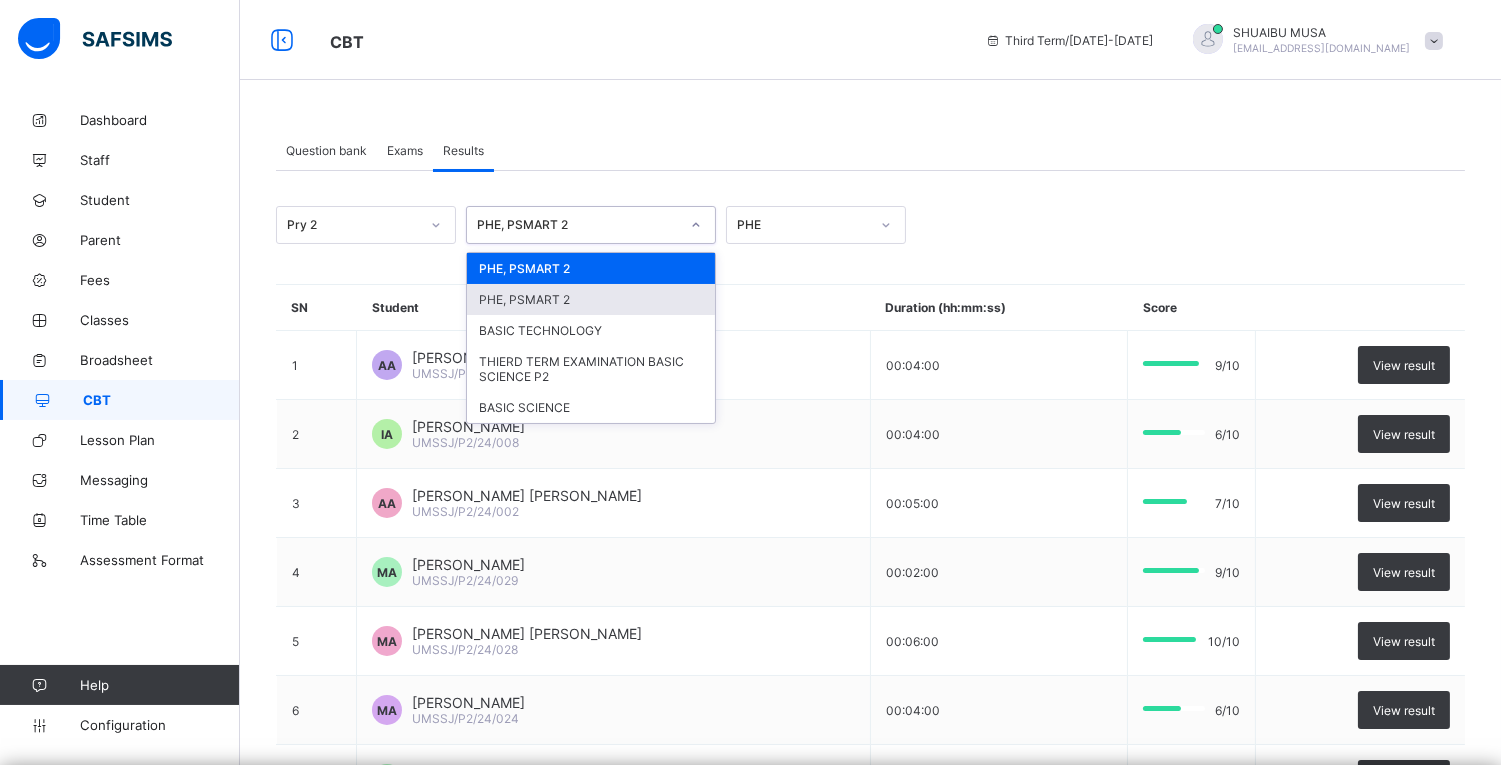 click on "PHE, PSMART 2" at bounding box center (591, 299) 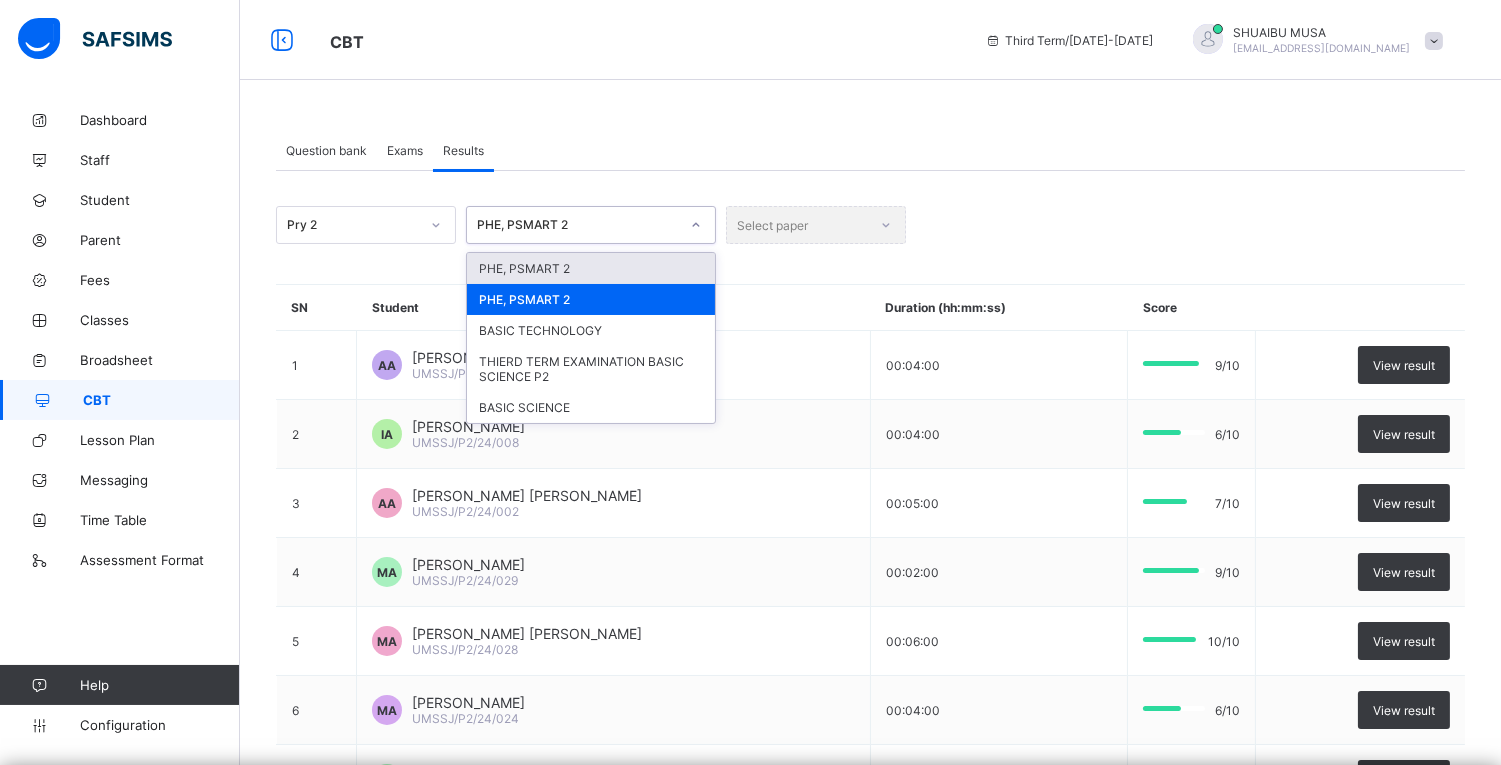 click on "PHE, PSMART 2" at bounding box center (578, 225) 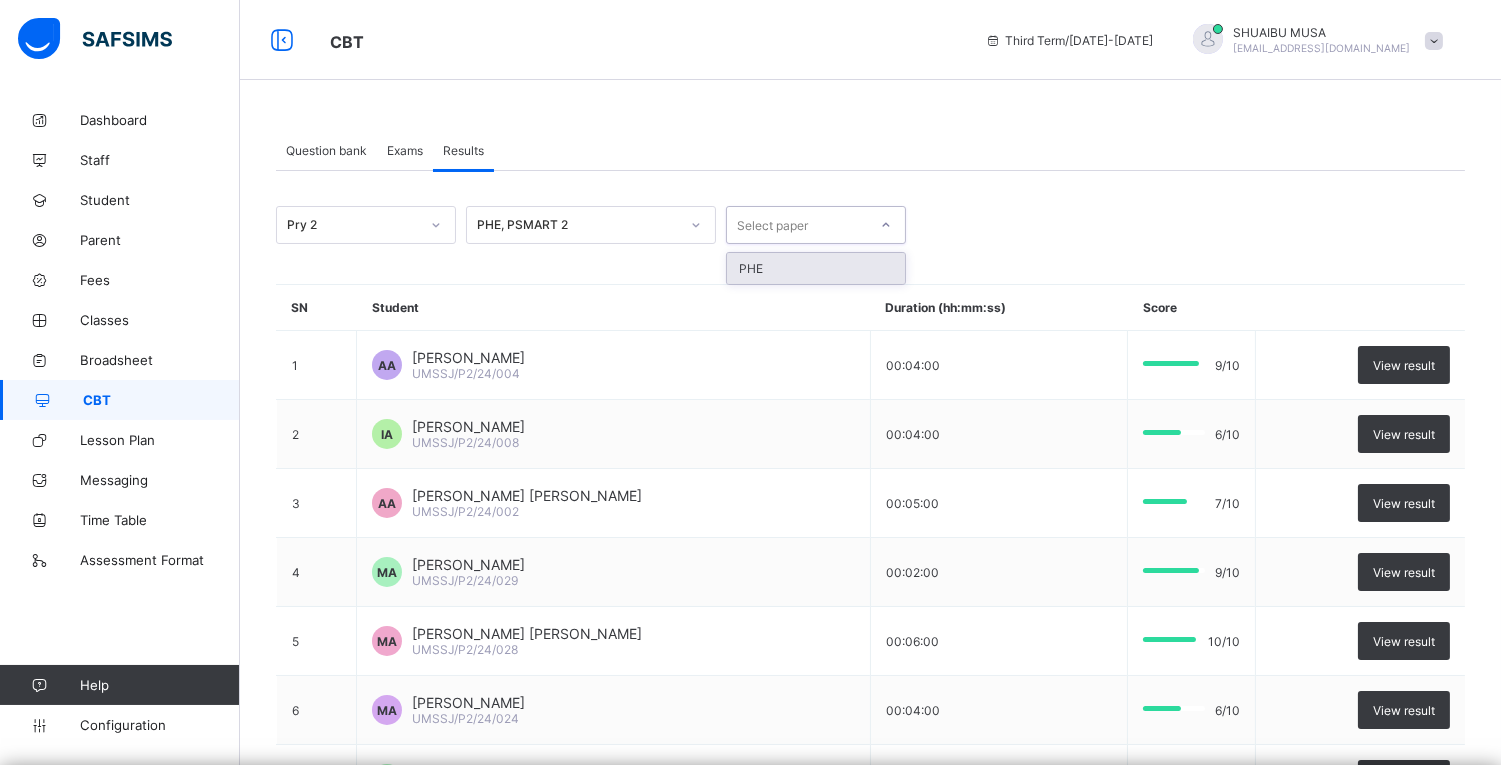 click on "Select paper" at bounding box center [797, 225] 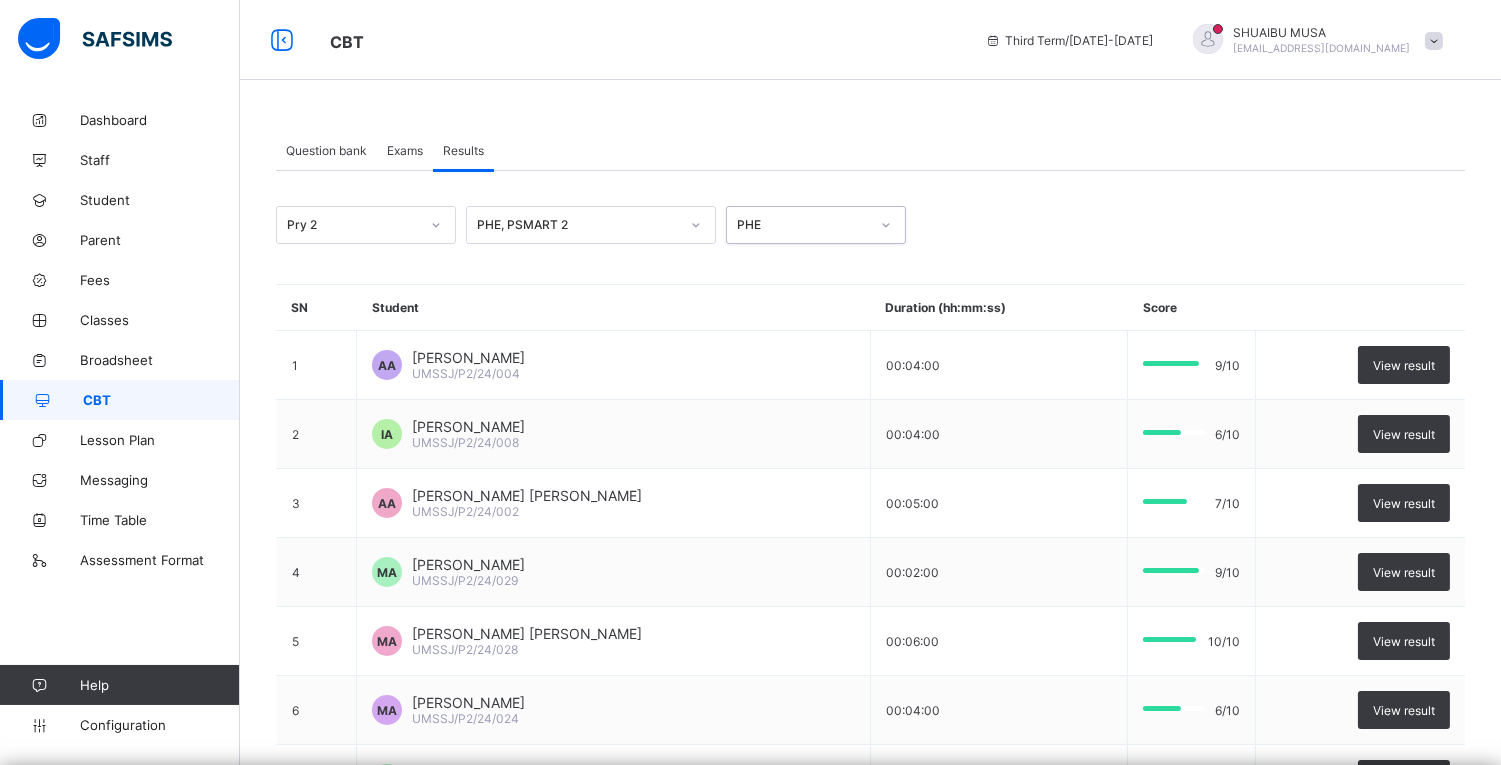 scroll, scrollTop: 426, scrollLeft: 0, axis: vertical 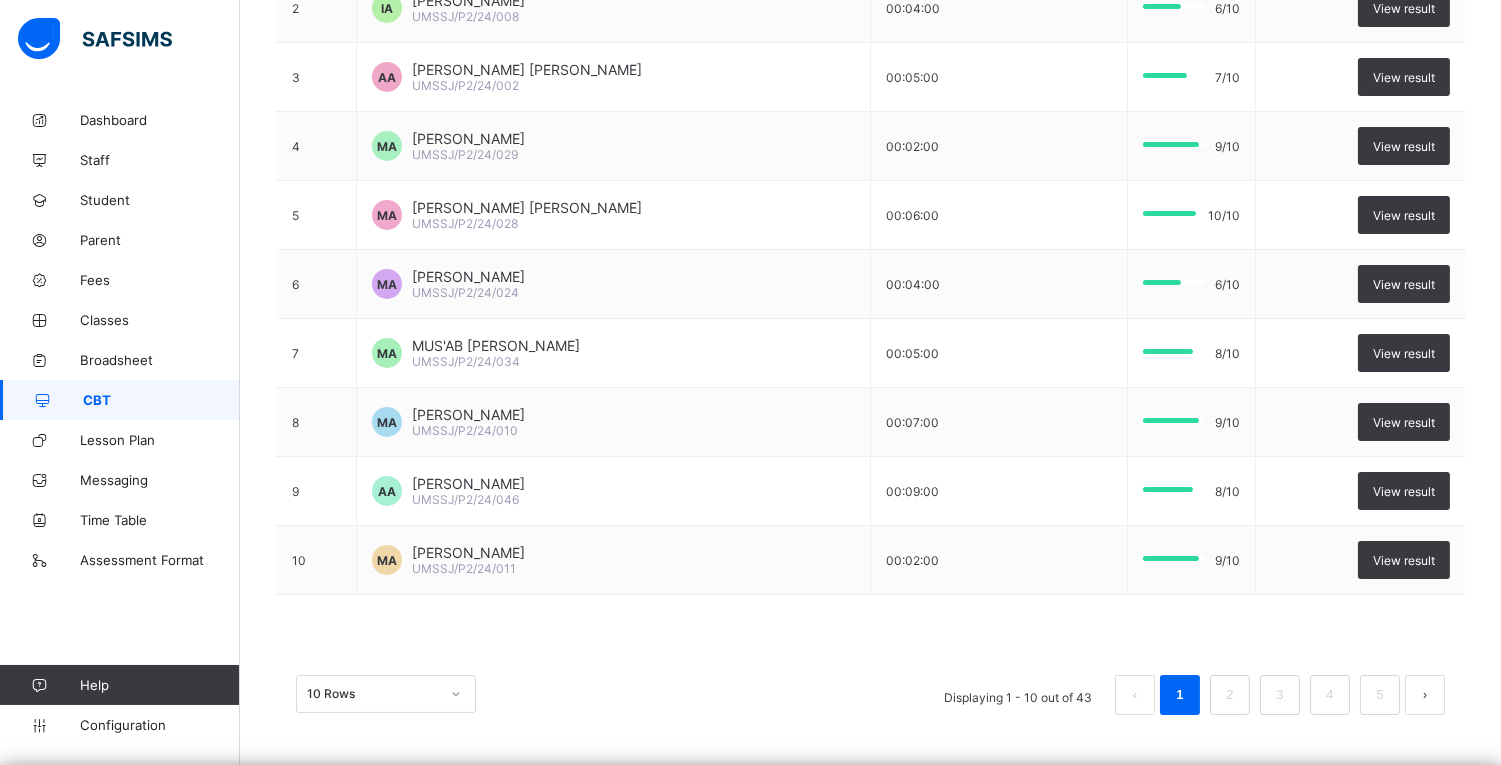 click on "10 Rows" at bounding box center [386, 694] 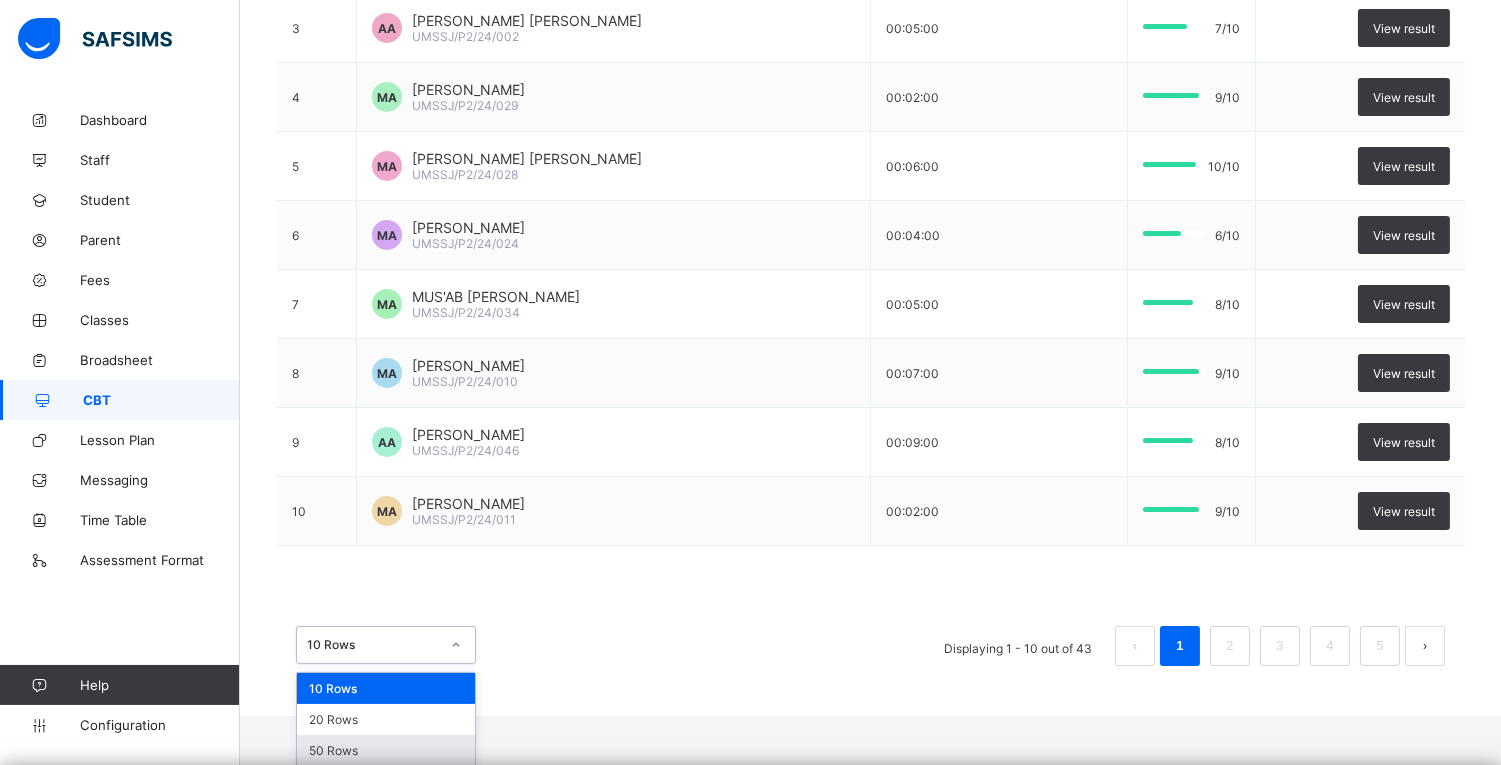 click on "50 Rows" at bounding box center [386, 750] 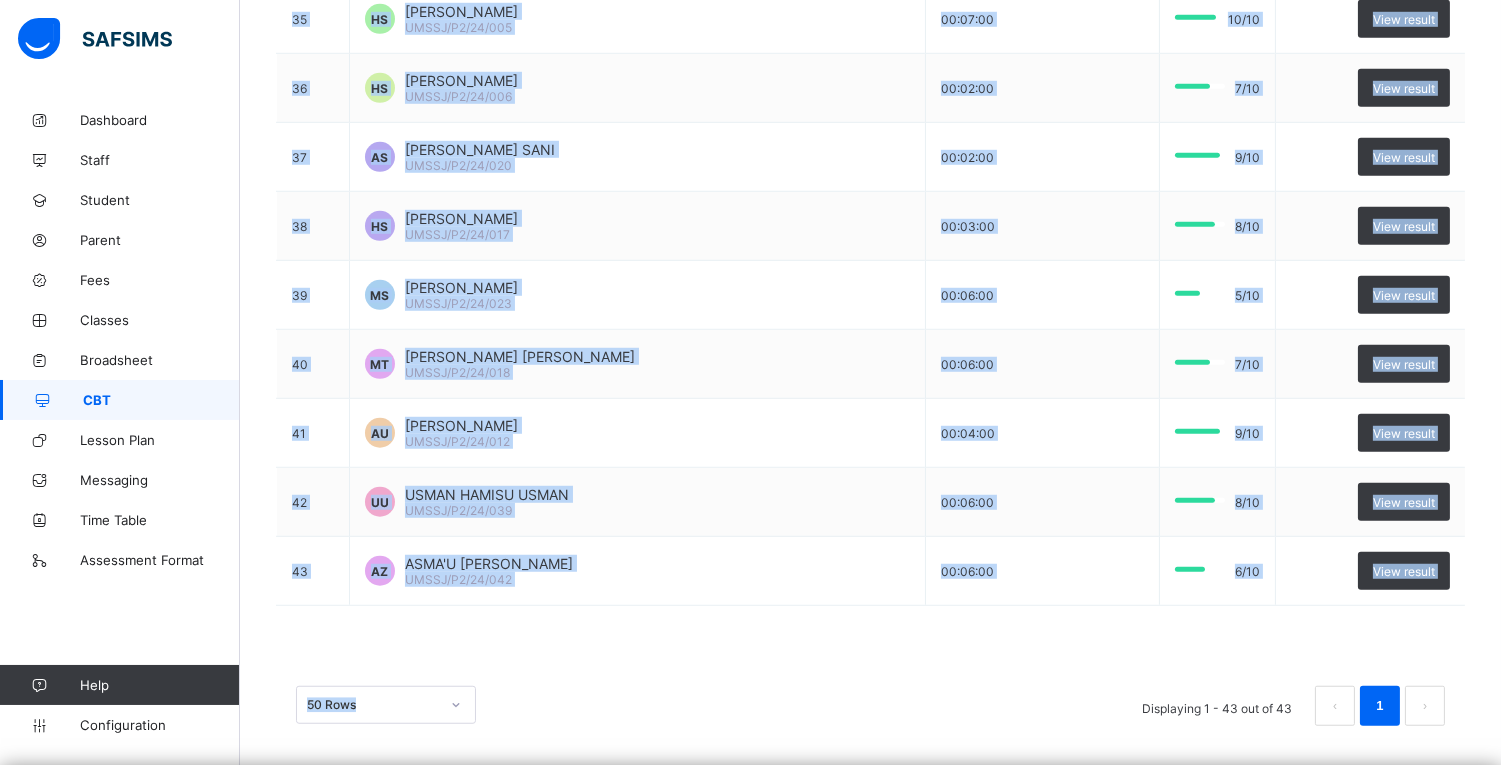 scroll, scrollTop: 2706, scrollLeft: 0, axis: vertical 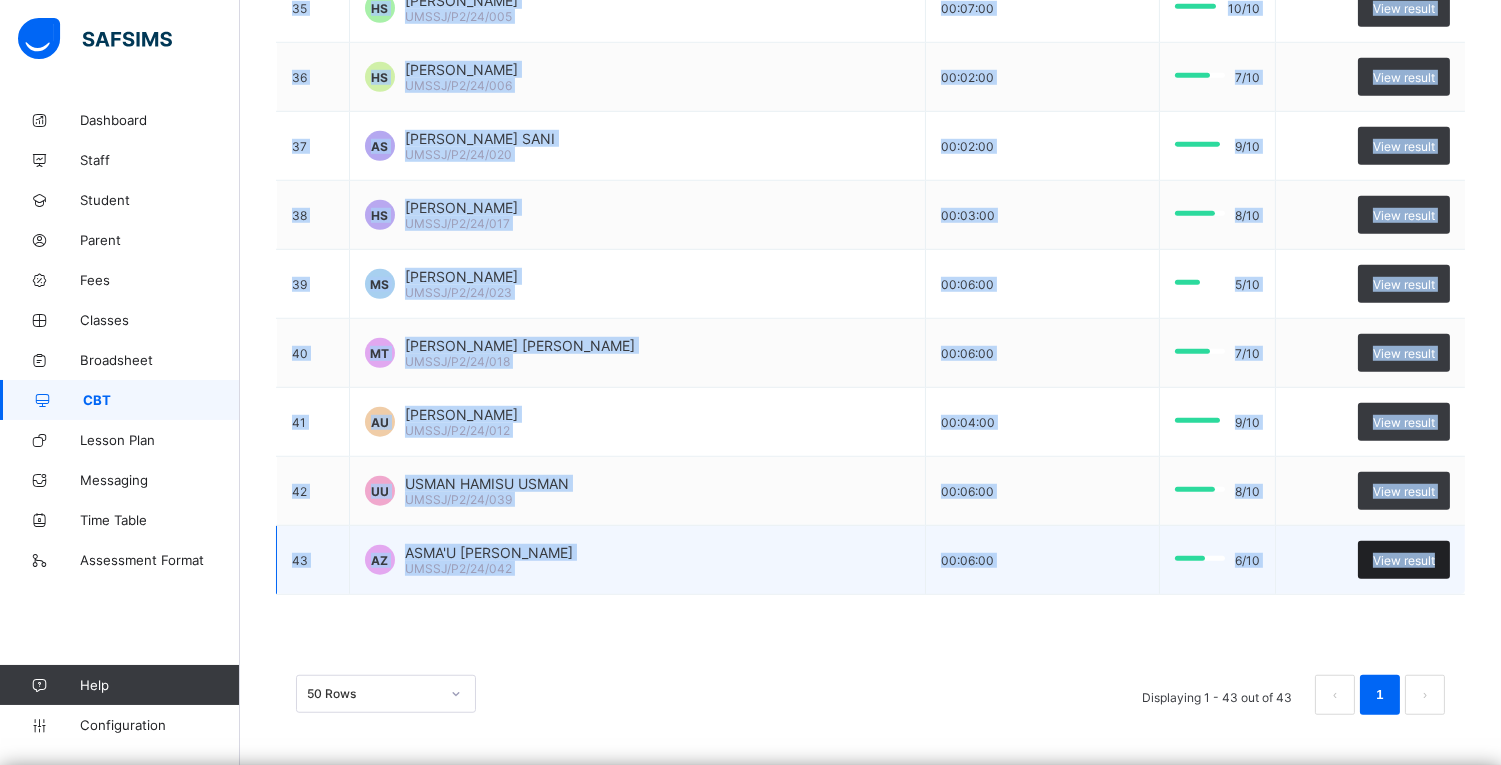 drag, startPoint x: 286, startPoint y: 262, endPoint x: 1462, endPoint y: 563, distance: 1213.9098 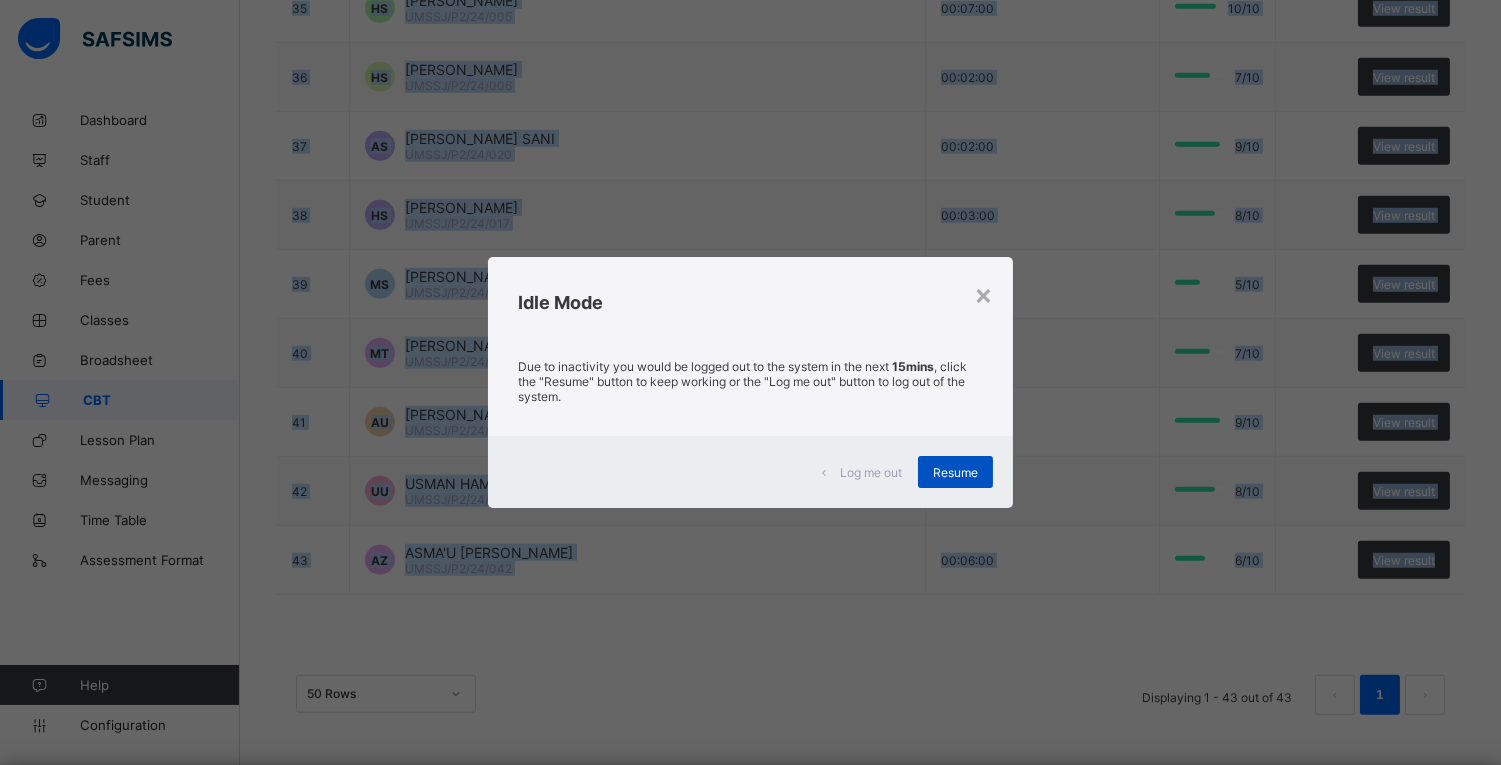 click on "Resume" at bounding box center (955, 472) 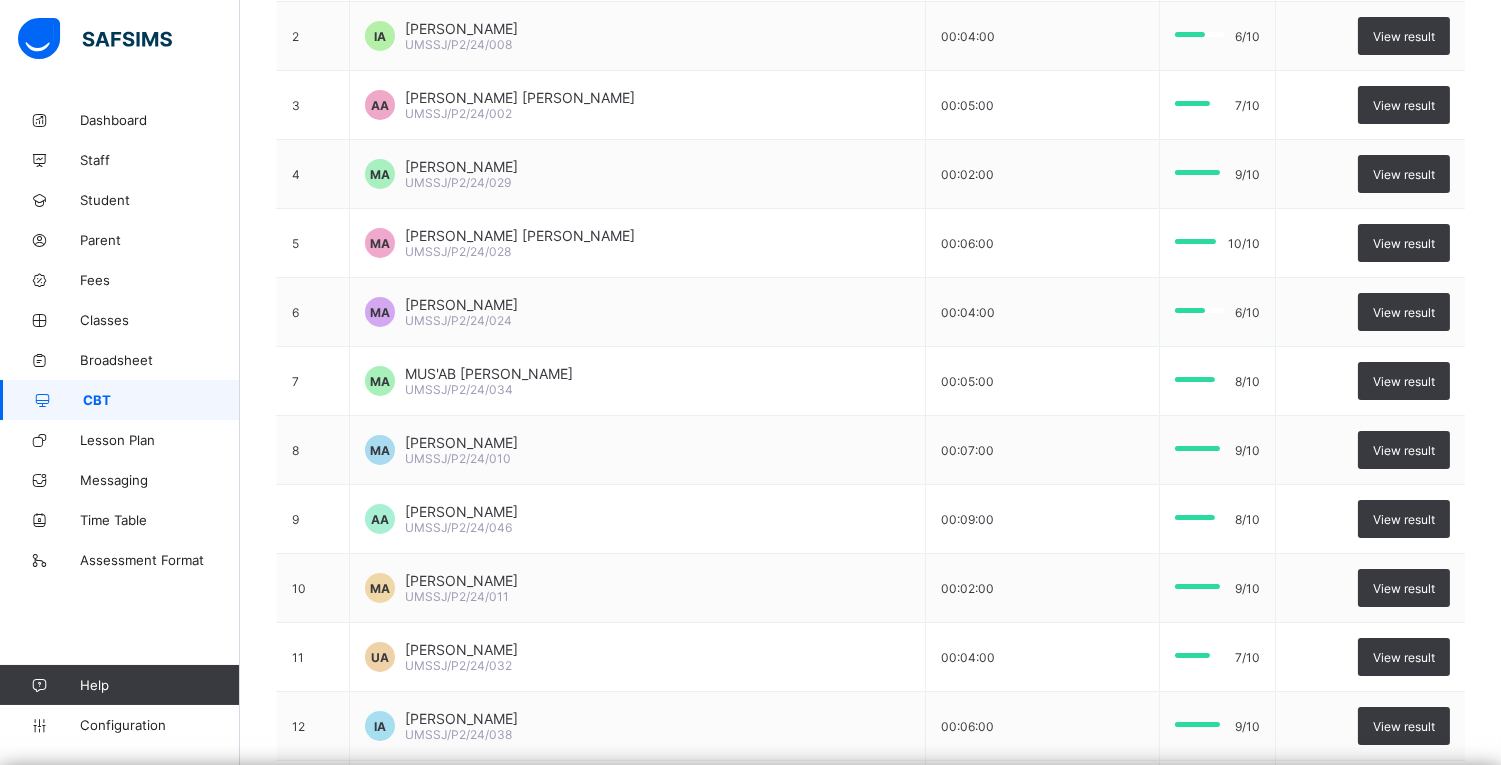 scroll, scrollTop: 160, scrollLeft: 0, axis: vertical 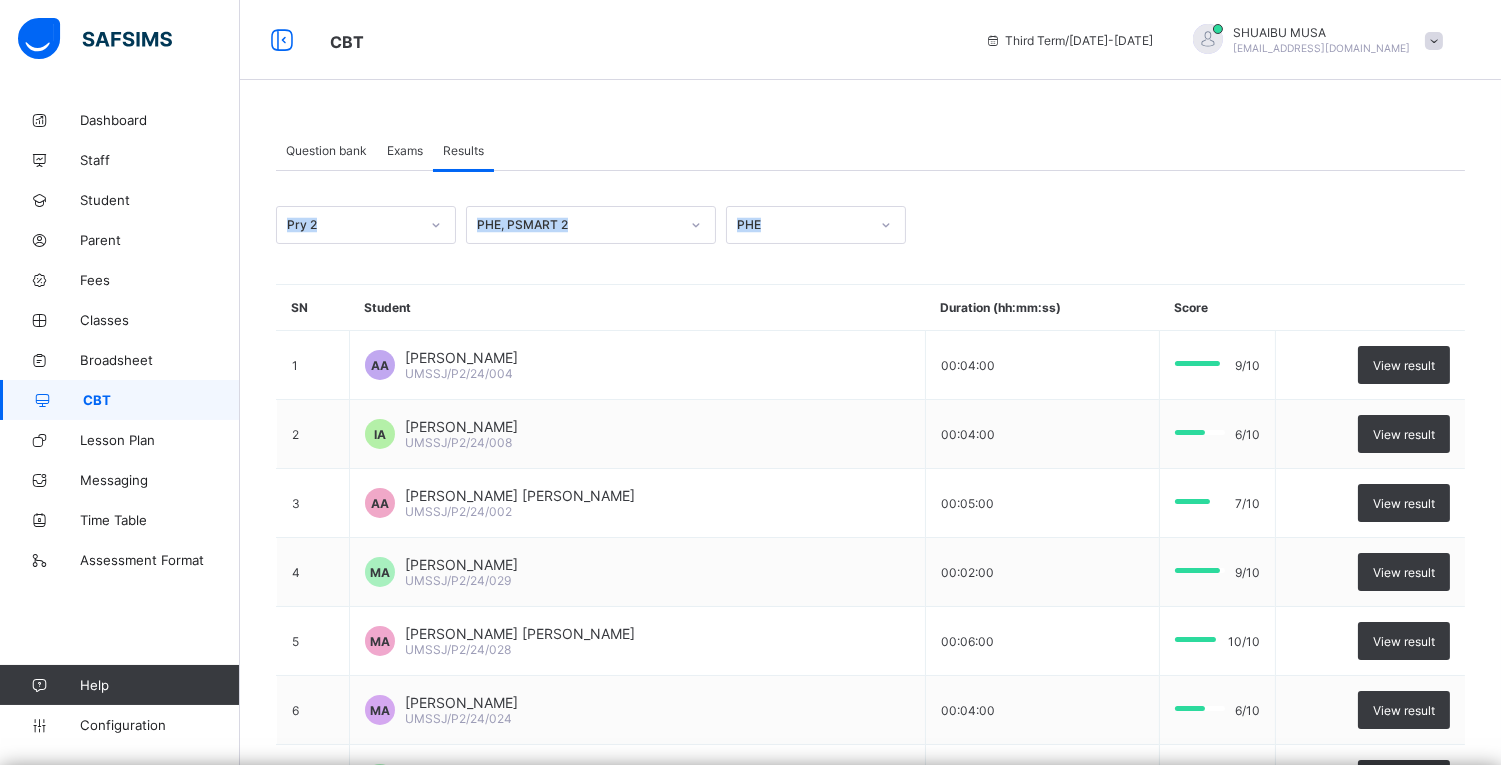 drag, startPoint x: 1493, startPoint y: 93, endPoint x: 1511, endPoint y: 32, distance: 63.600315 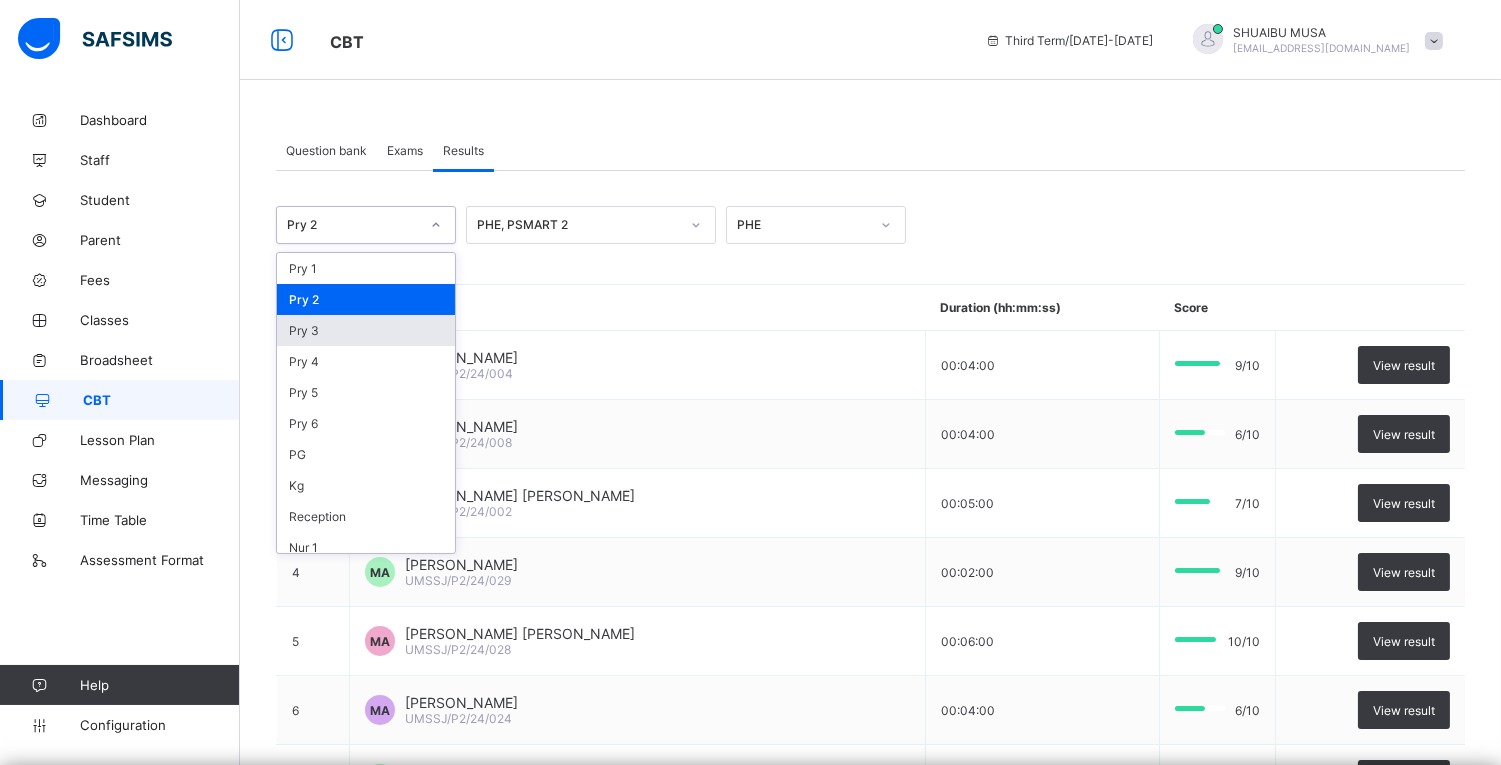 click on "Pry 3" at bounding box center (366, 330) 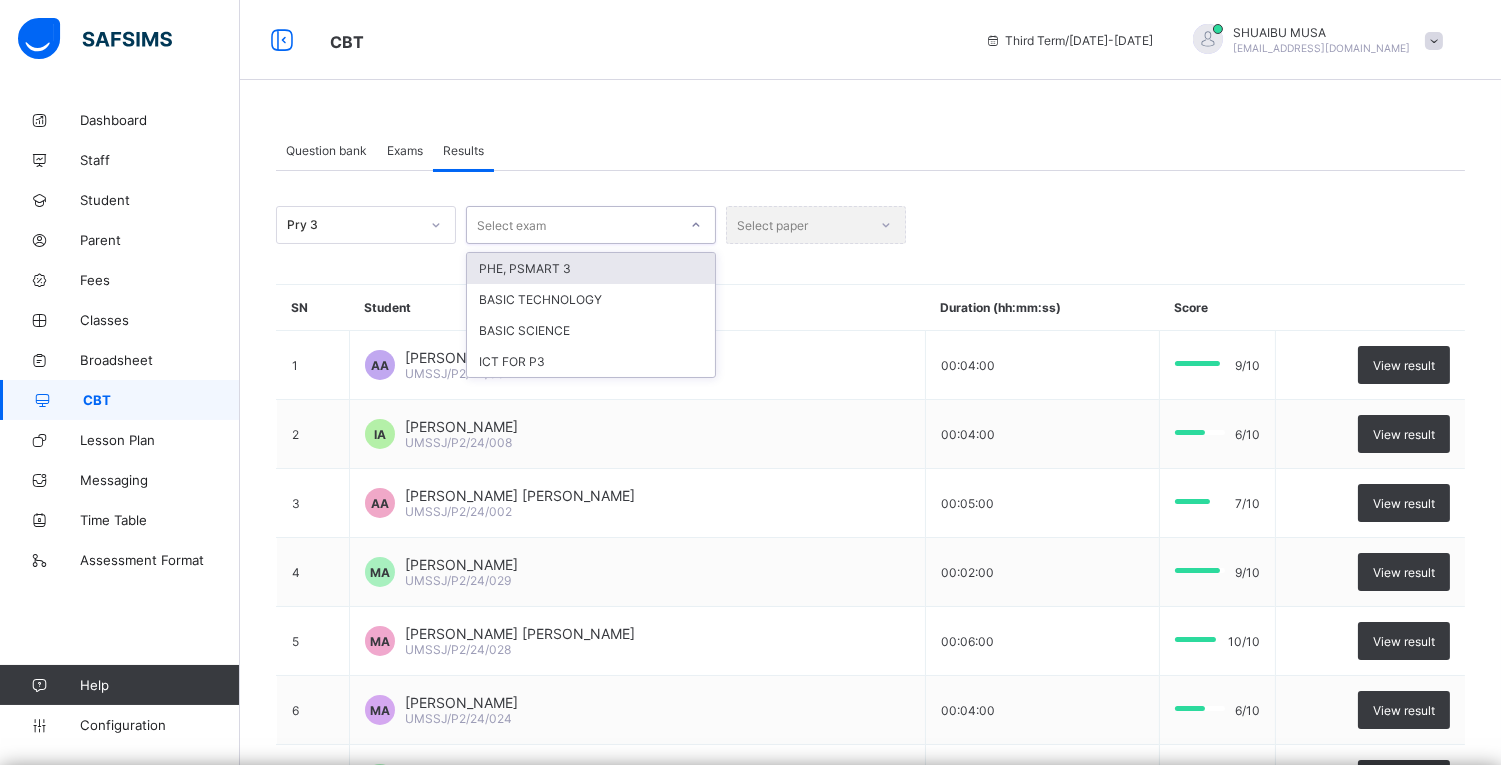 click on "Select exam" at bounding box center (572, 225) 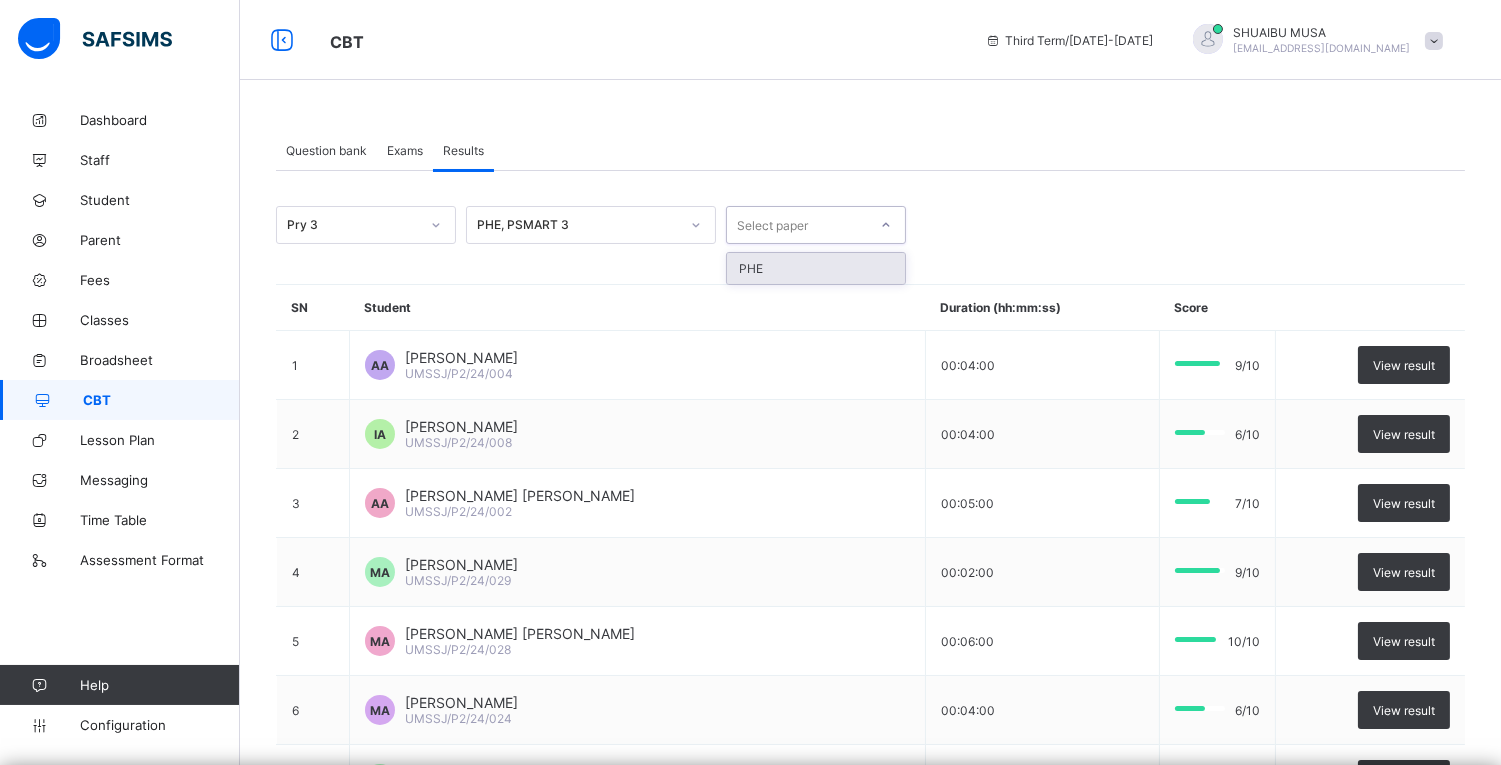 click on "Select paper" at bounding box center (816, 225) 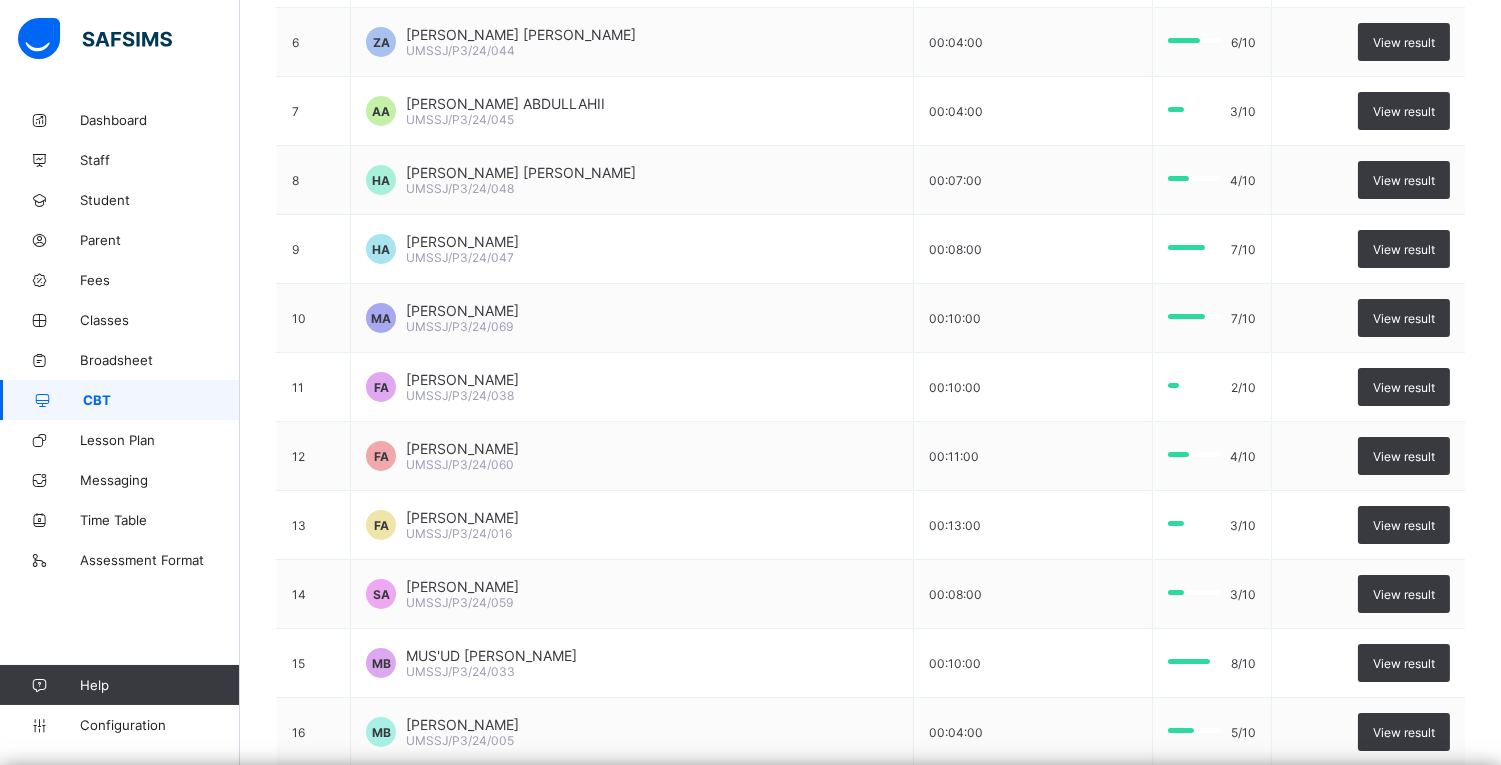scroll, scrollTop: 1337, scrollLeft: 0, axis: vertical 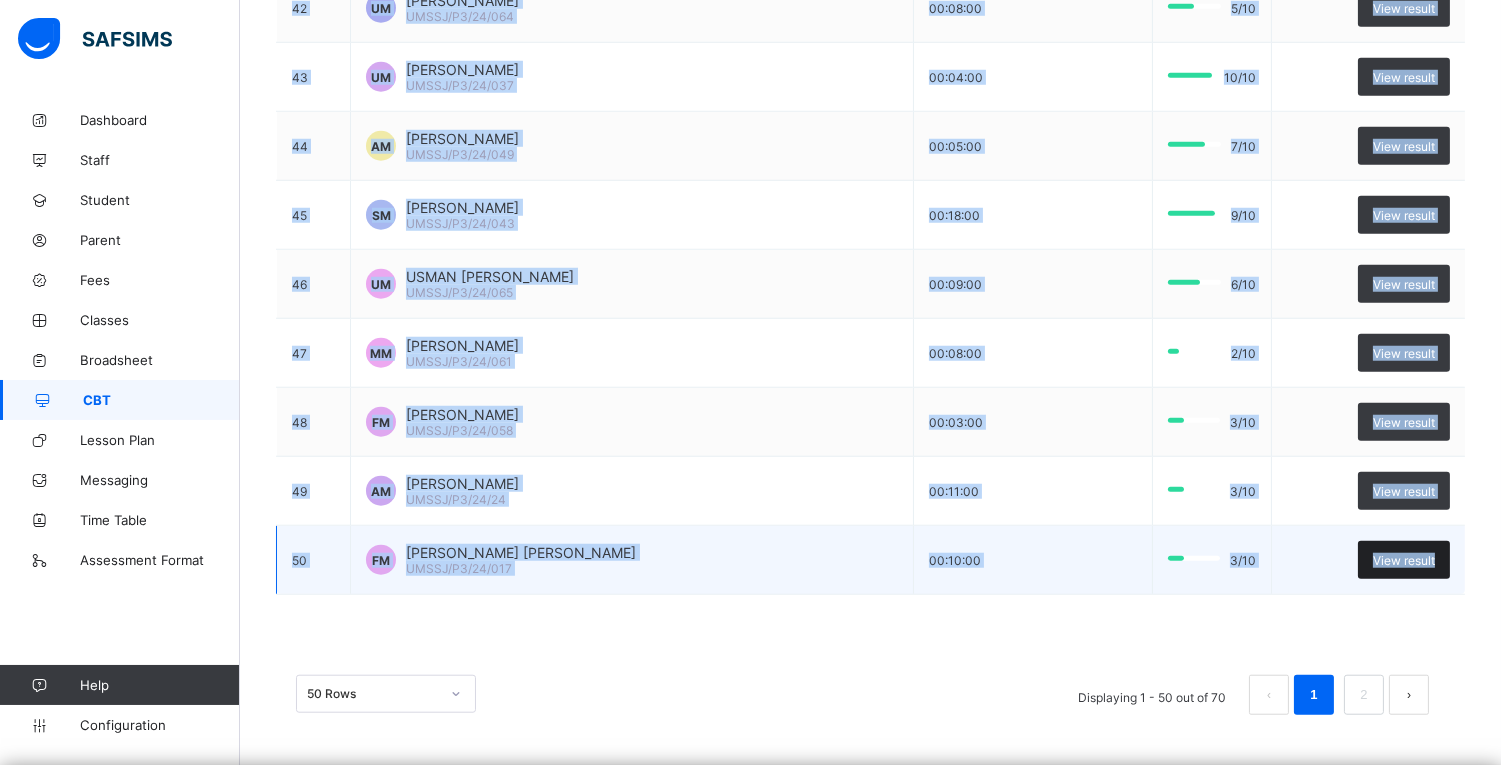 drag, startPoint x: 277, startPoint y: 262, endPoint x: 1466, endPoint y: 568, distance: 1227.7446 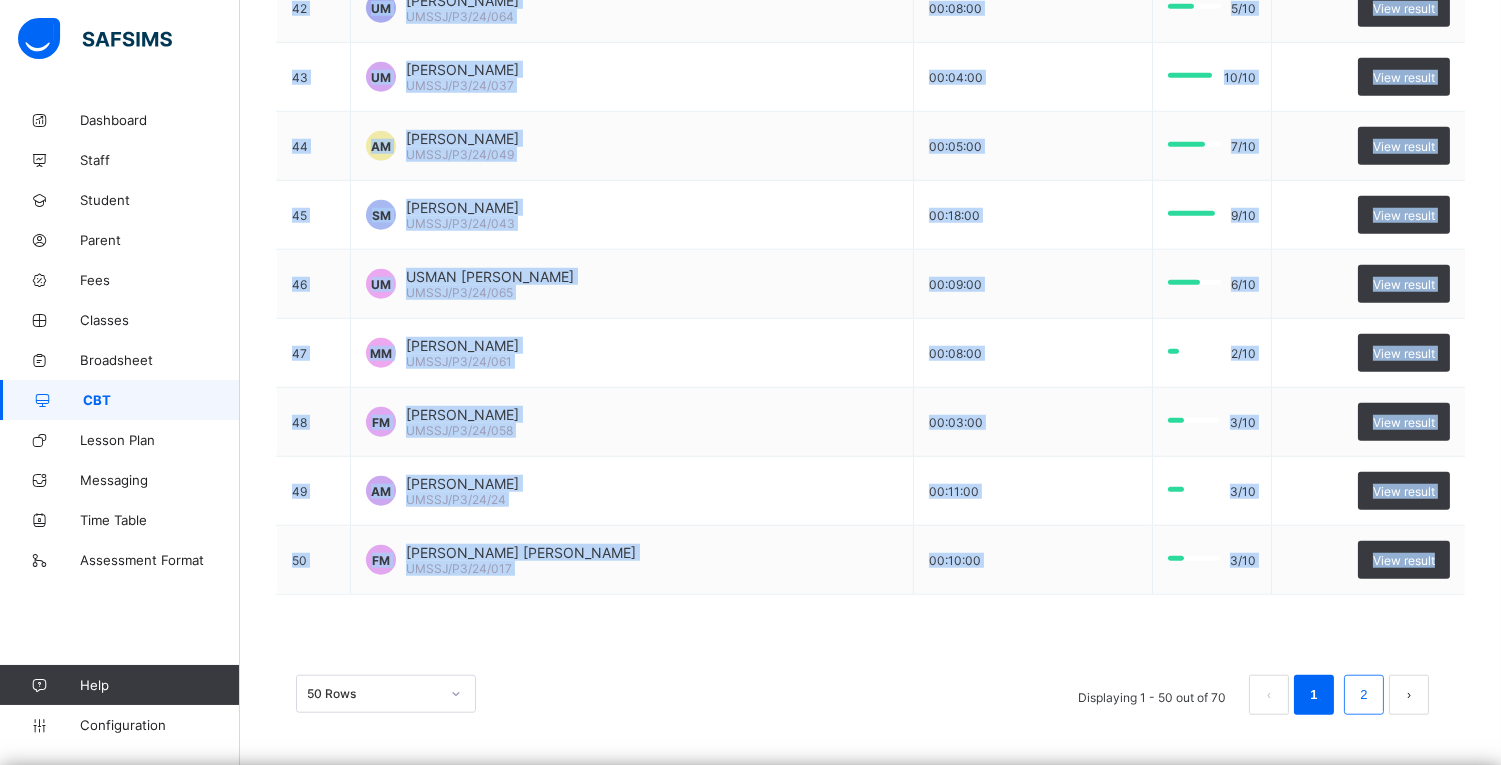 click on "2" at bounding box center [1363, 695] 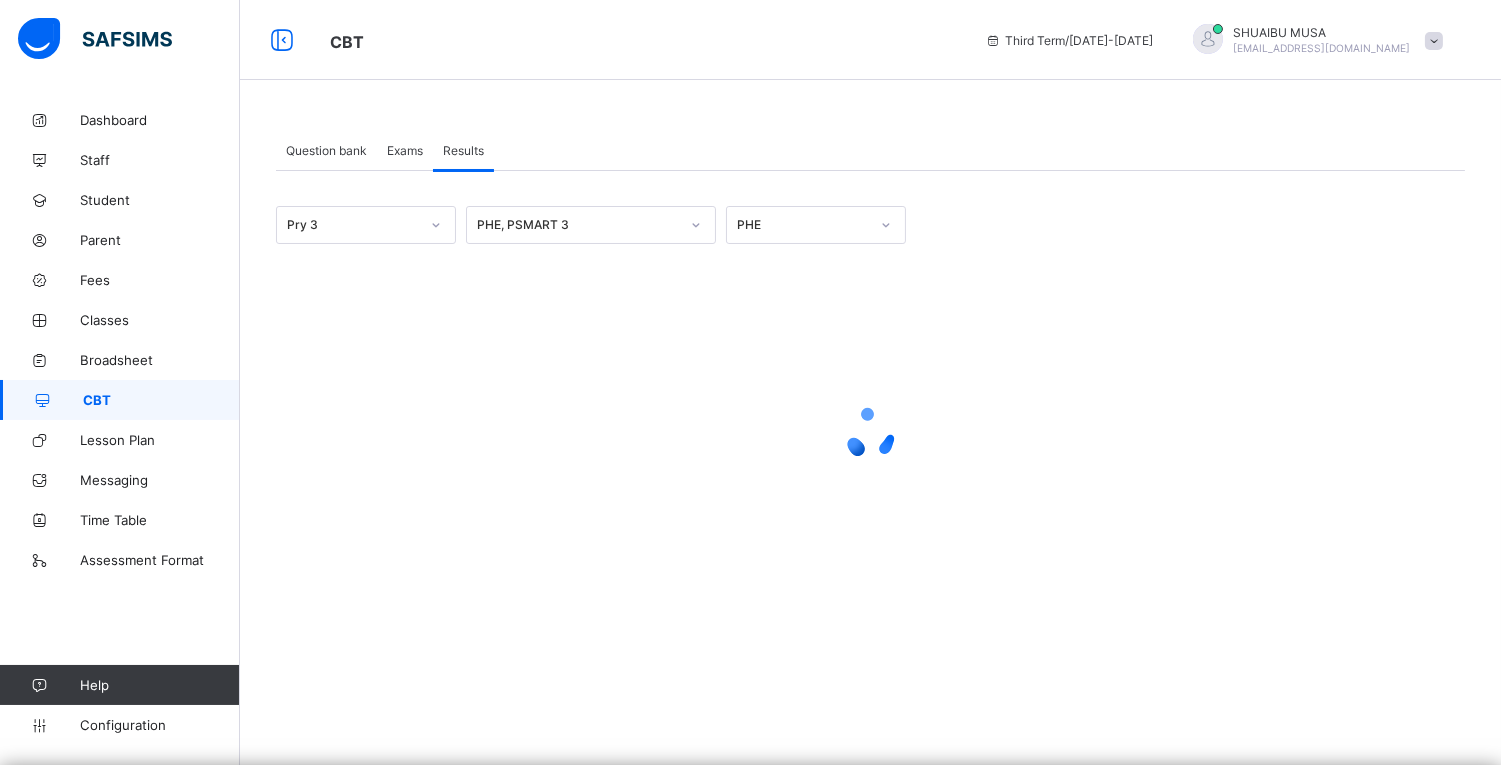 scroll, scrollTop: 0, scrollLeft: 0, axis: both 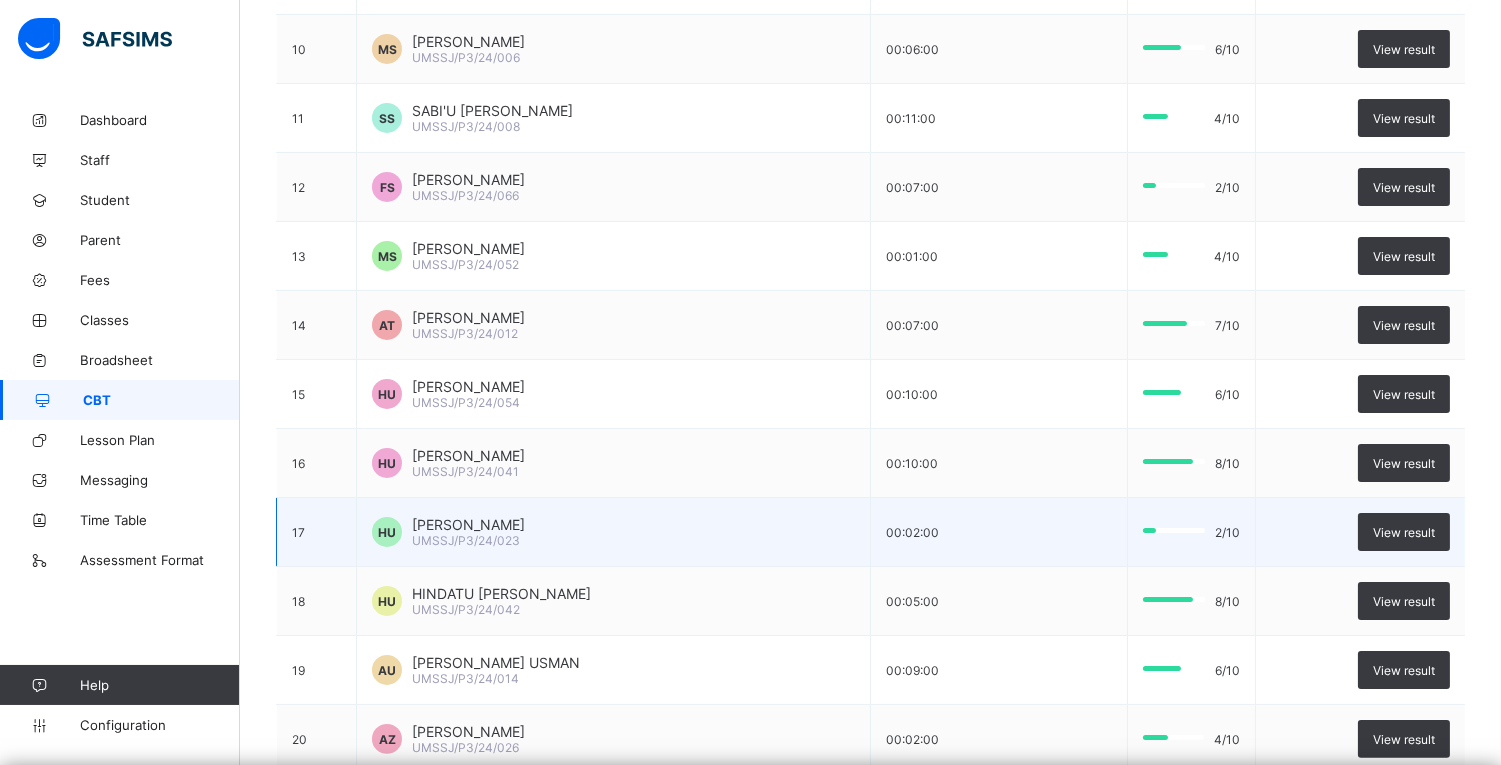 click on "View result" at bounding box center (1360, 532) 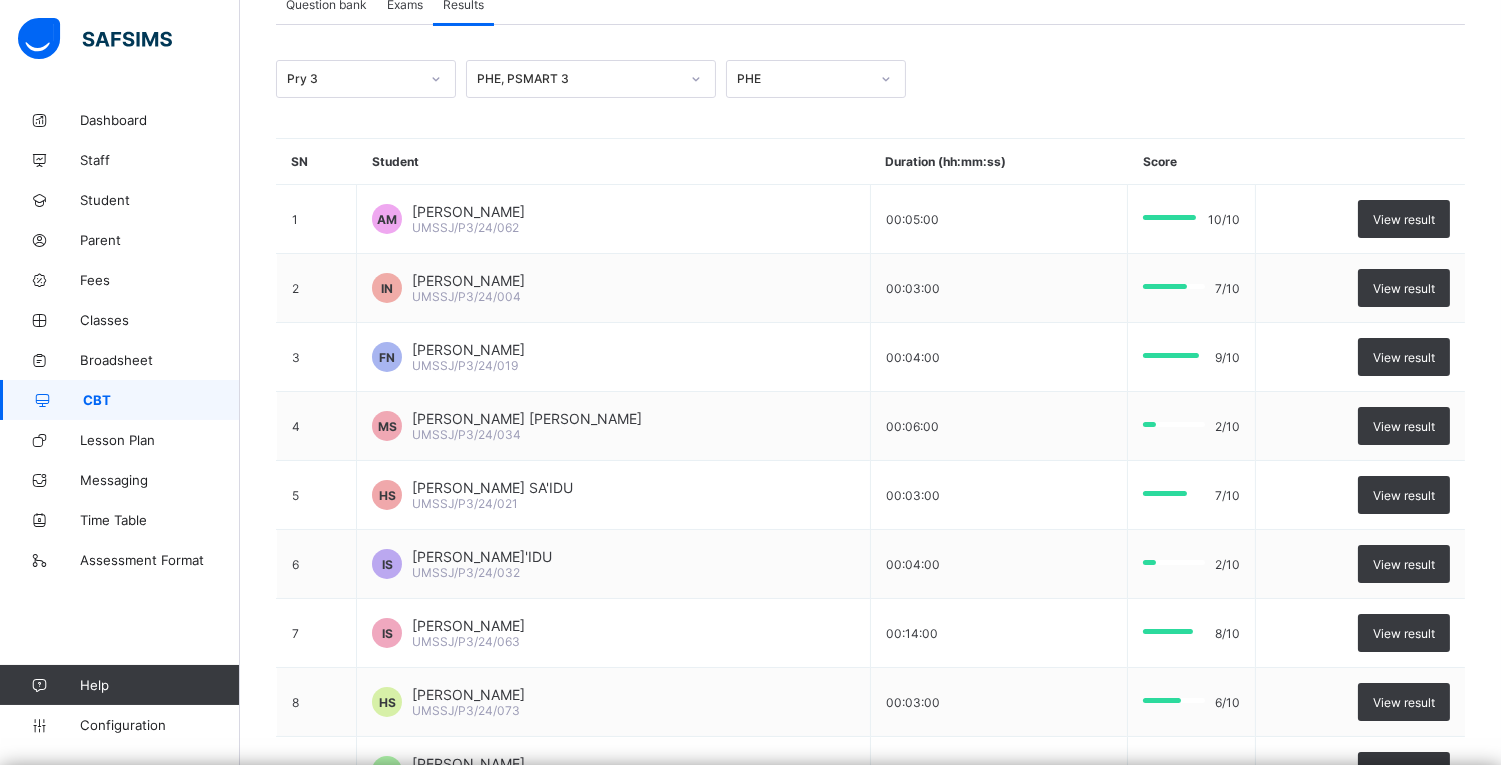 scroll, scrollTop: 0, scrollLeft: 0, axis: both 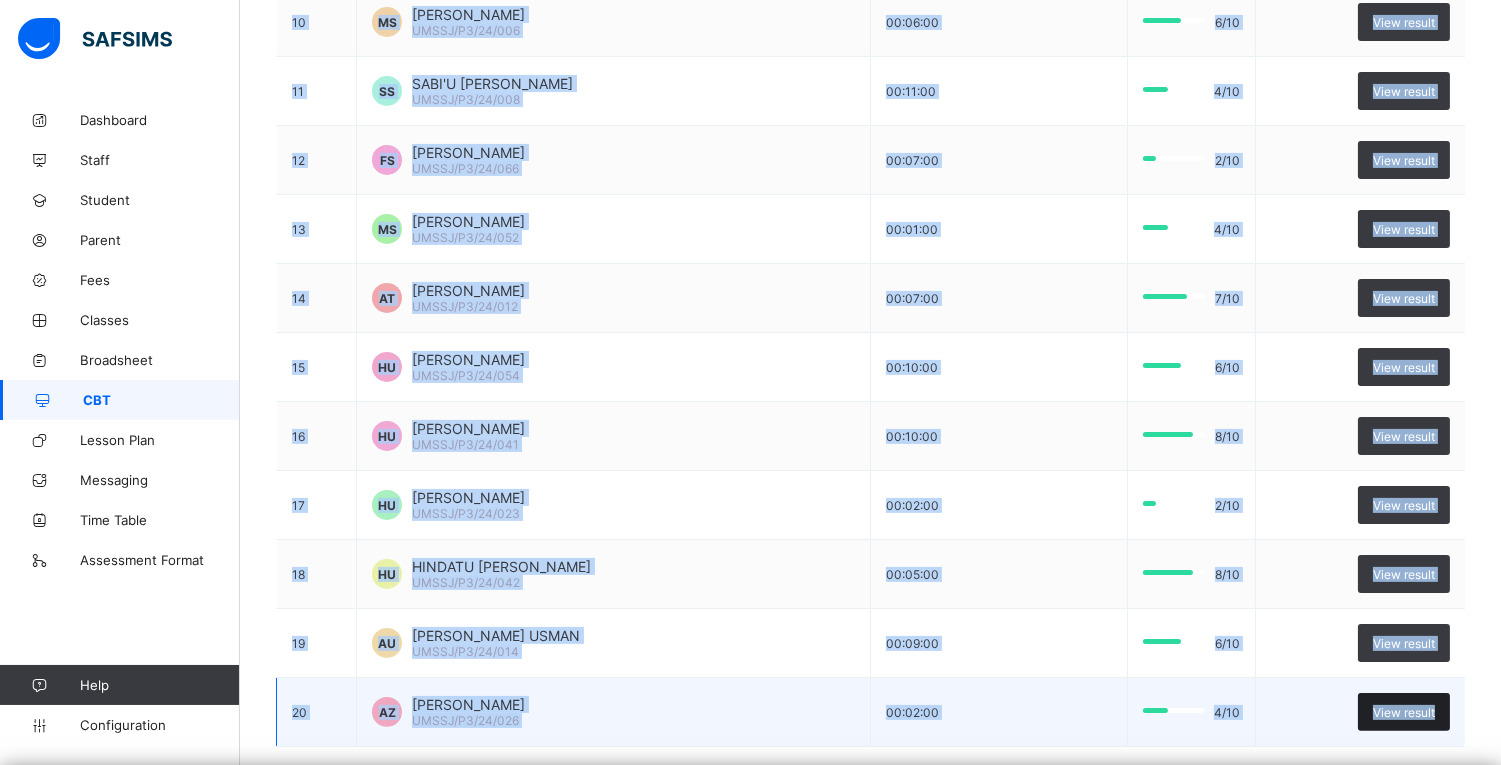 drag, startPoint x: 284, startPoint y: 276, endPoint x: 1457, endPoint y: 717, distance: 1253.16 